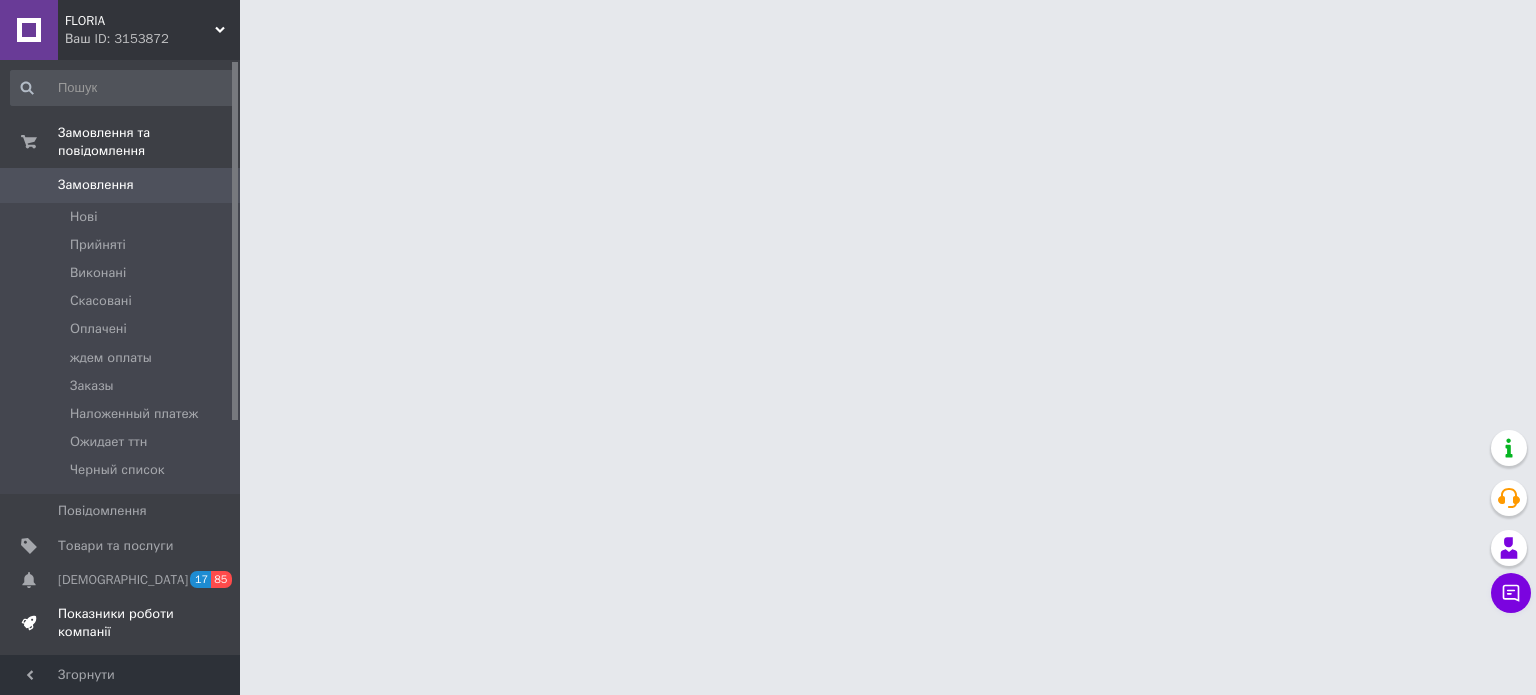 scroll, scrollTop: 0, scrollLeft: 0, axis: both 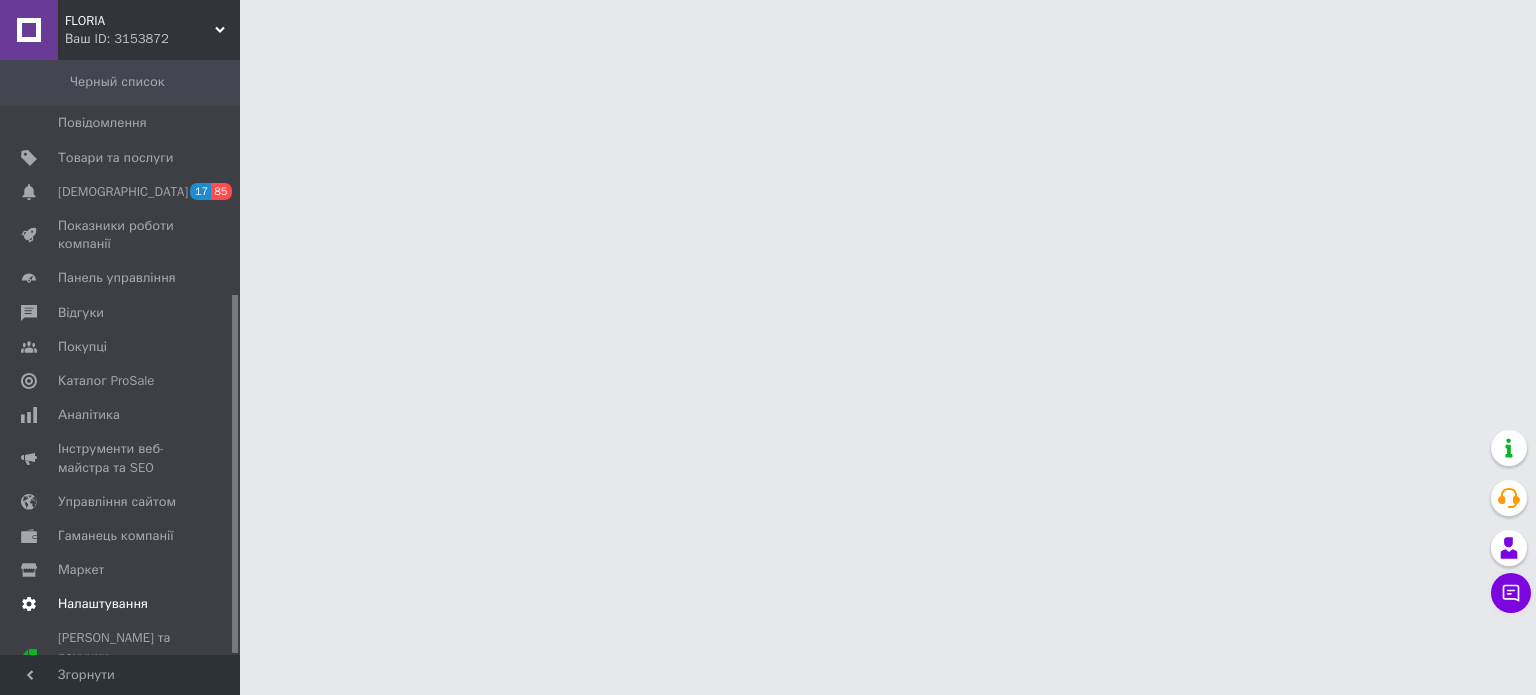 click on "Налаштування" at bounding box center [103, 604] 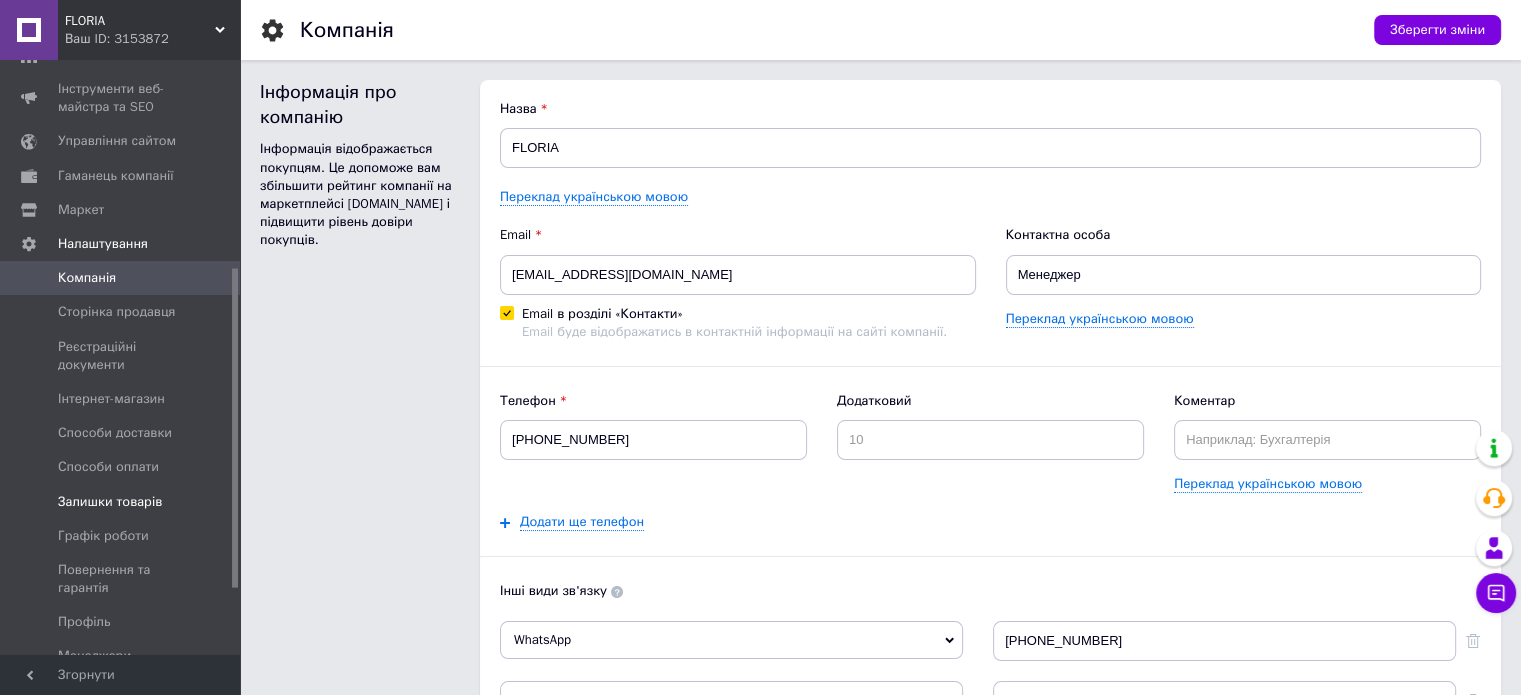 scroll, scrollTop: 0, scrollLeft: 0, axis: both 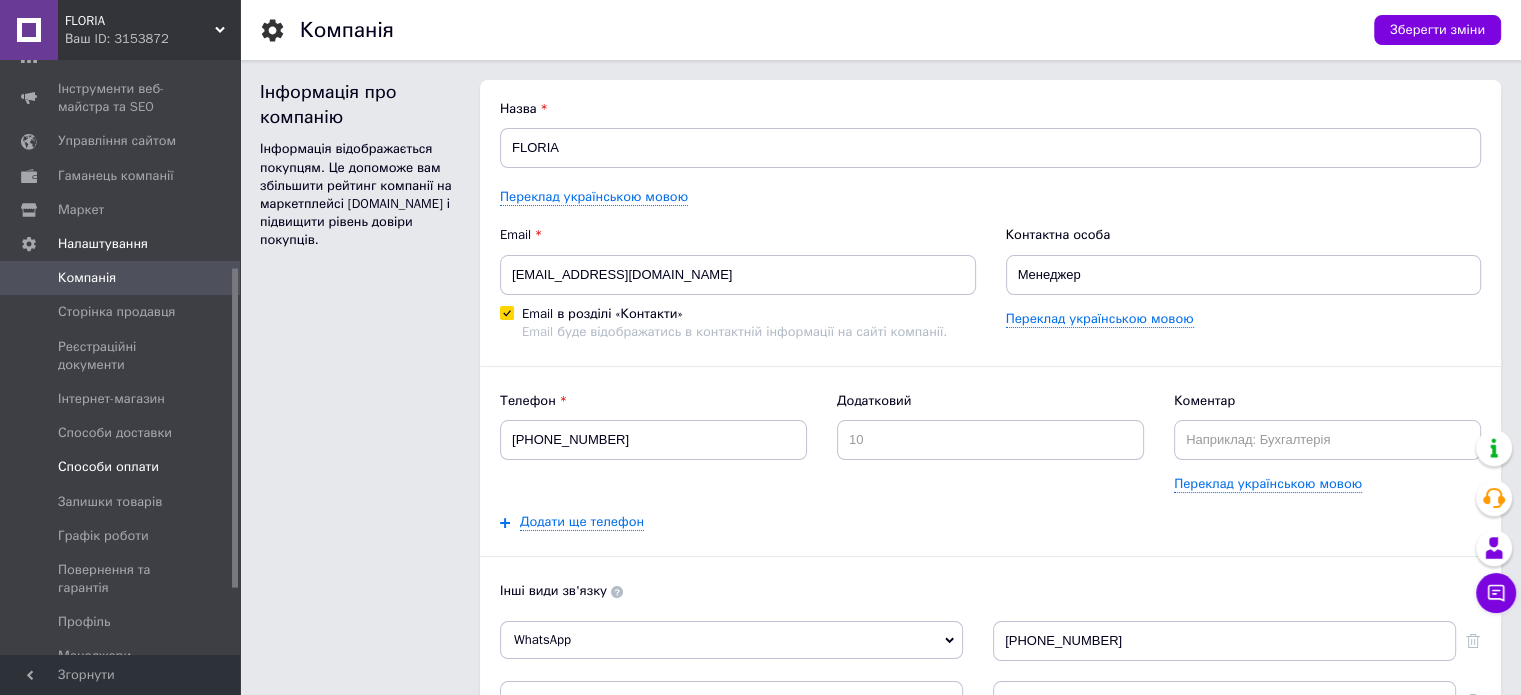 click on "Способи оплати" at bounding box center [108, 467] 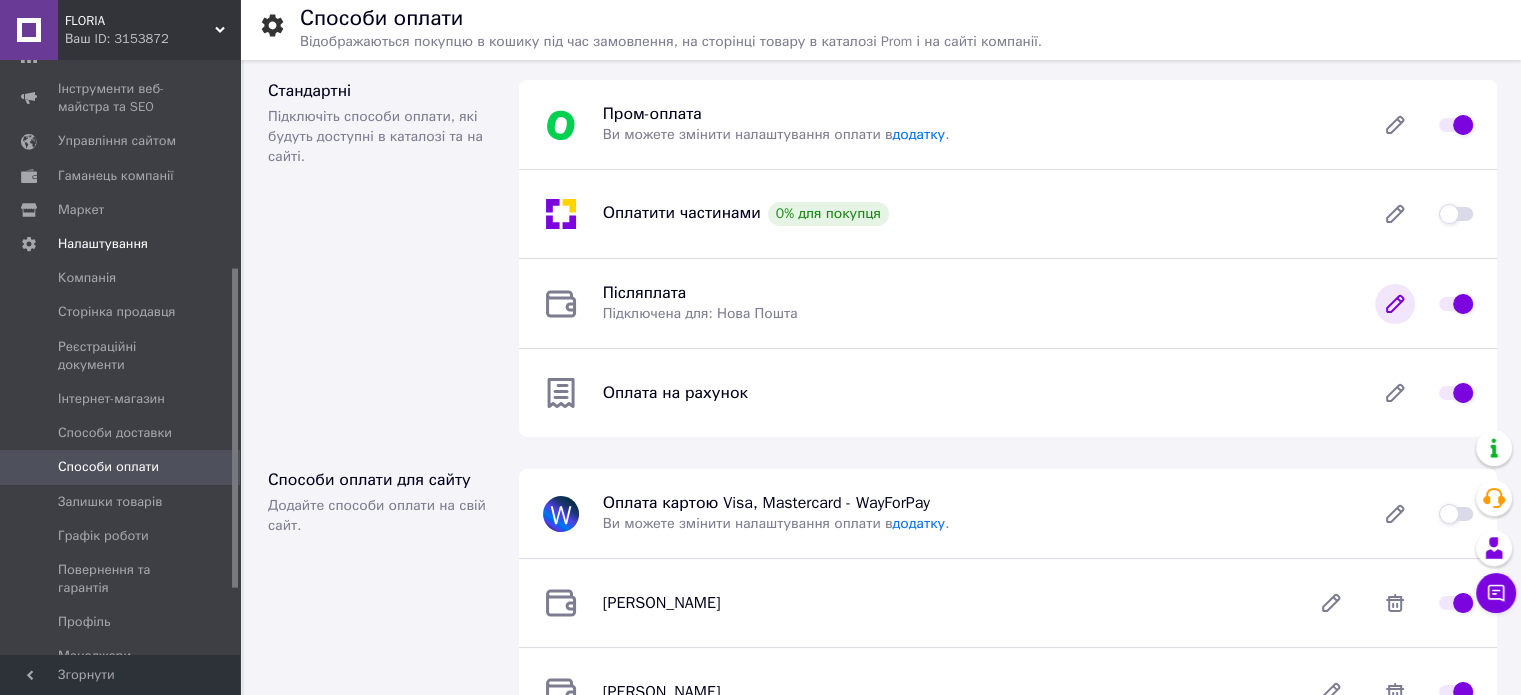 click 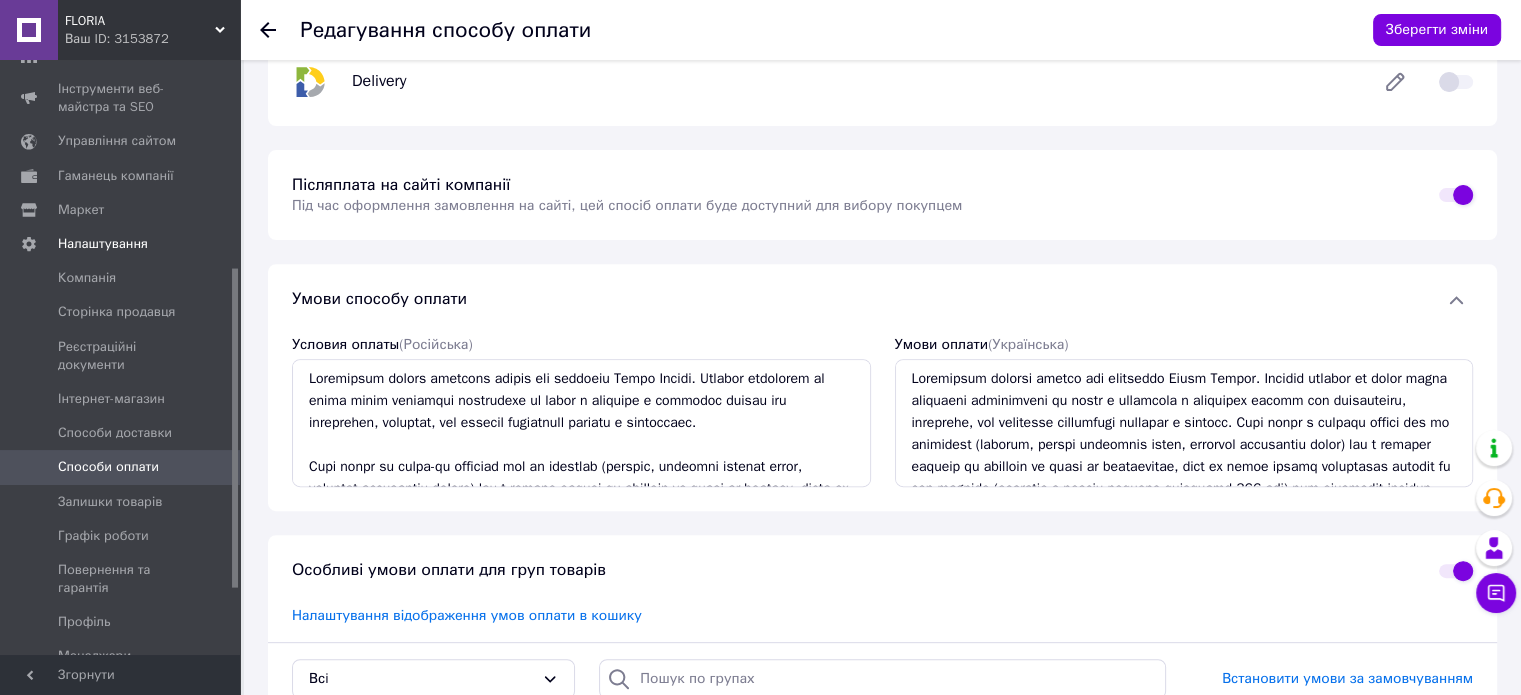 scroll, scrollTop: 1100, scrollLeft: 0, axis: vertical 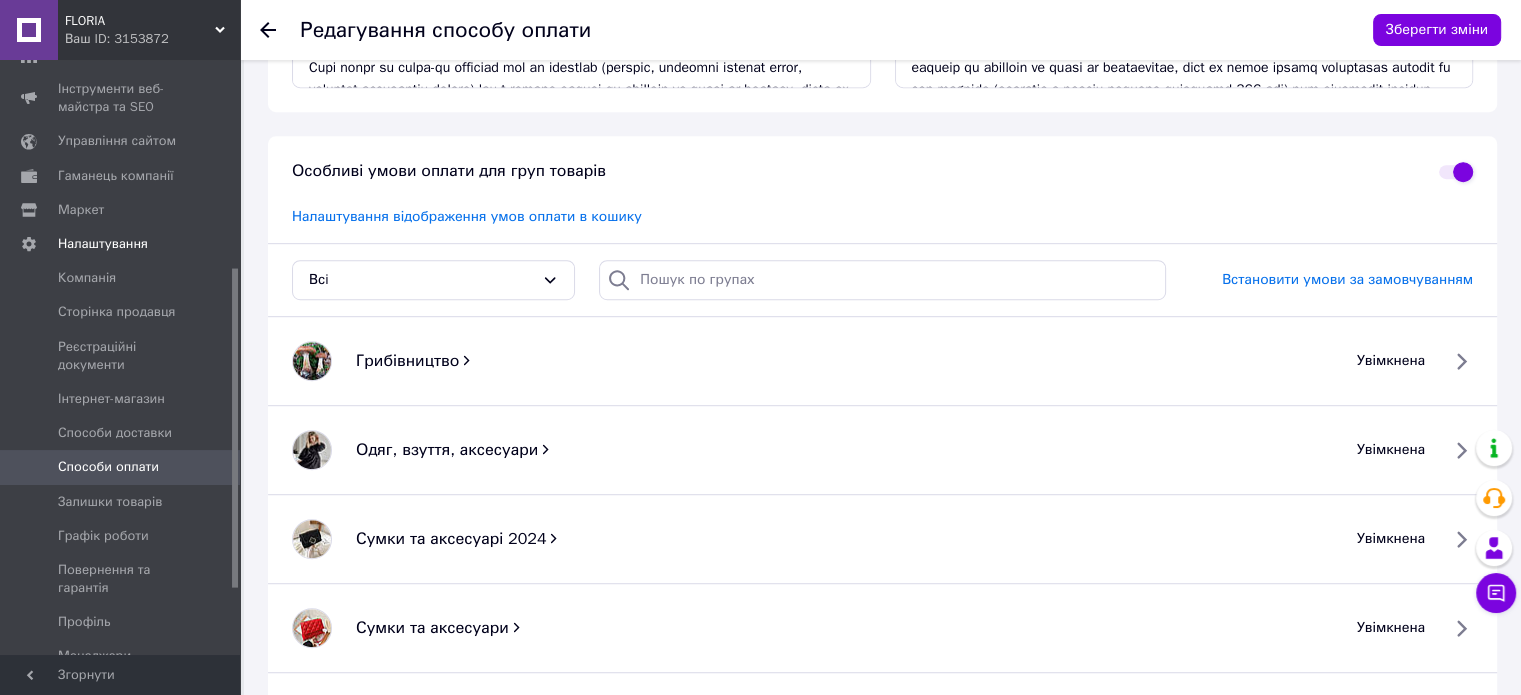 click 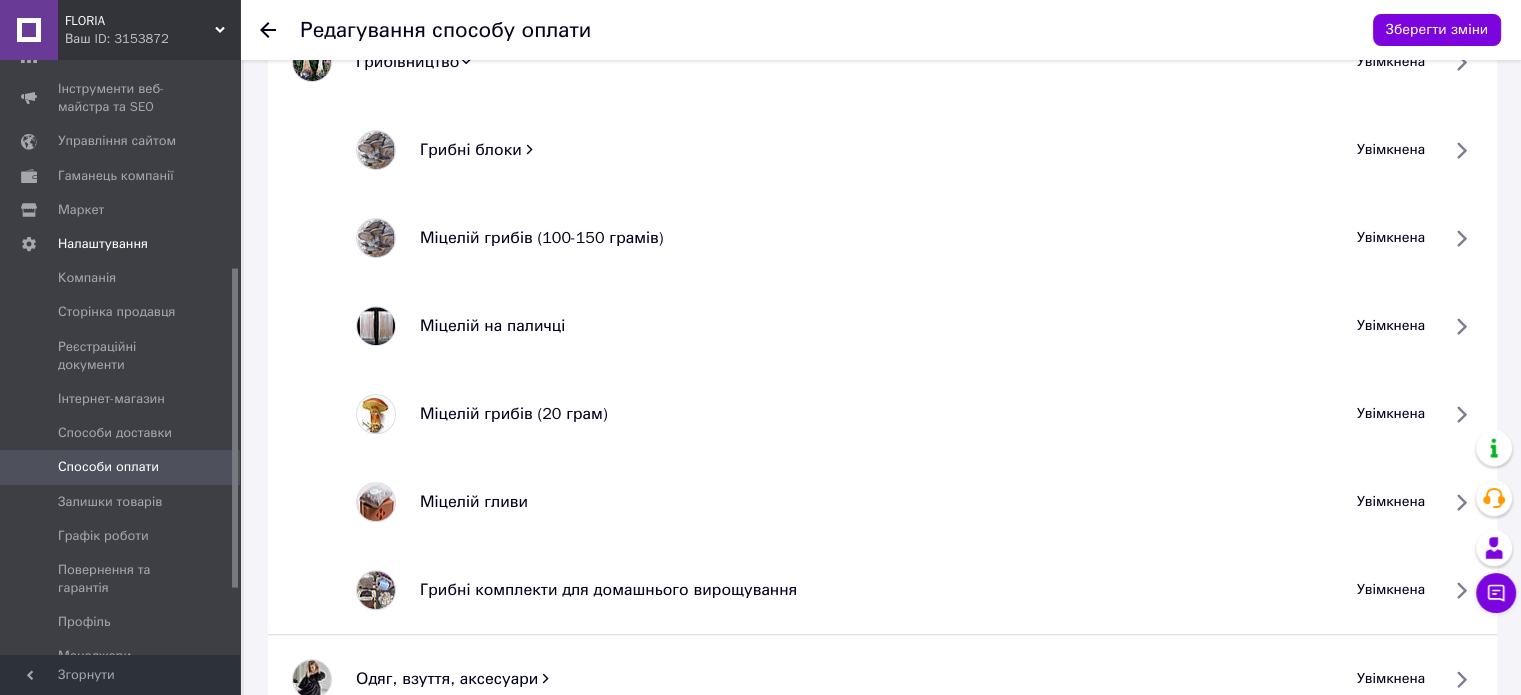 scroll, scrollTop: 1500, scrollLeft: 0, axis: vertical 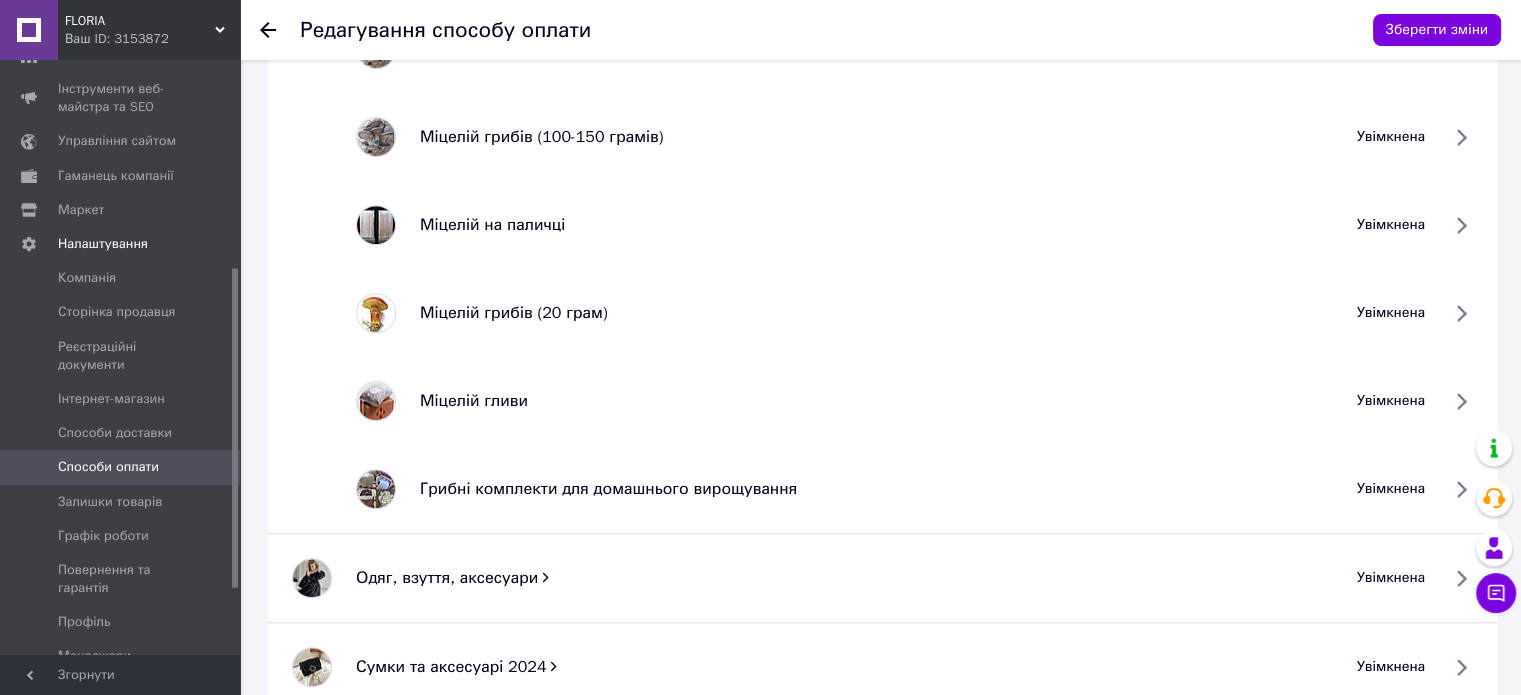 click on "увімкнена" at bounding box center (1391, 401) 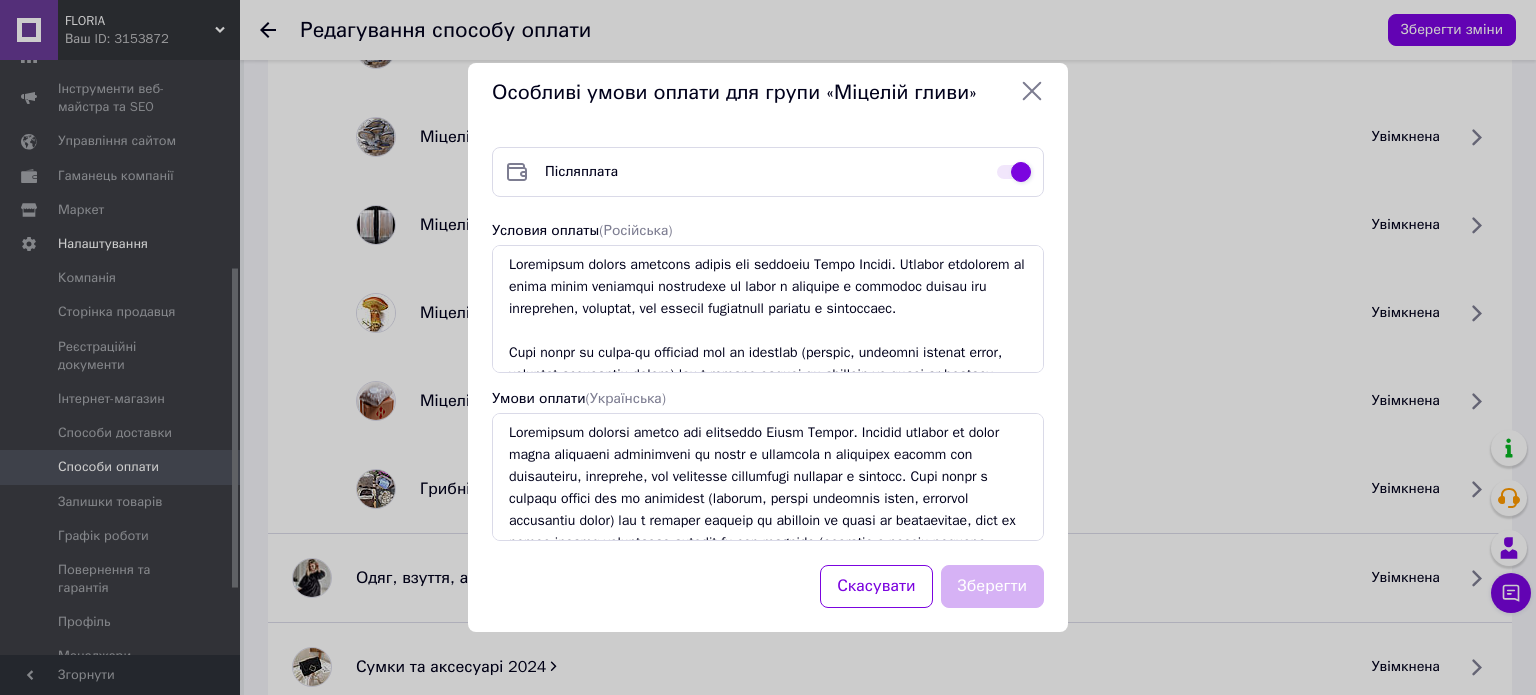 click at bounding box center [1014, 172] 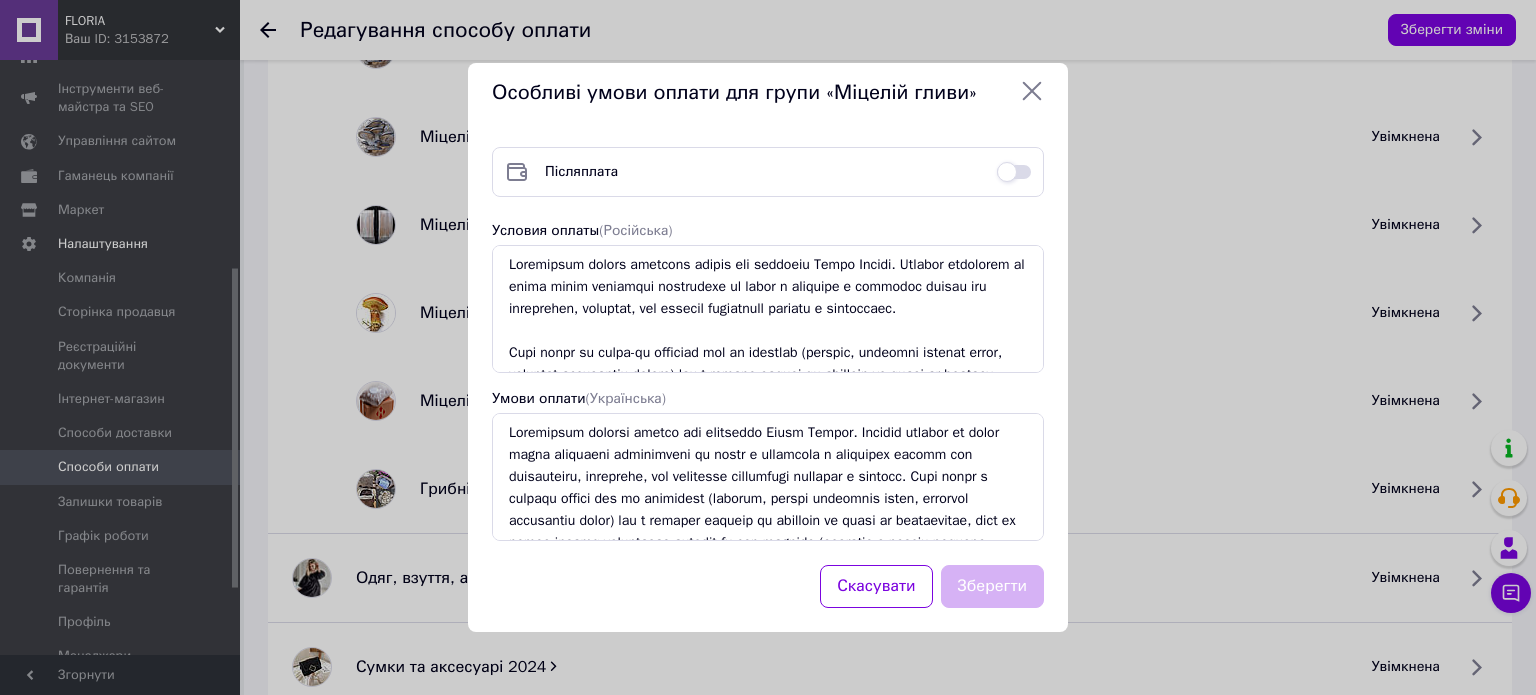checkbox on "false" 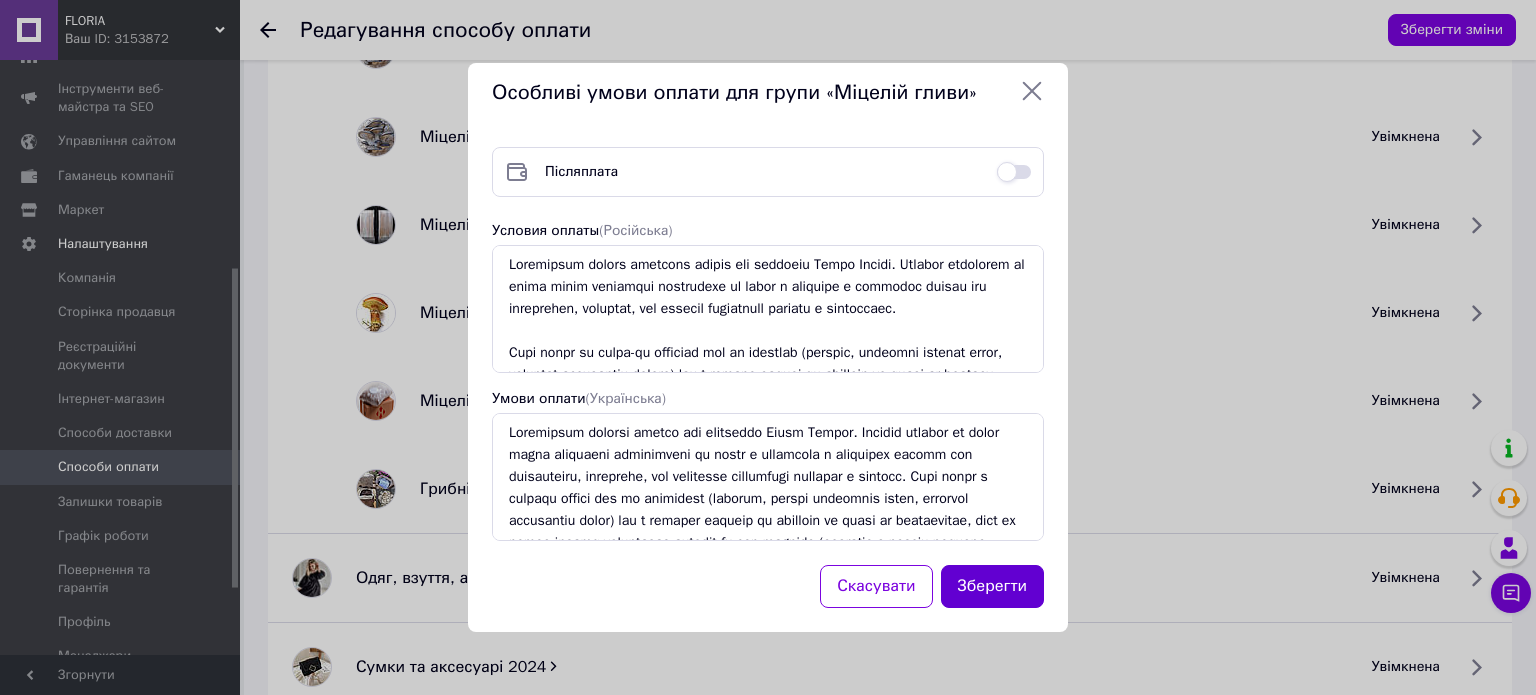 click on "Зберегти" at bounding box center [993, 586] 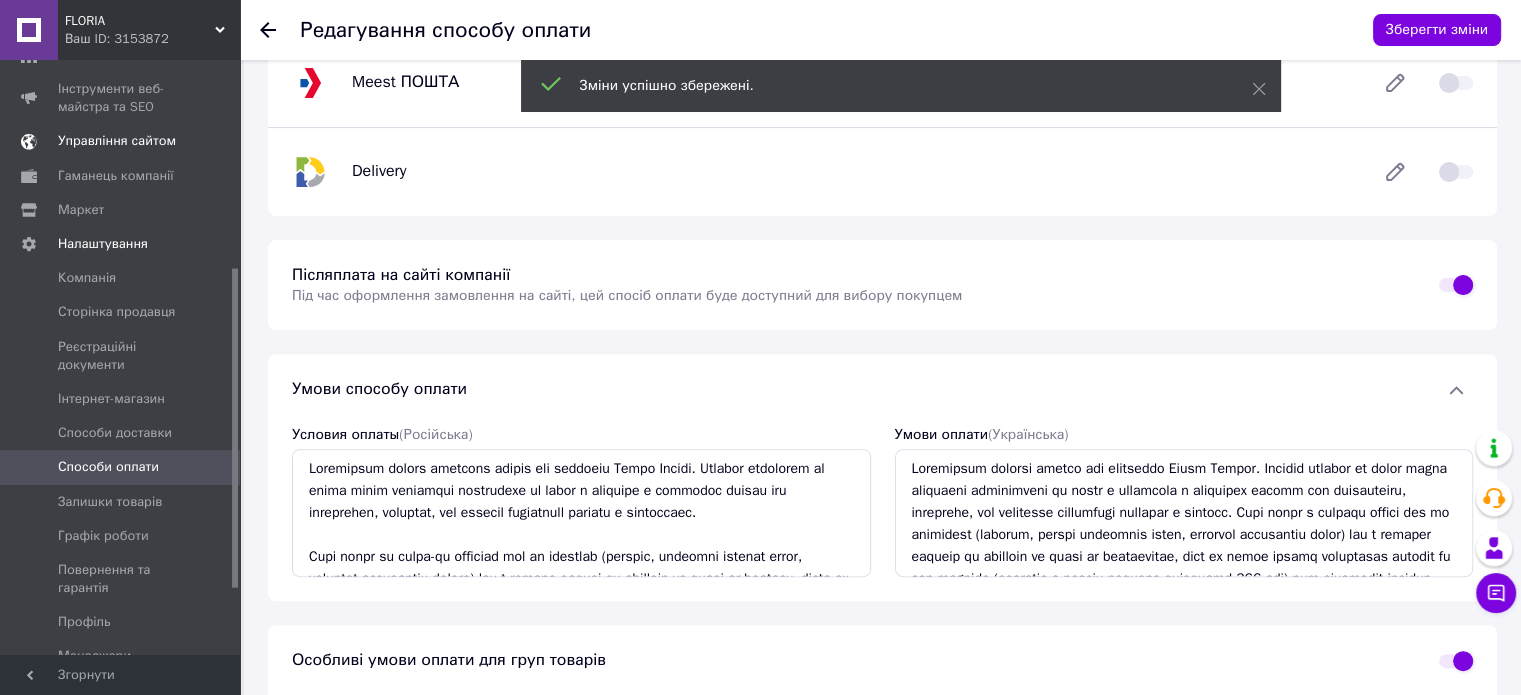 scroll, scrollTop: 600, scrollLeft: 0, axis: vertical 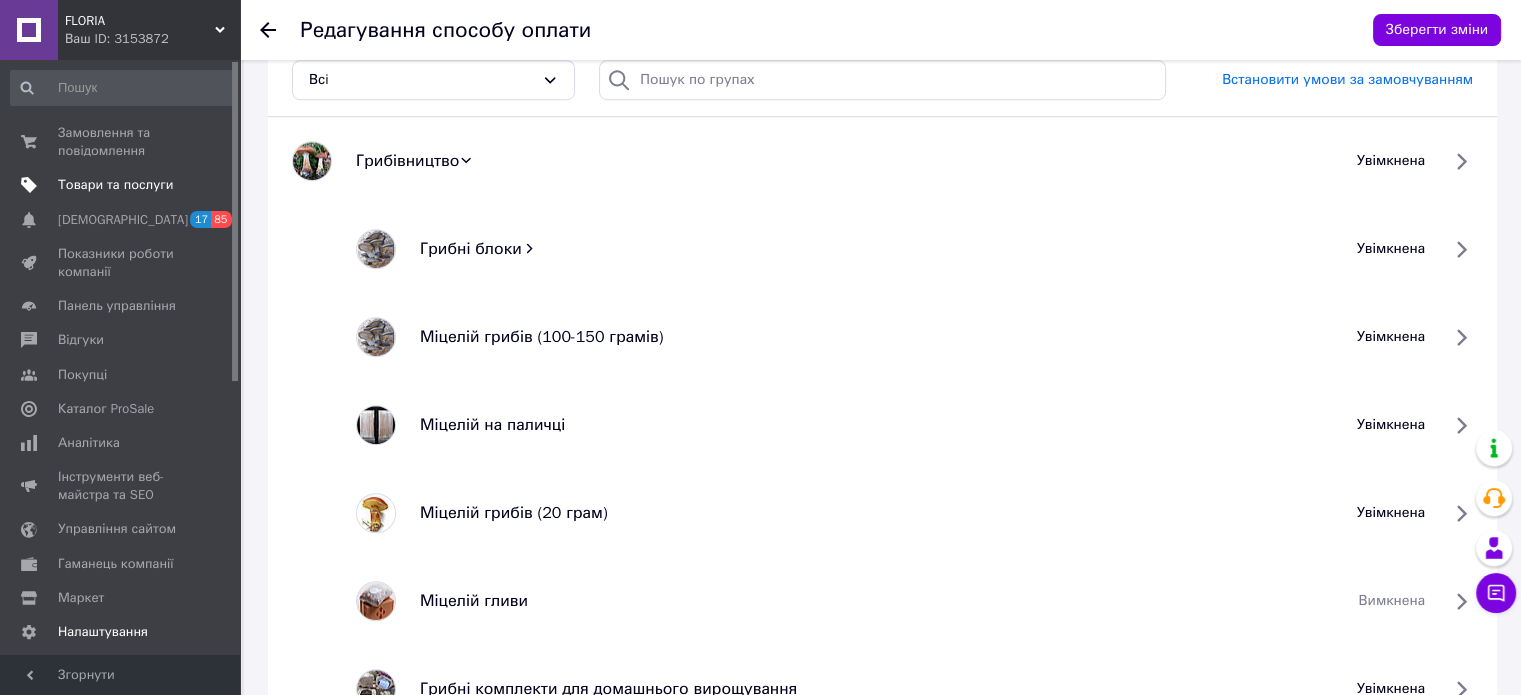 click on "Товари та послуги" at bounding box center [115, 185] 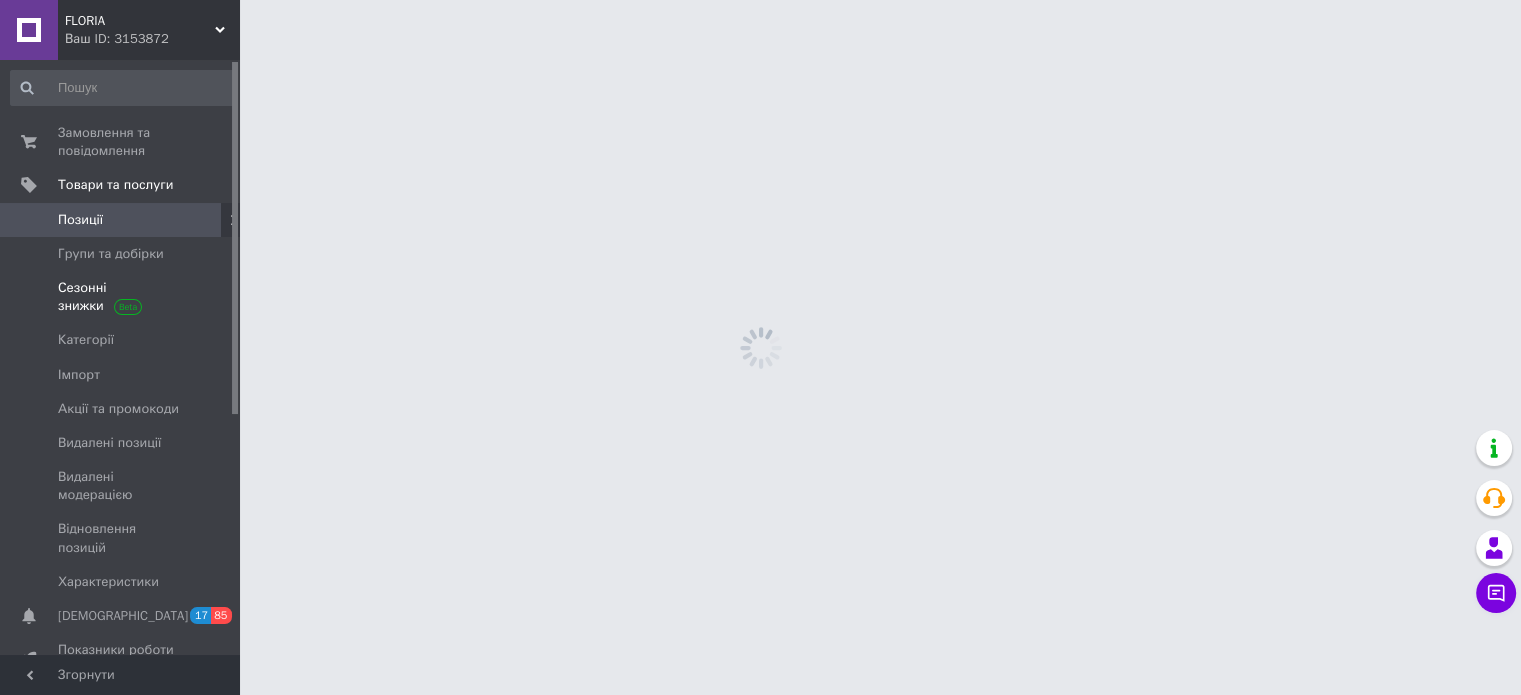 scroll, scrollTop: 0, scrollLeft: 0, axis: both 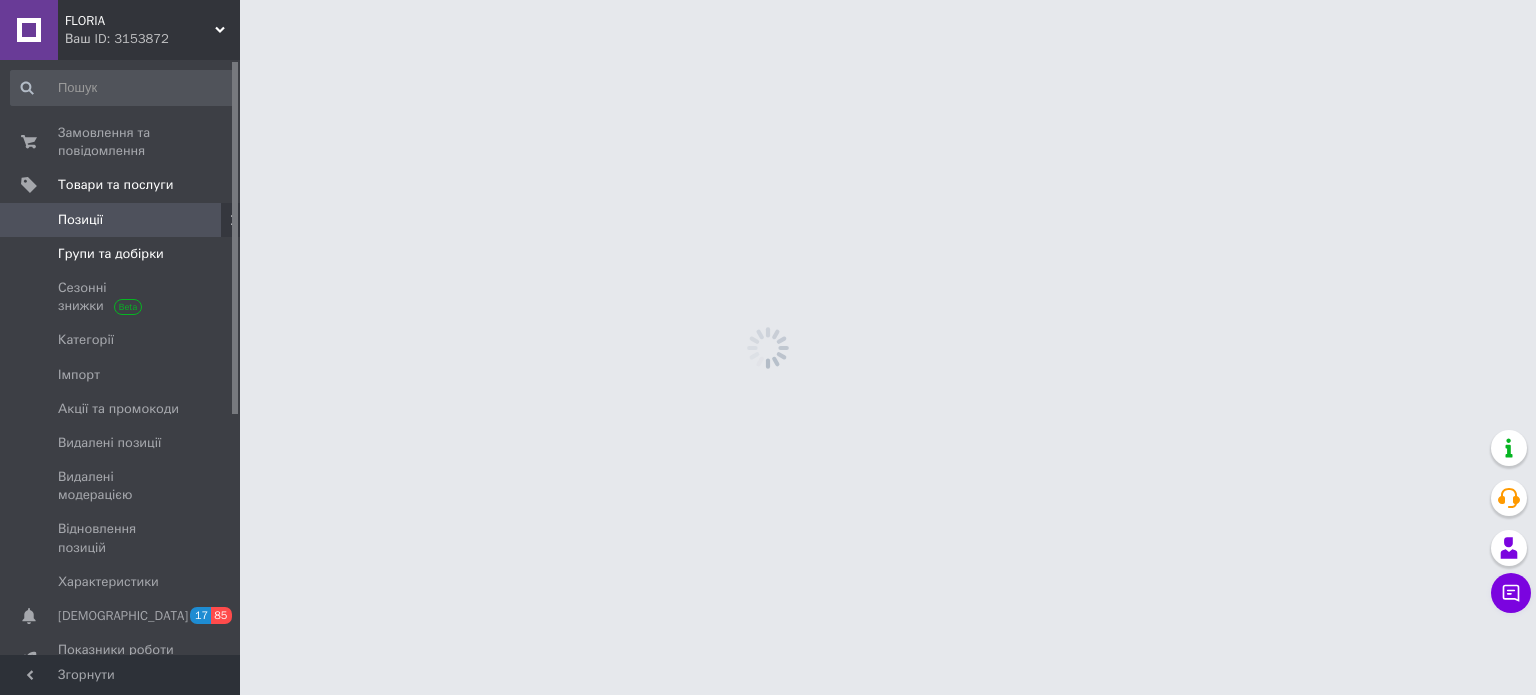 click on "Групи та добірки" at bounding box center [111, 254] 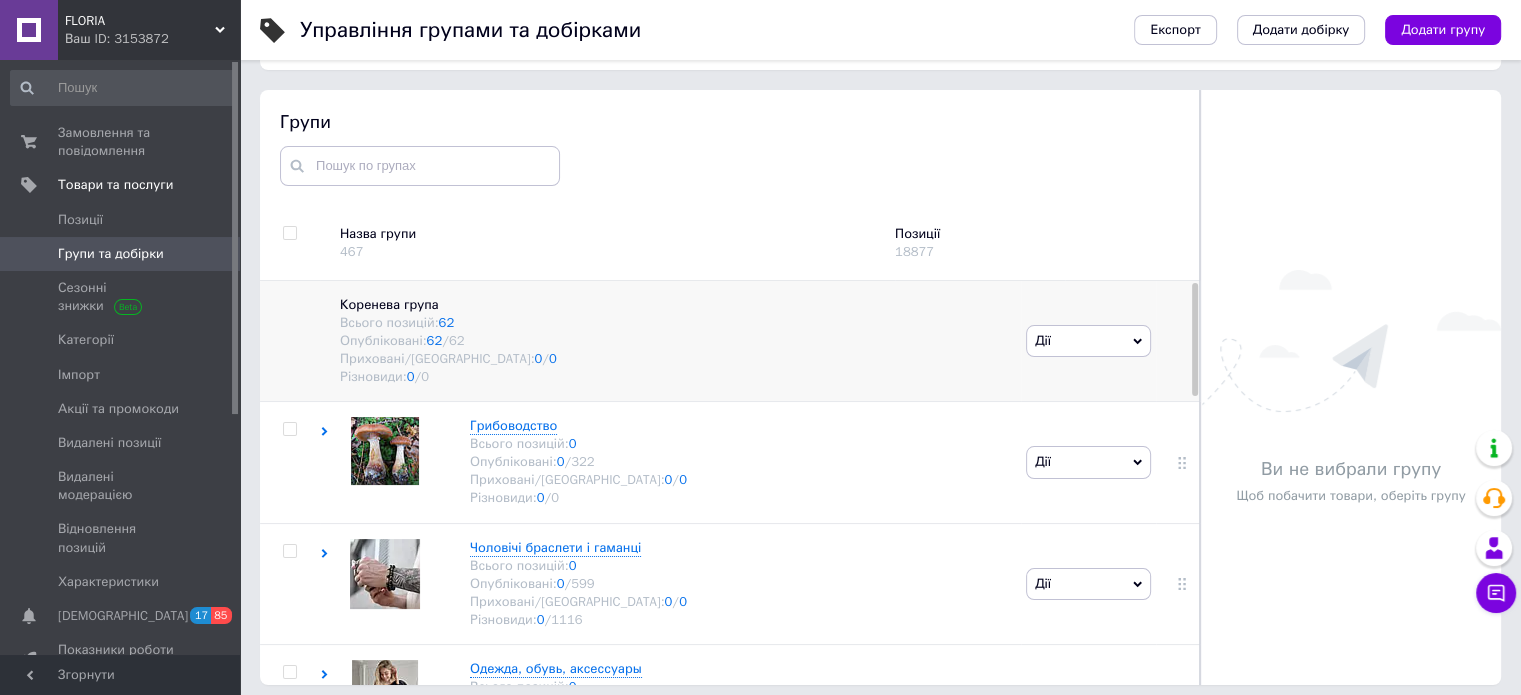 scroll, scrollTop: 113, scrollLeft: 0, axis: vertical 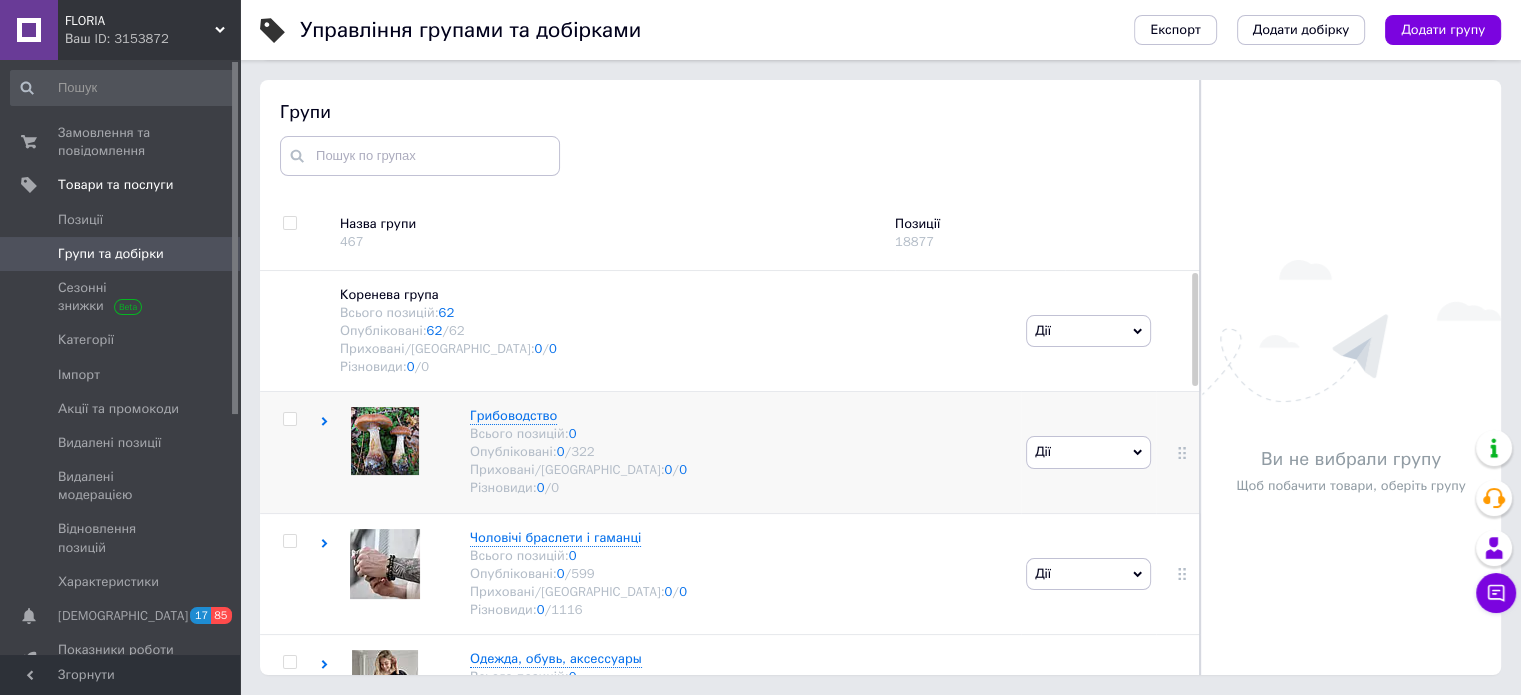 click 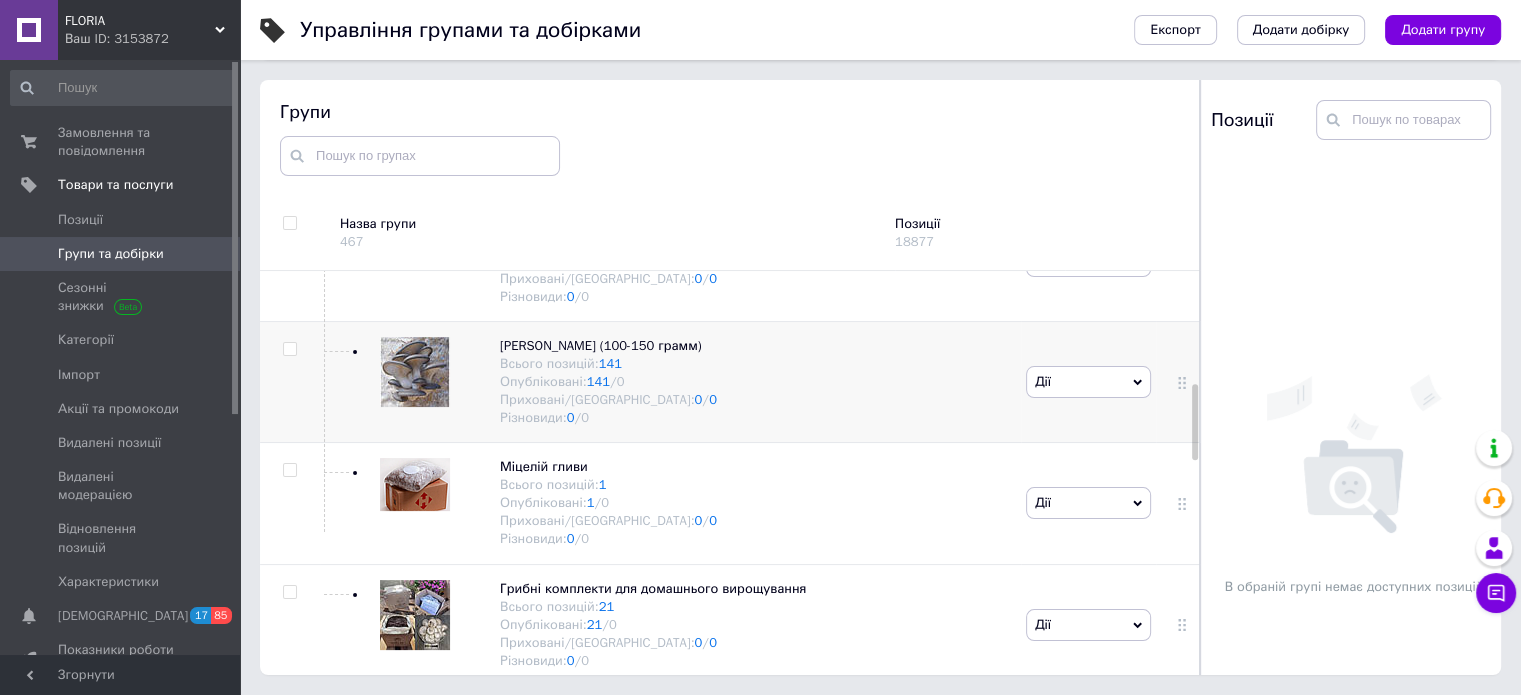 scroll, scrollTop: 600, scrollLeft: 0, axis: vertical 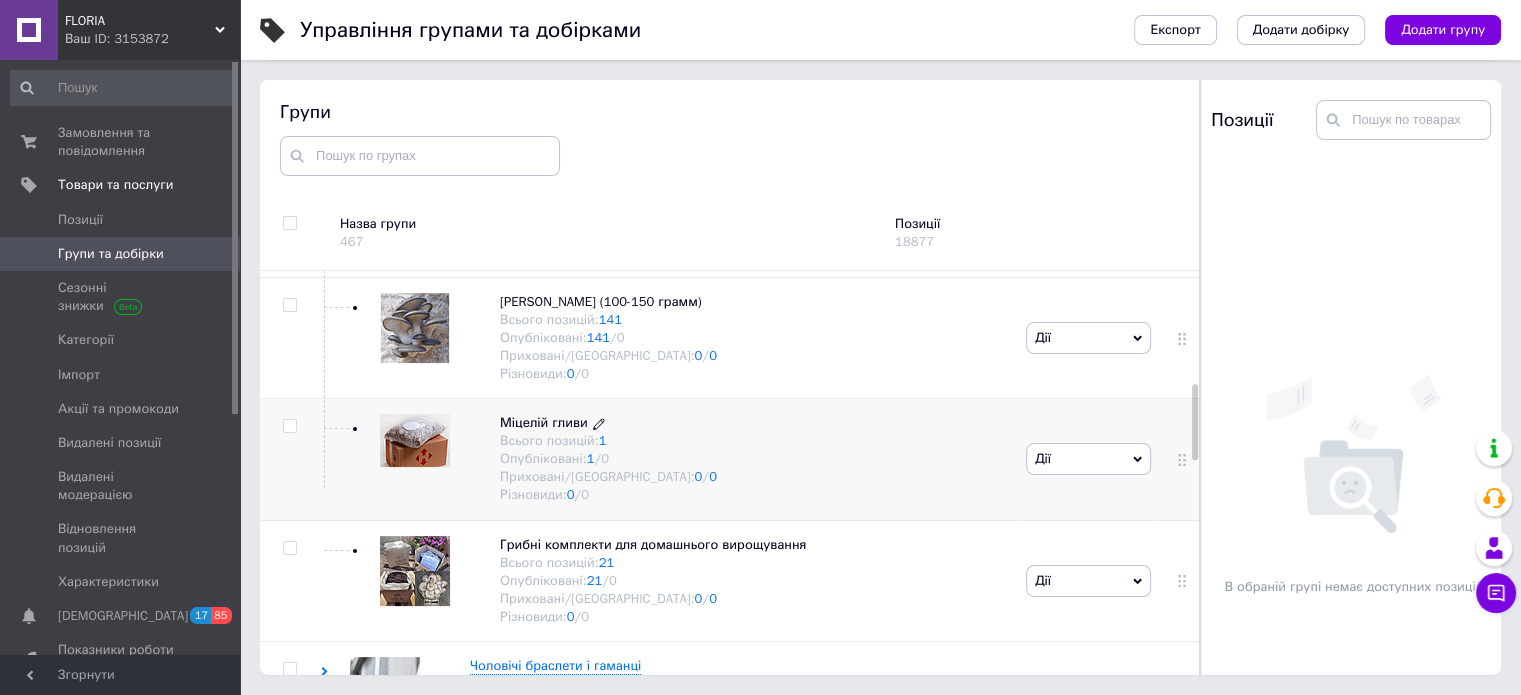 drag, startPoint x: 591, startPoint y: 415, endPoint x: 522, endPoint y: 418, distance: 69.065186 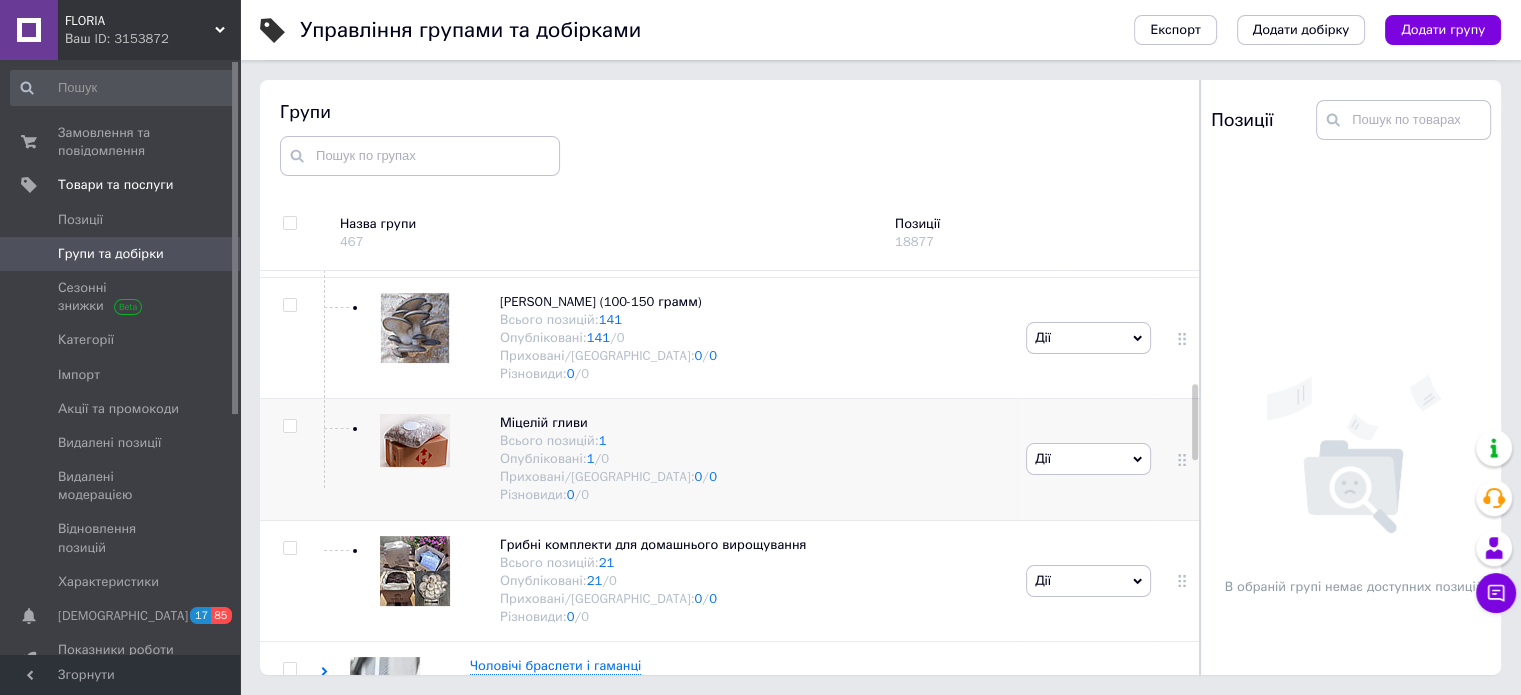 drag, startPoint x: 522, startPoint y: 418, endPoint x: 755, endPoint y: 469, distance: 238.51625 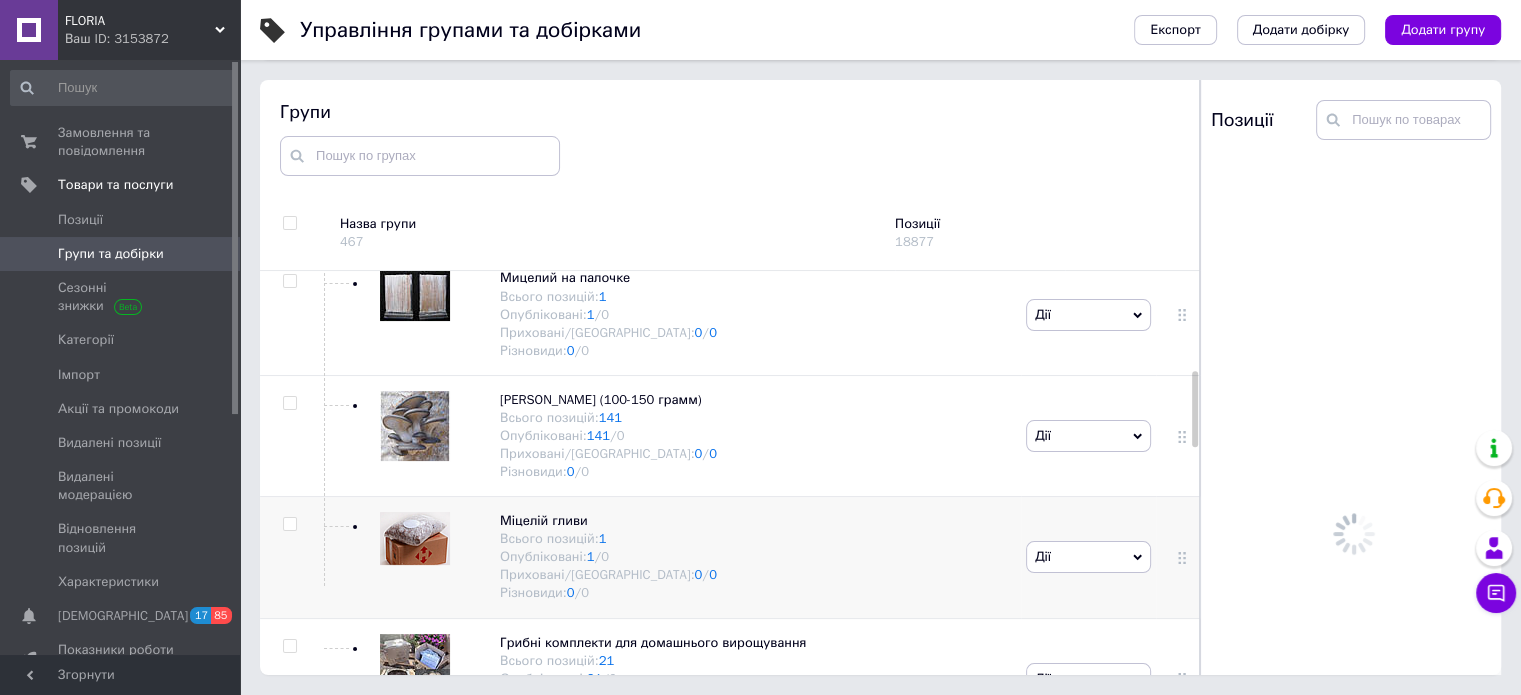 scroll, scrollTop: 500, scrollLeft: 0, axis: vertical 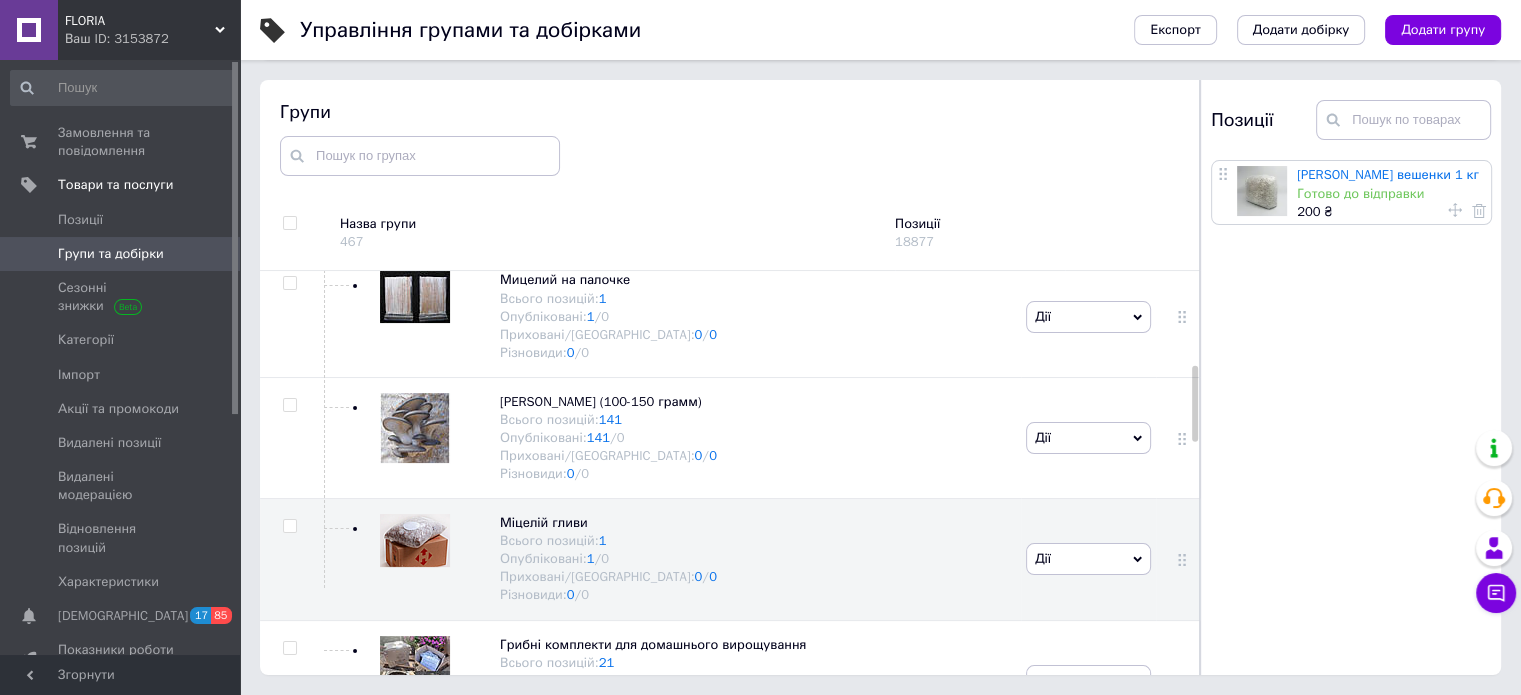 click 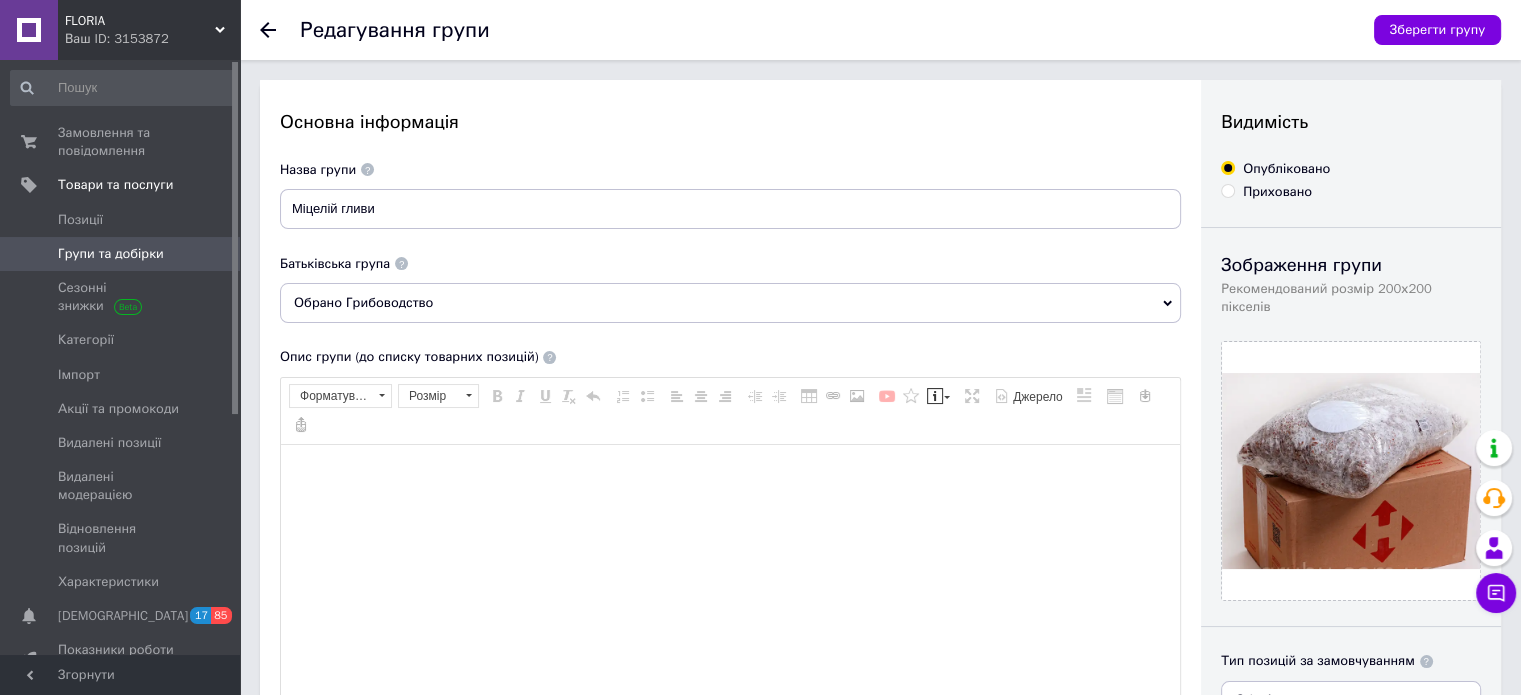 scroll, scrollTop: 0, scrollLeft: 0, axis: both 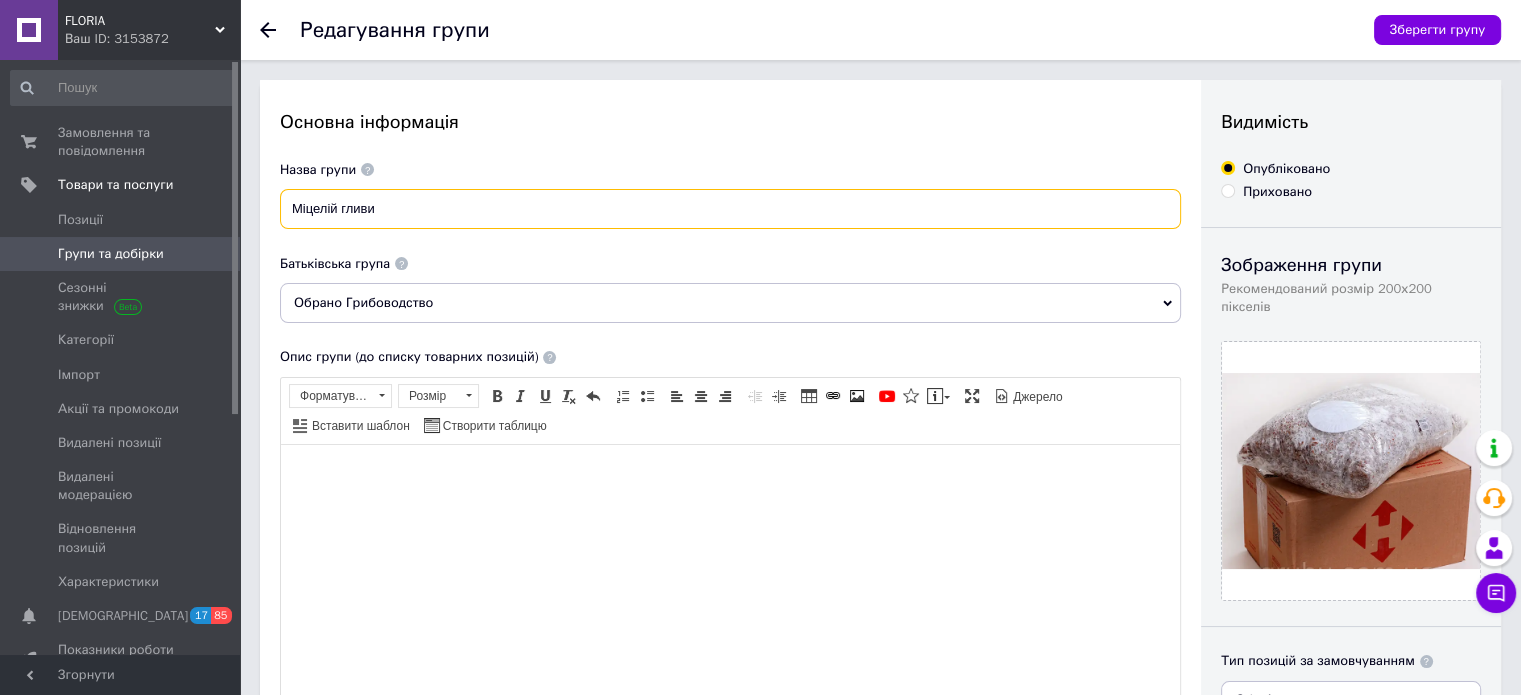 drag, startPoint x: 341, startPoint y: 206, endPoint x: 440, endPoint y: 215, distance: 99.40825 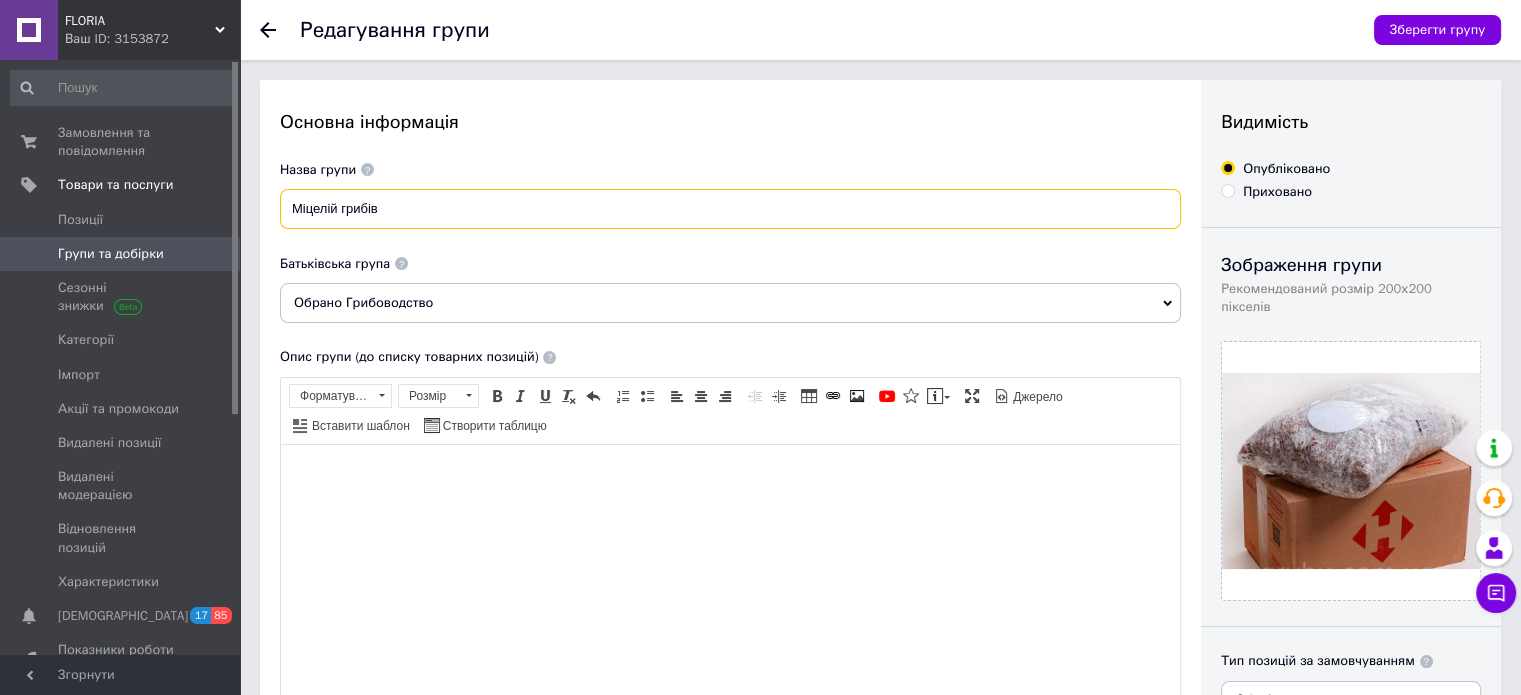 click on "Міцелій грибів" at bounding box center (730, 209) 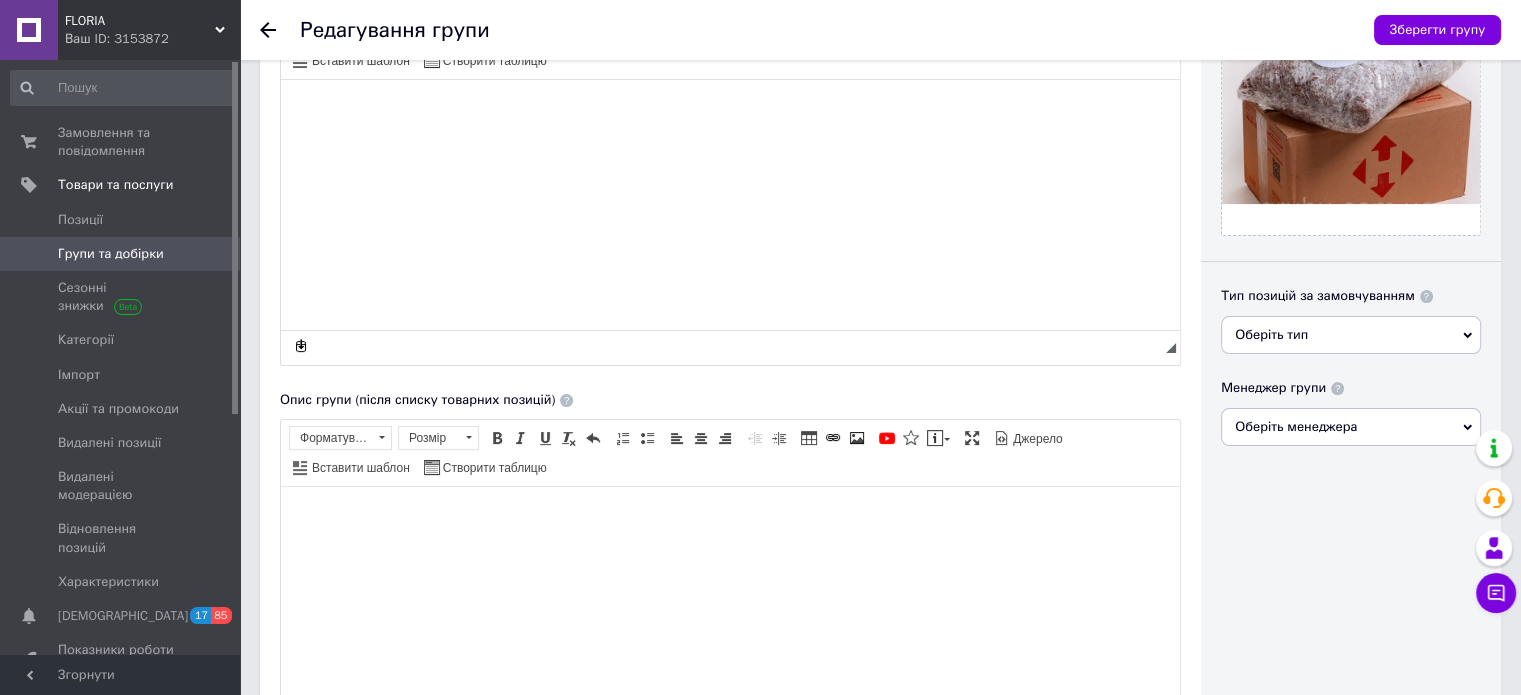 scroll, scrollTop: 400, scrollLeft: 0, axis: vertical 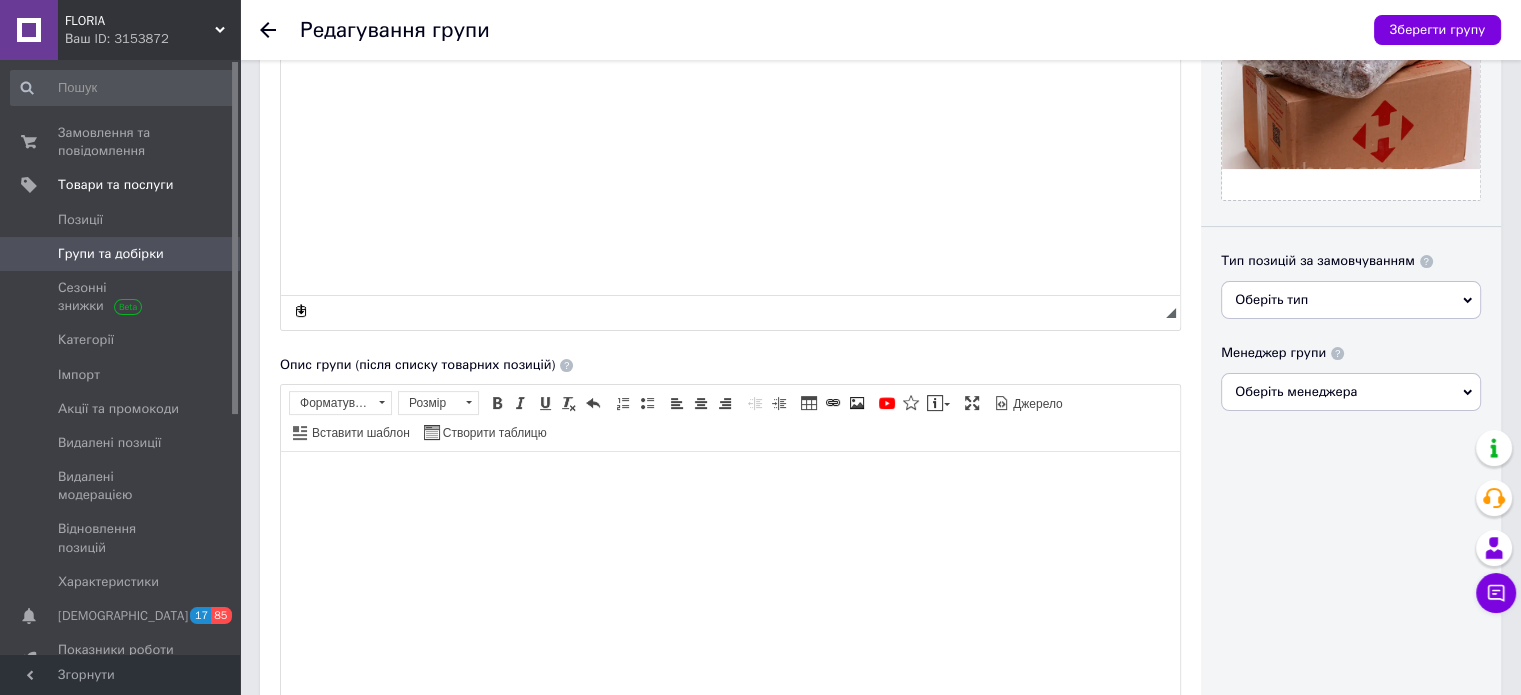 type on "Міцелій ваговий" 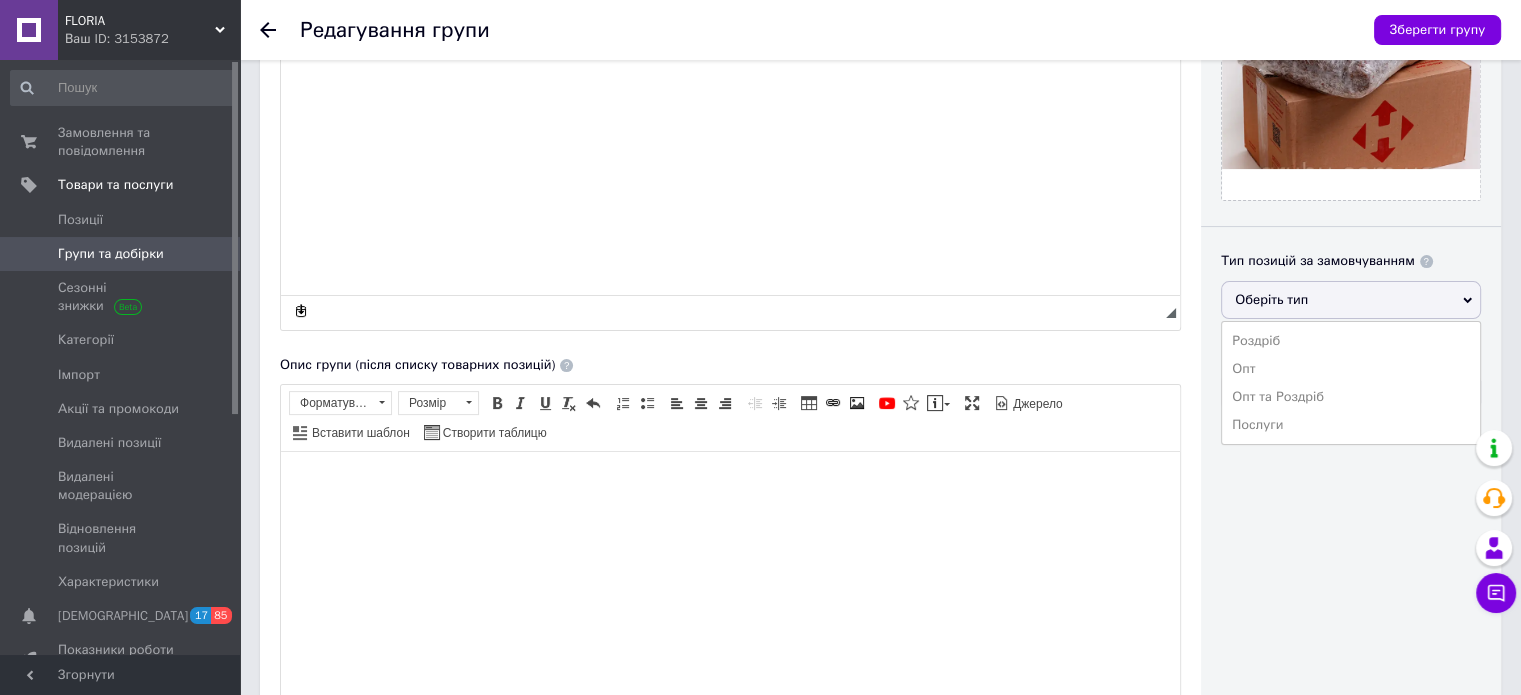 click at bounding box center (730, 74) 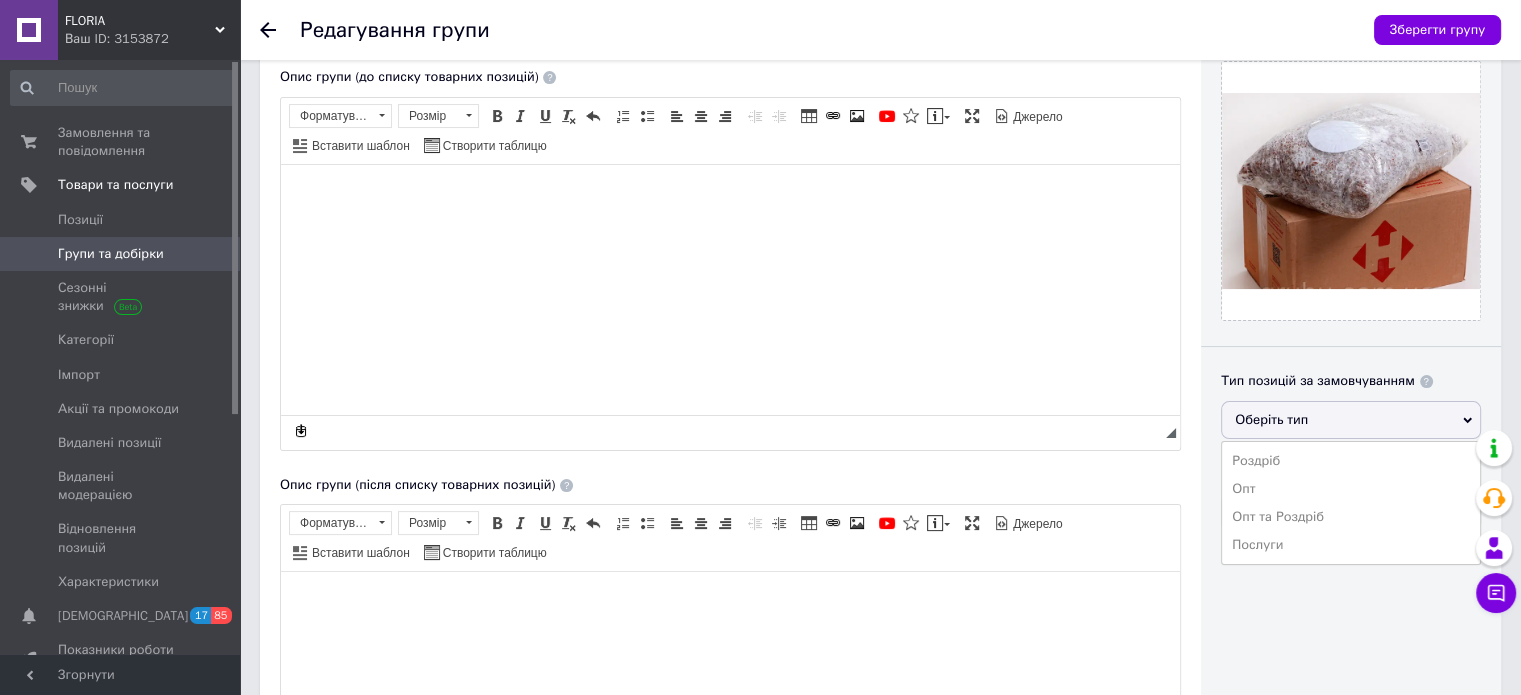 scroll, scrollTop: 100, scrollLeft: 0, axis: vertical 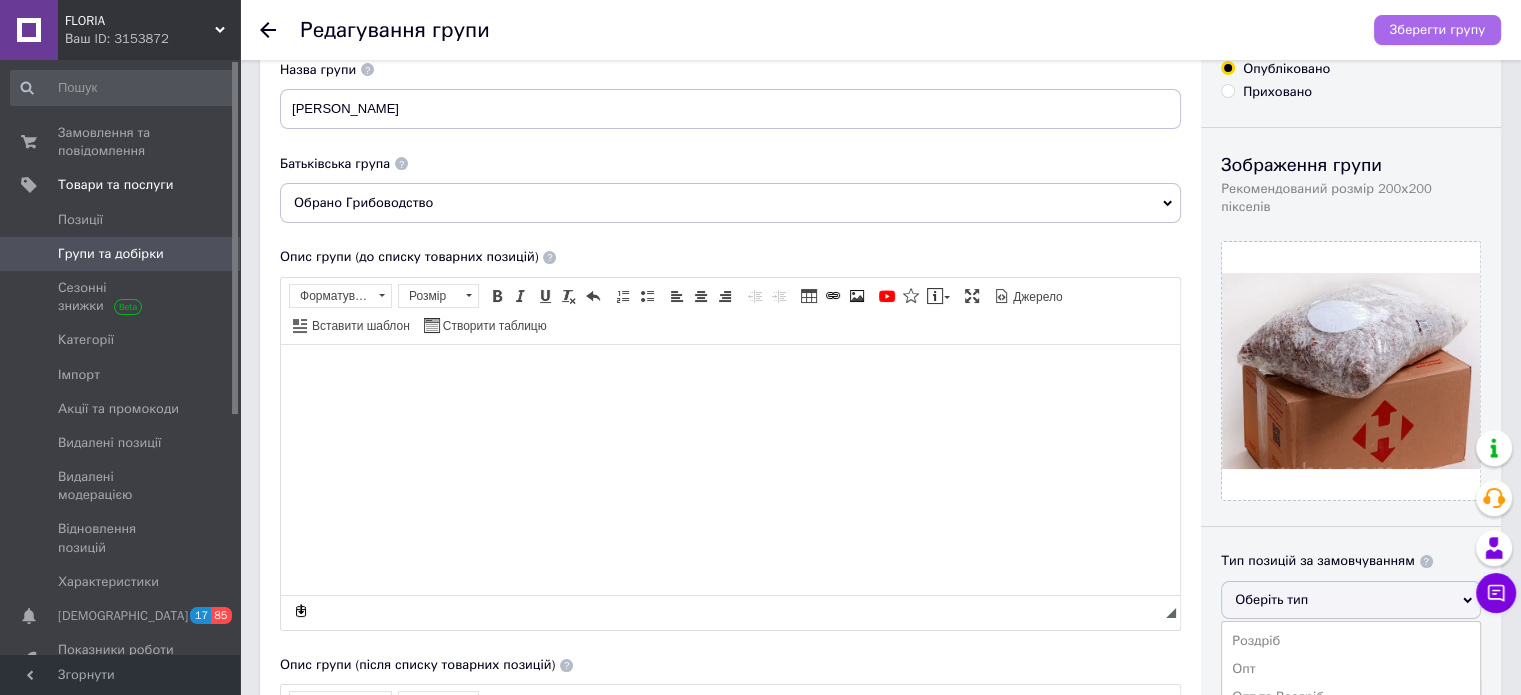 click on "Зберегти групу" at bounding box center (1437, 30) 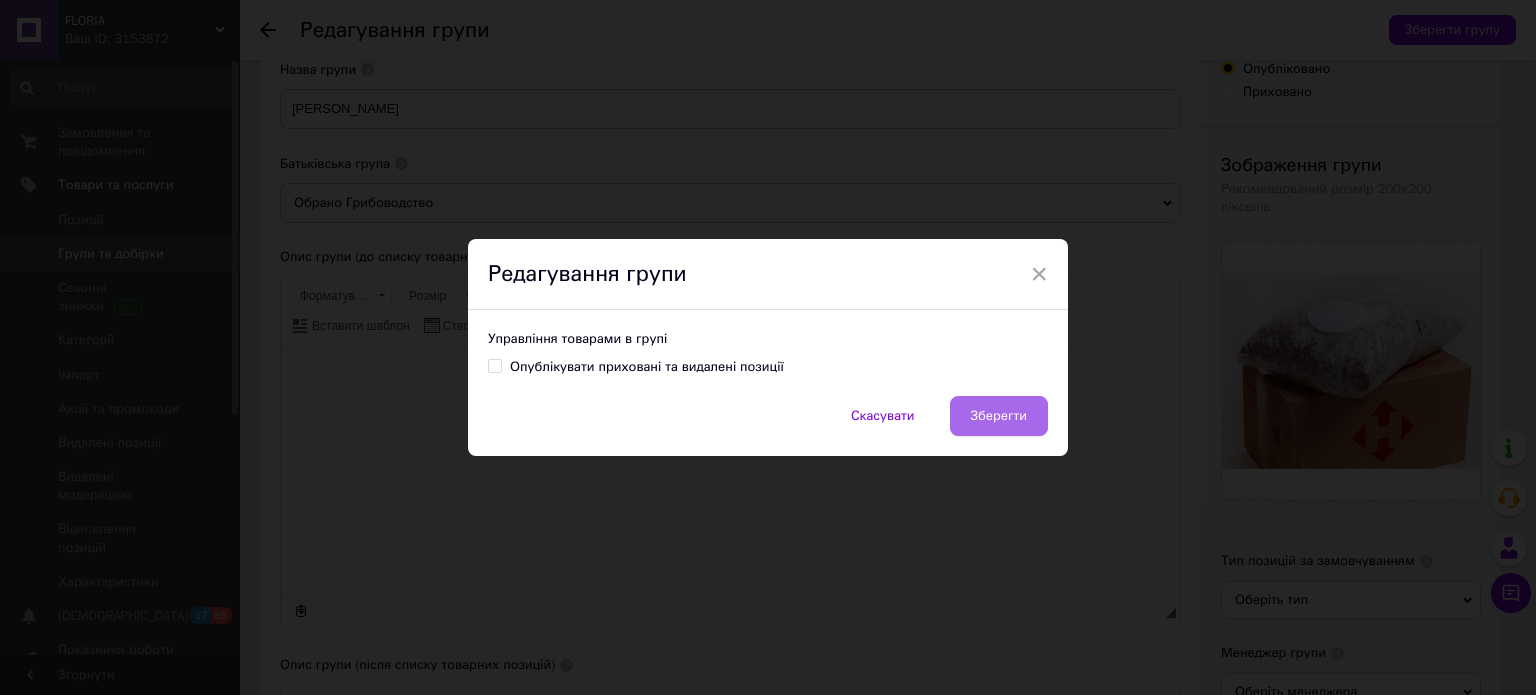 click on "Зберегти" at bounding box center [999, 416] 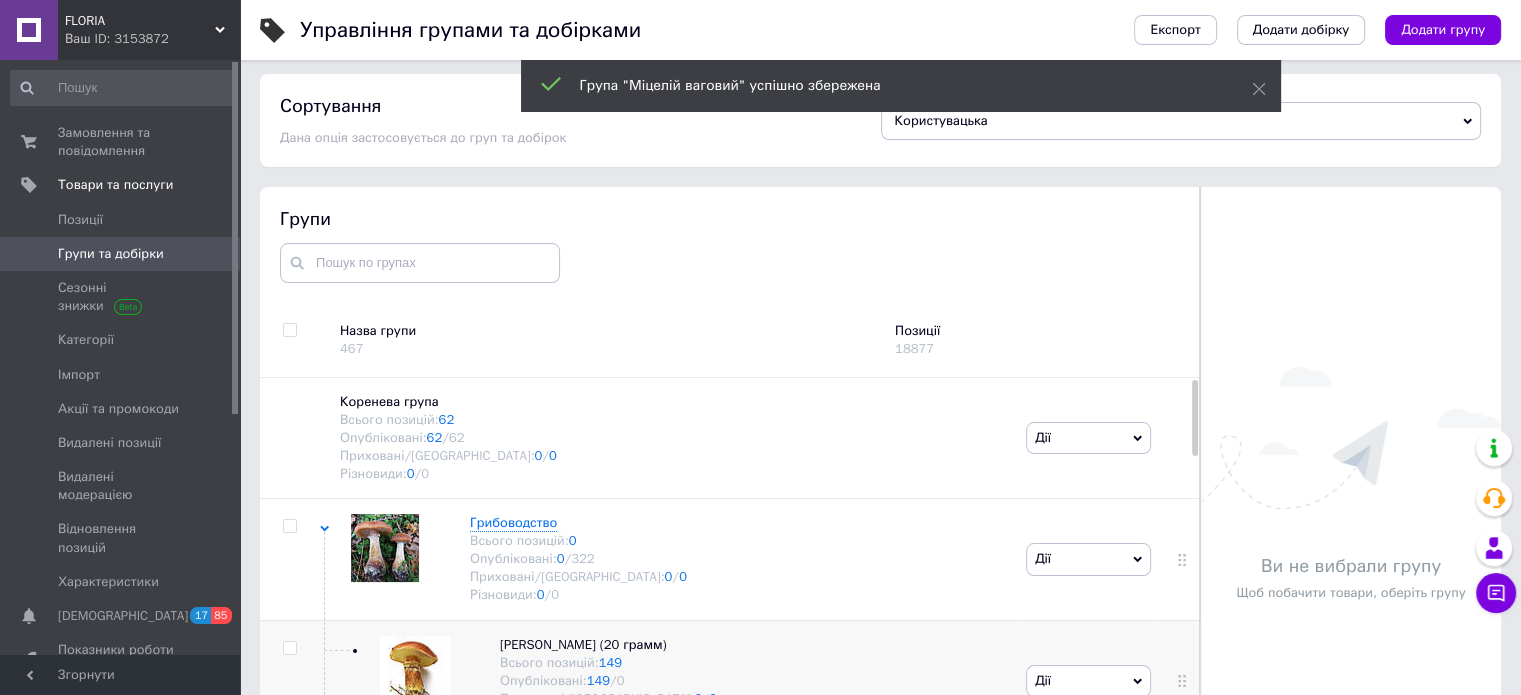 scroll, scrollTop: 108, scrollLeft: 0, axis: vertical 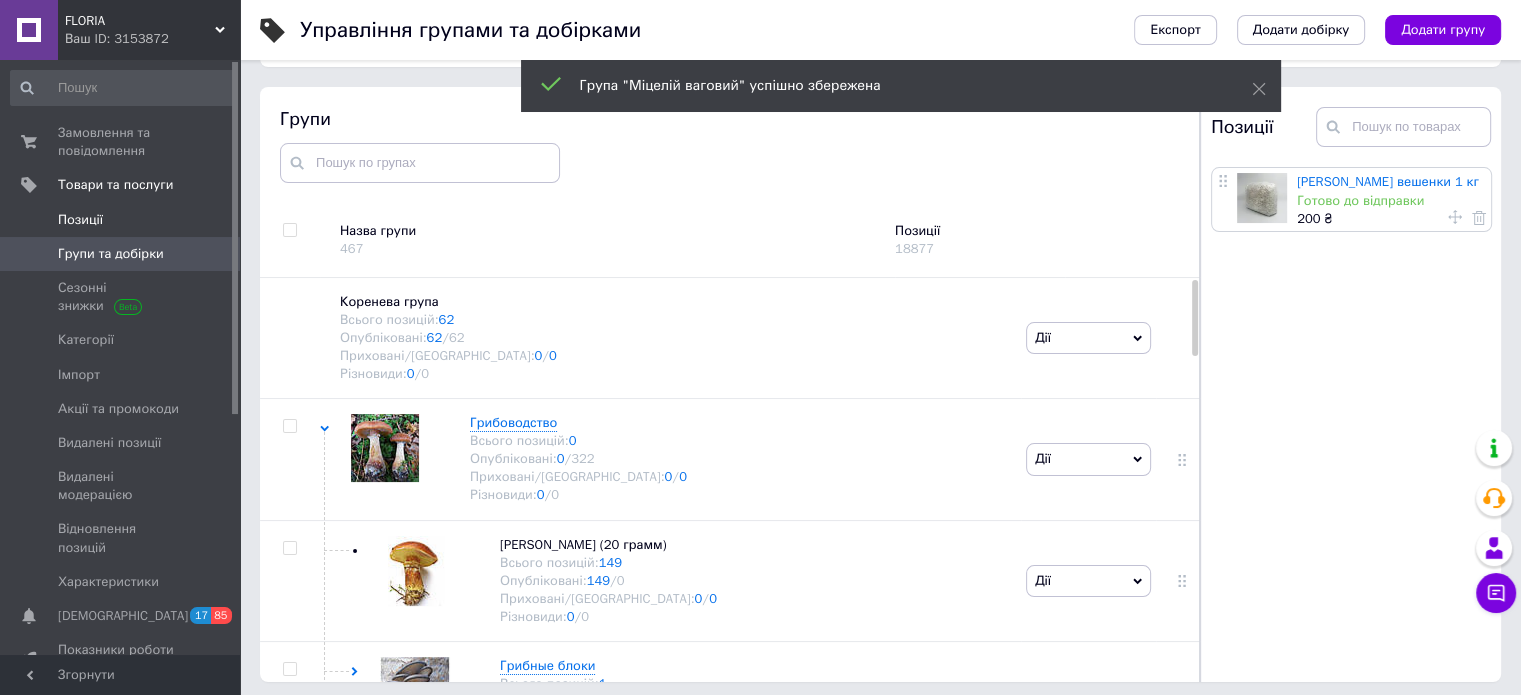 click on "Позиції" at bounding box center [80, 220] 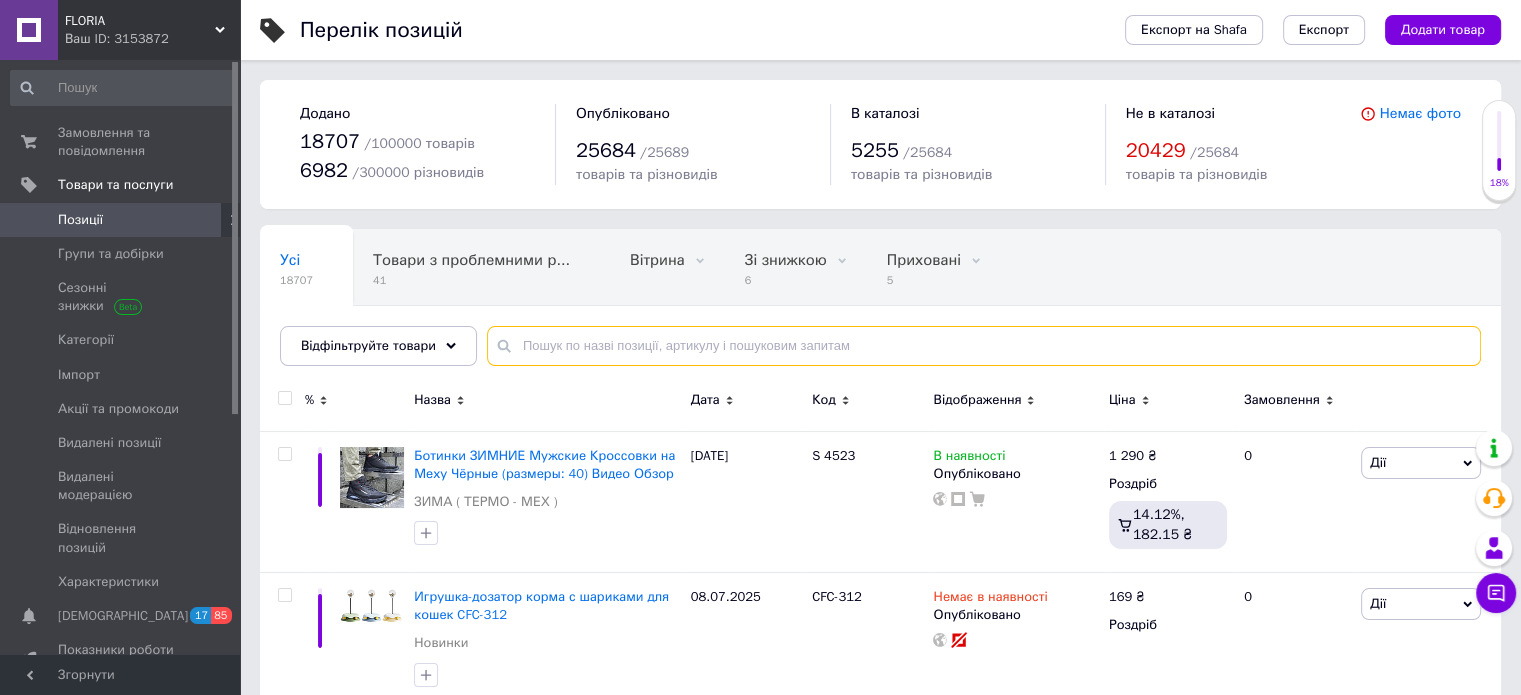 click at bounding box center (984, 346) 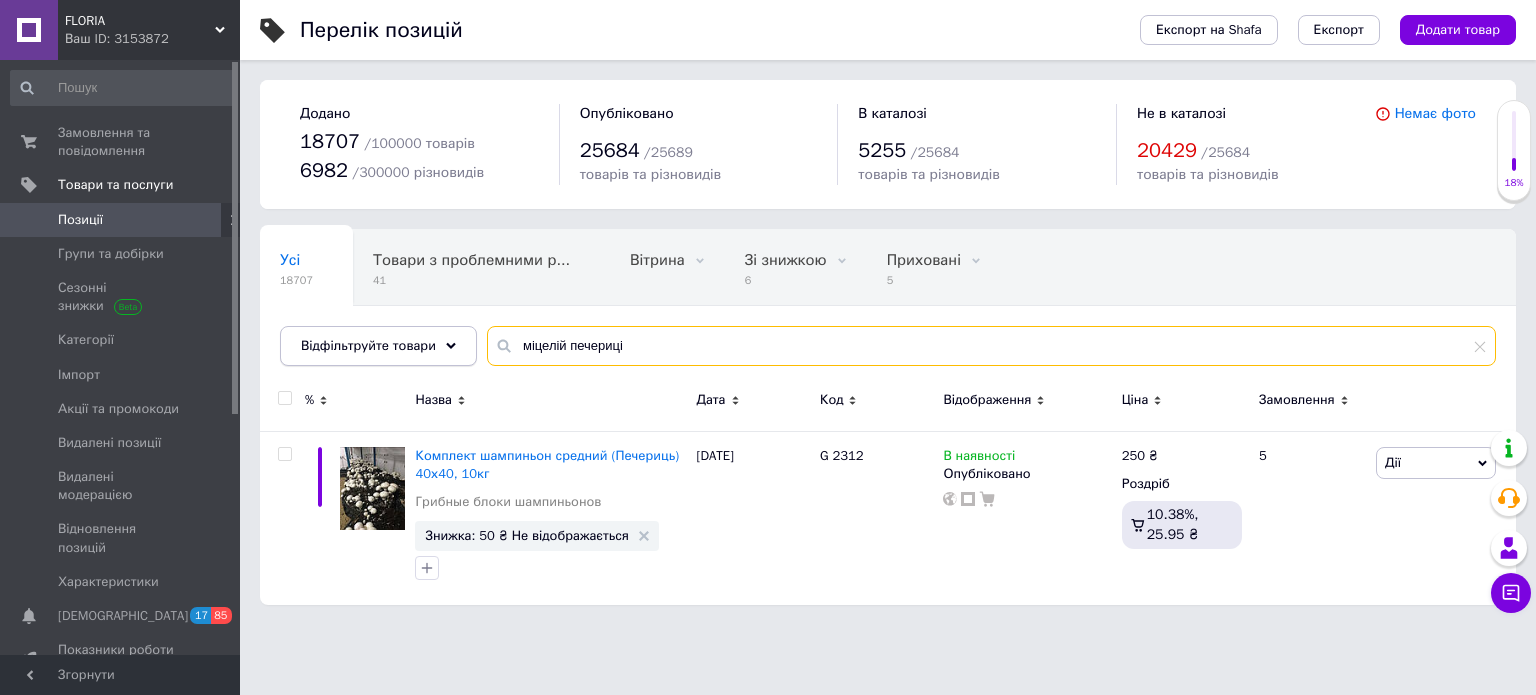 drag, startPoint x: 504, startPoint y: 342, endPoint x: 423, endPoint y: 339, distance: 81.055534 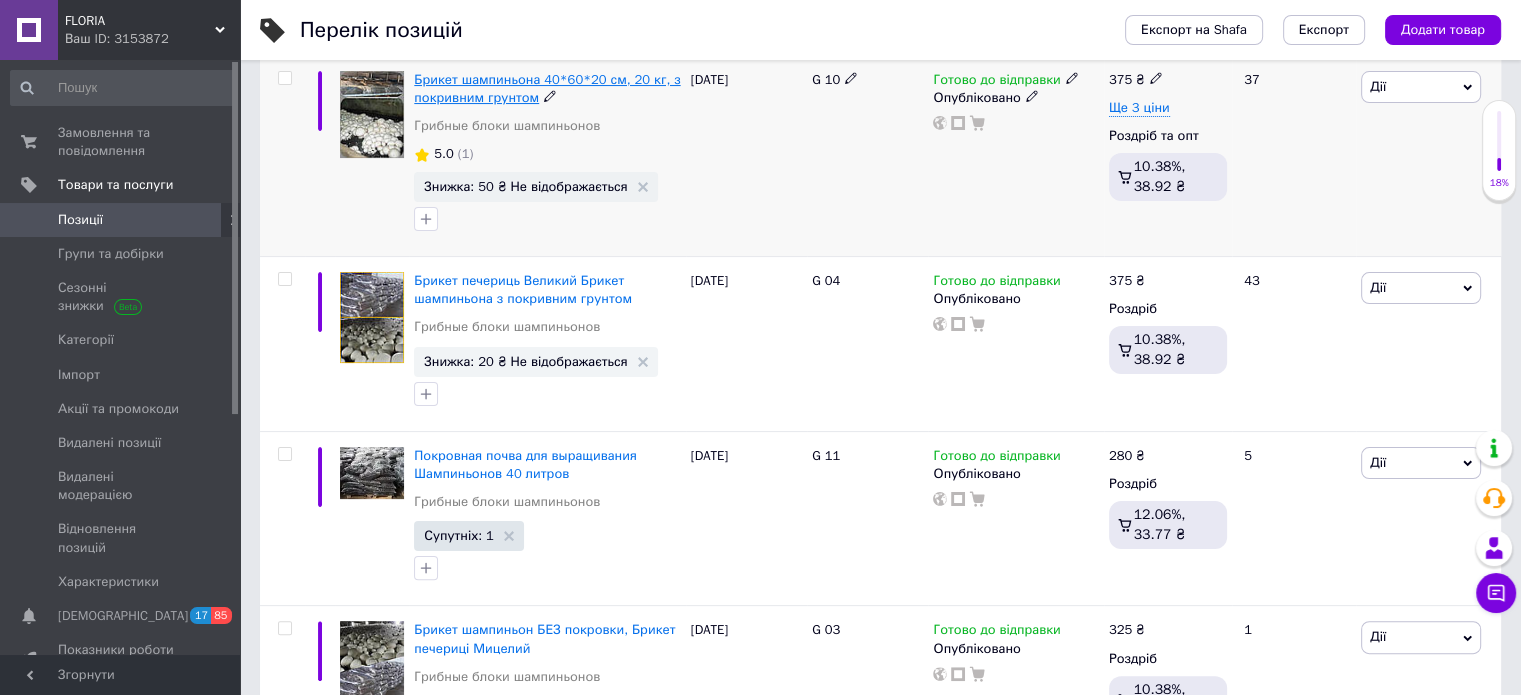 scroll, scrollTop: 400, scrollLeft: 0, axis: vertical 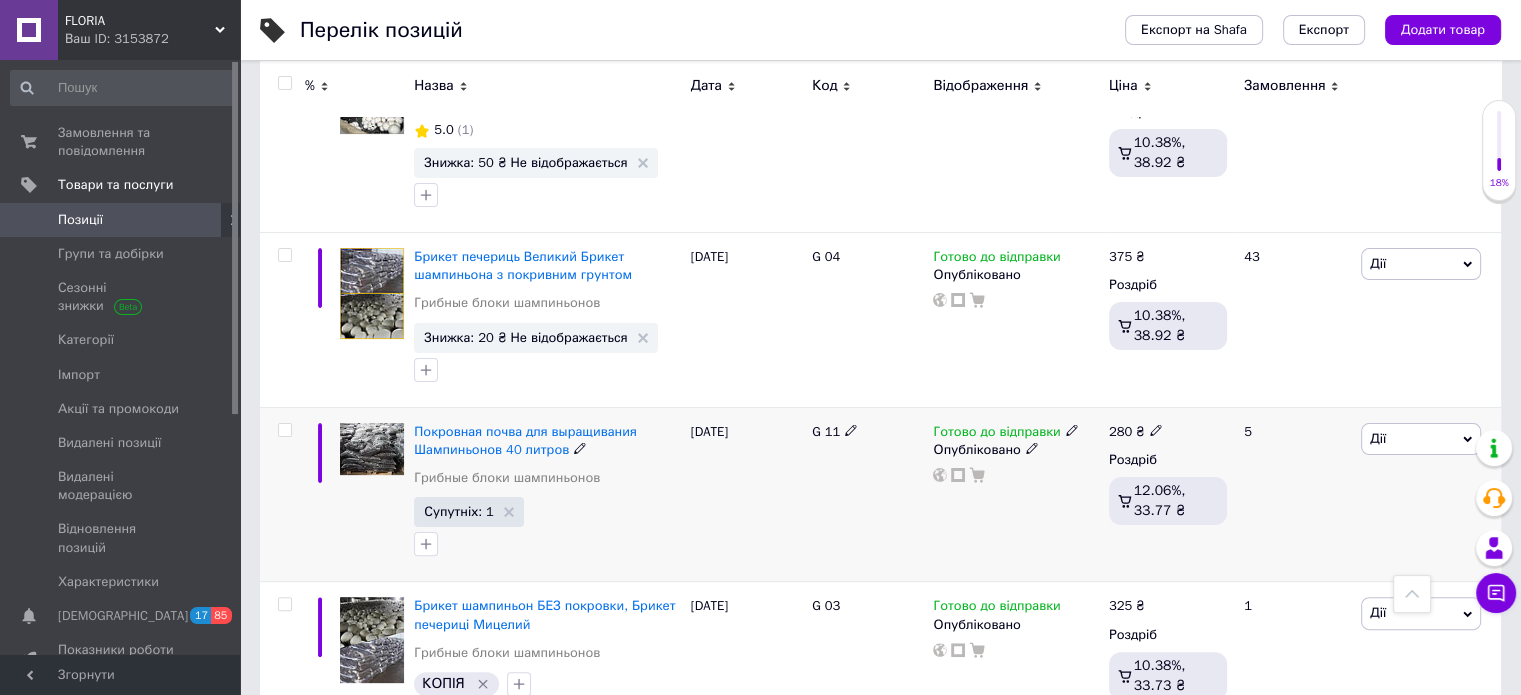 type on "покривний" 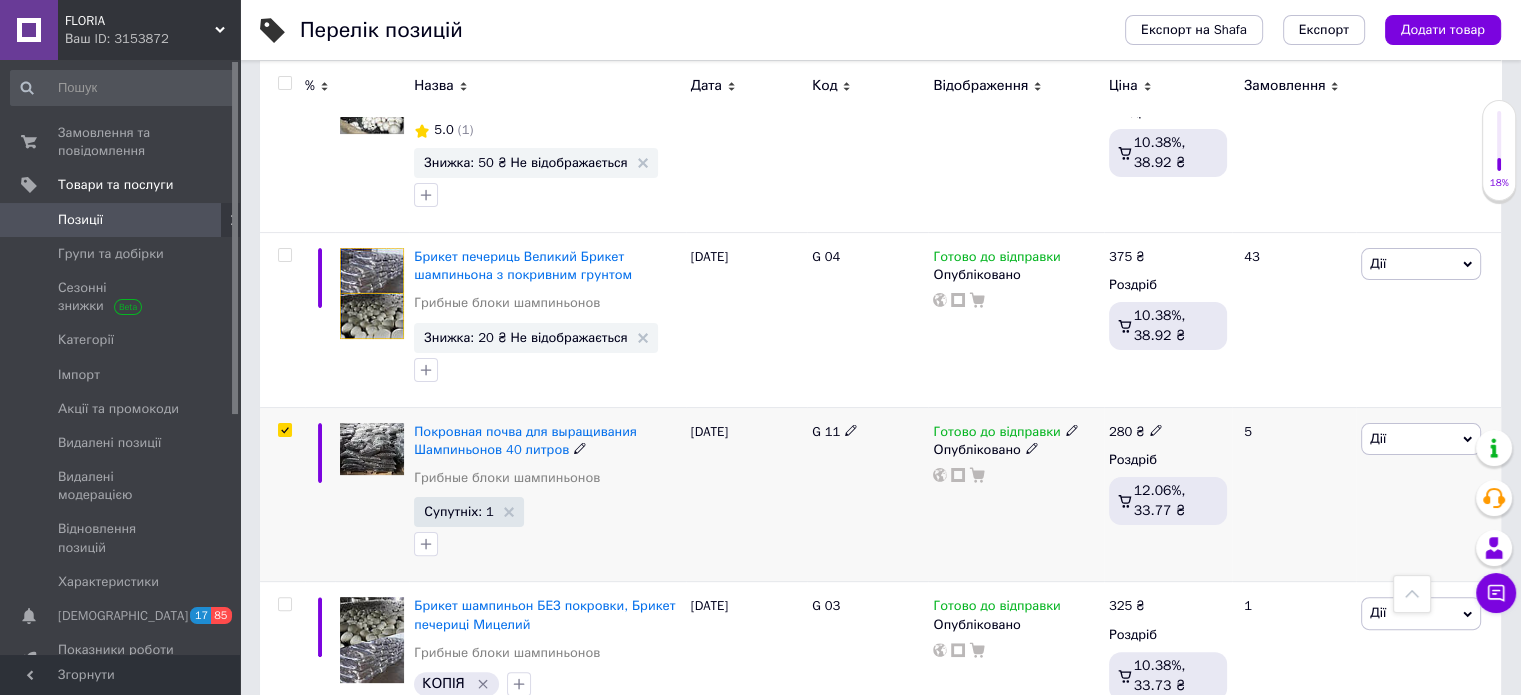 checkbox on "true" 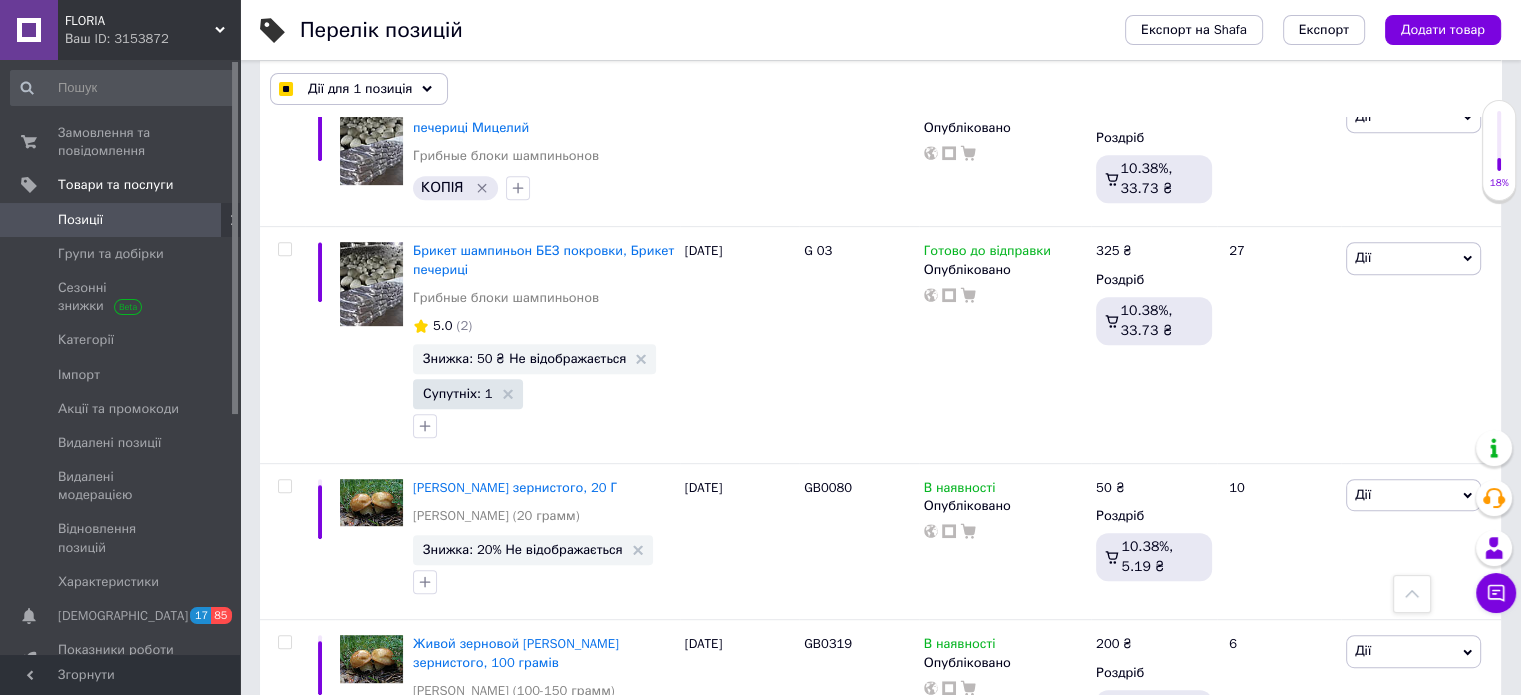 scroll, scrollTop: 900, scrollLeft: 0, axis: vertical 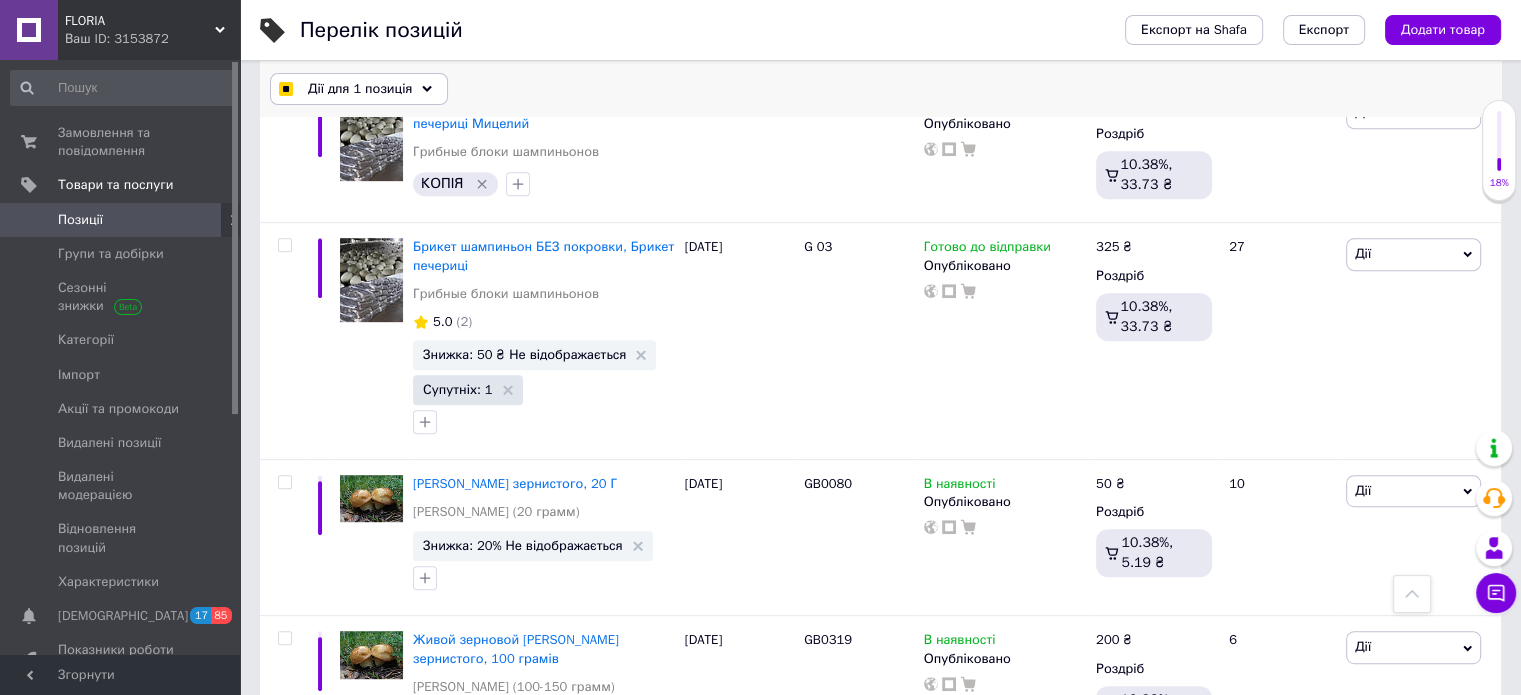 click on "Дії для 1 позиція" at bounding box center (360, 89) 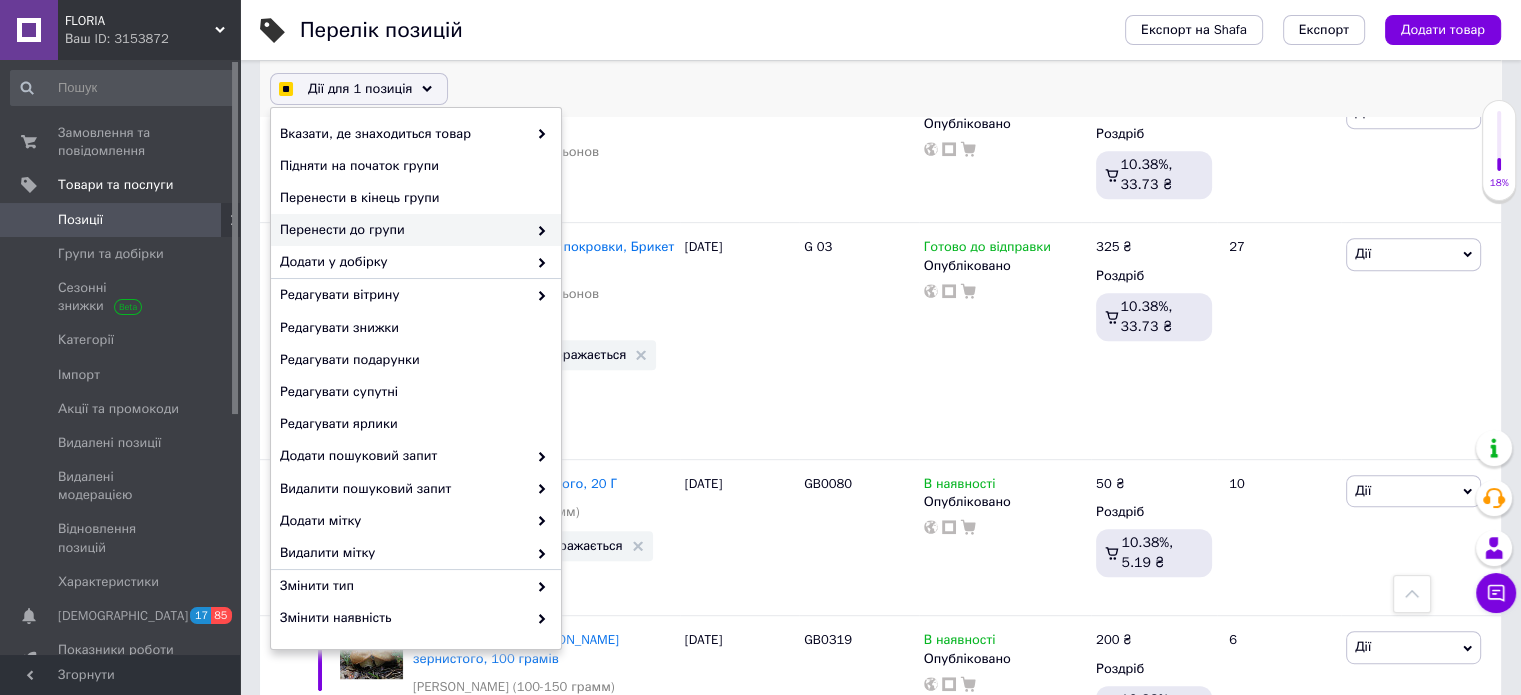 checkbox on "true" 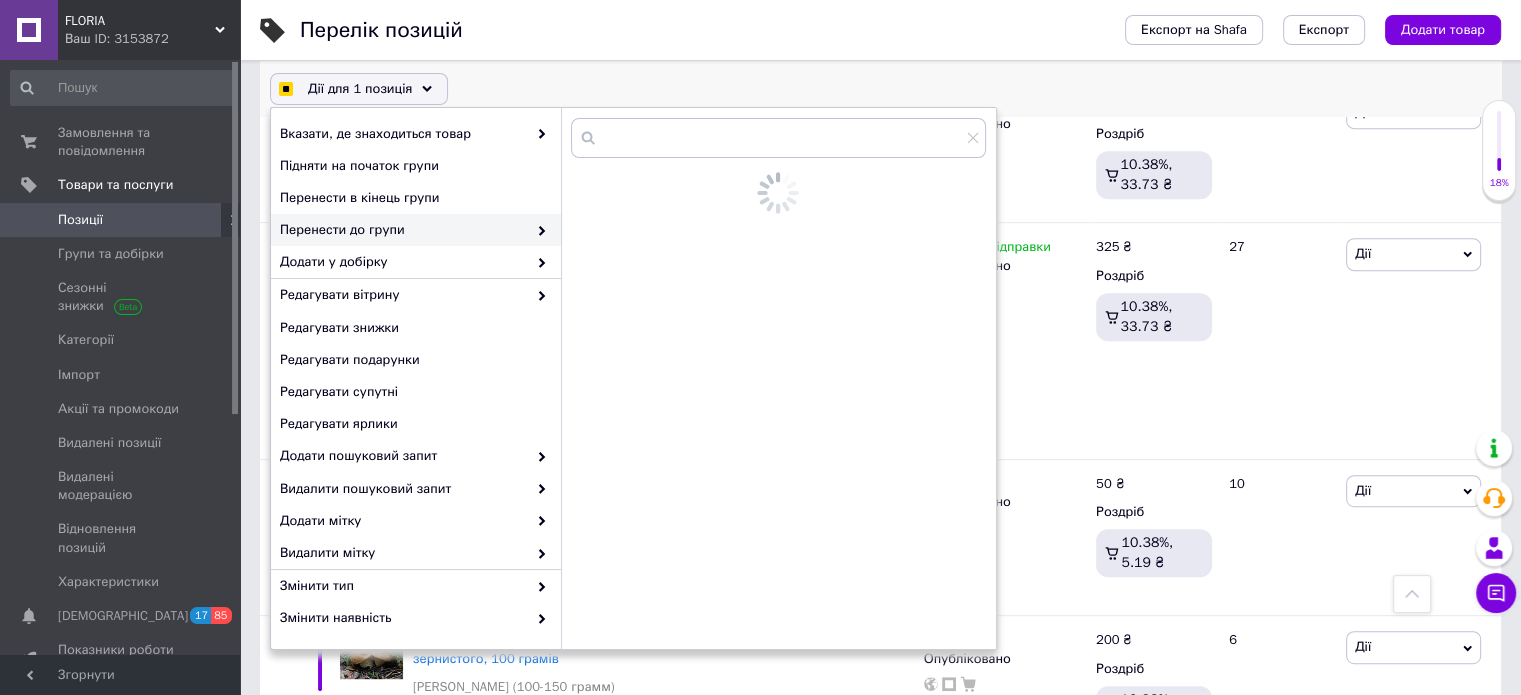 checkbox on "true" 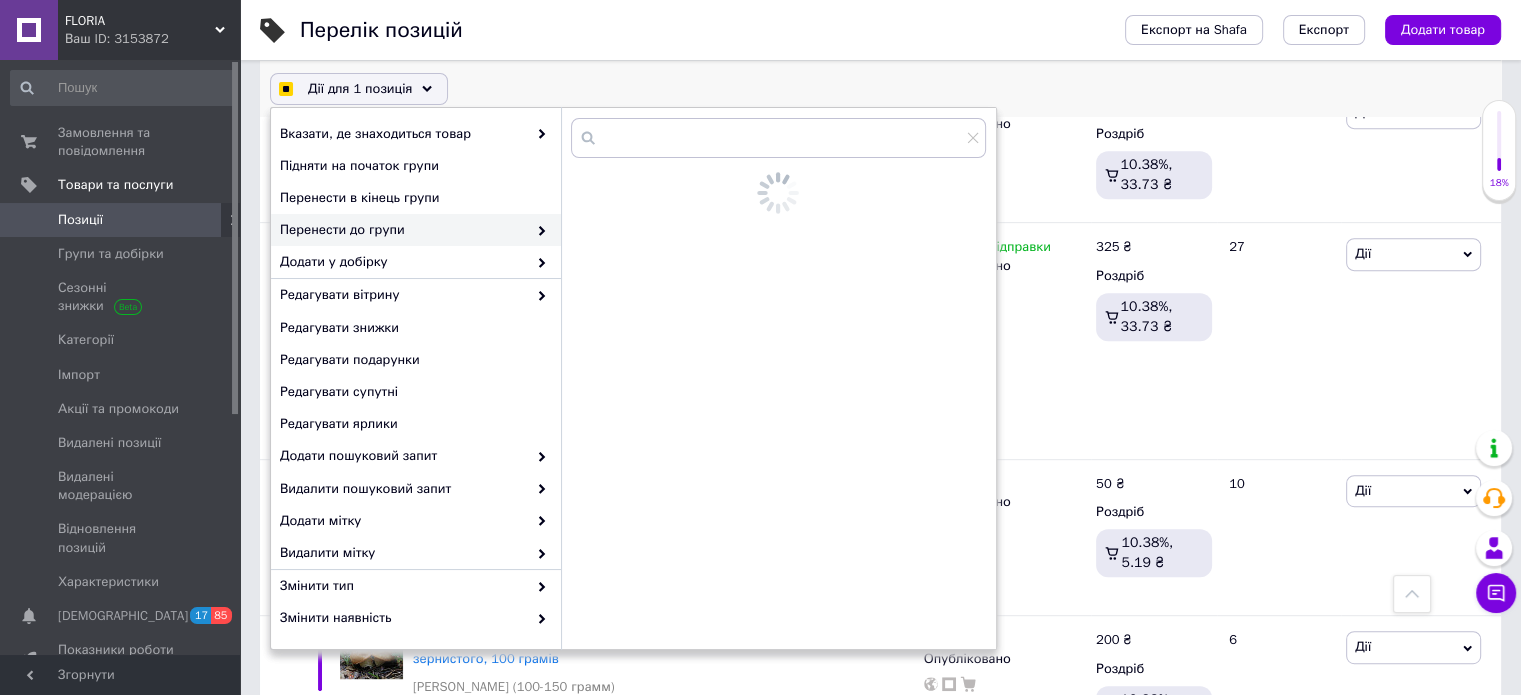 checkbox on "true" 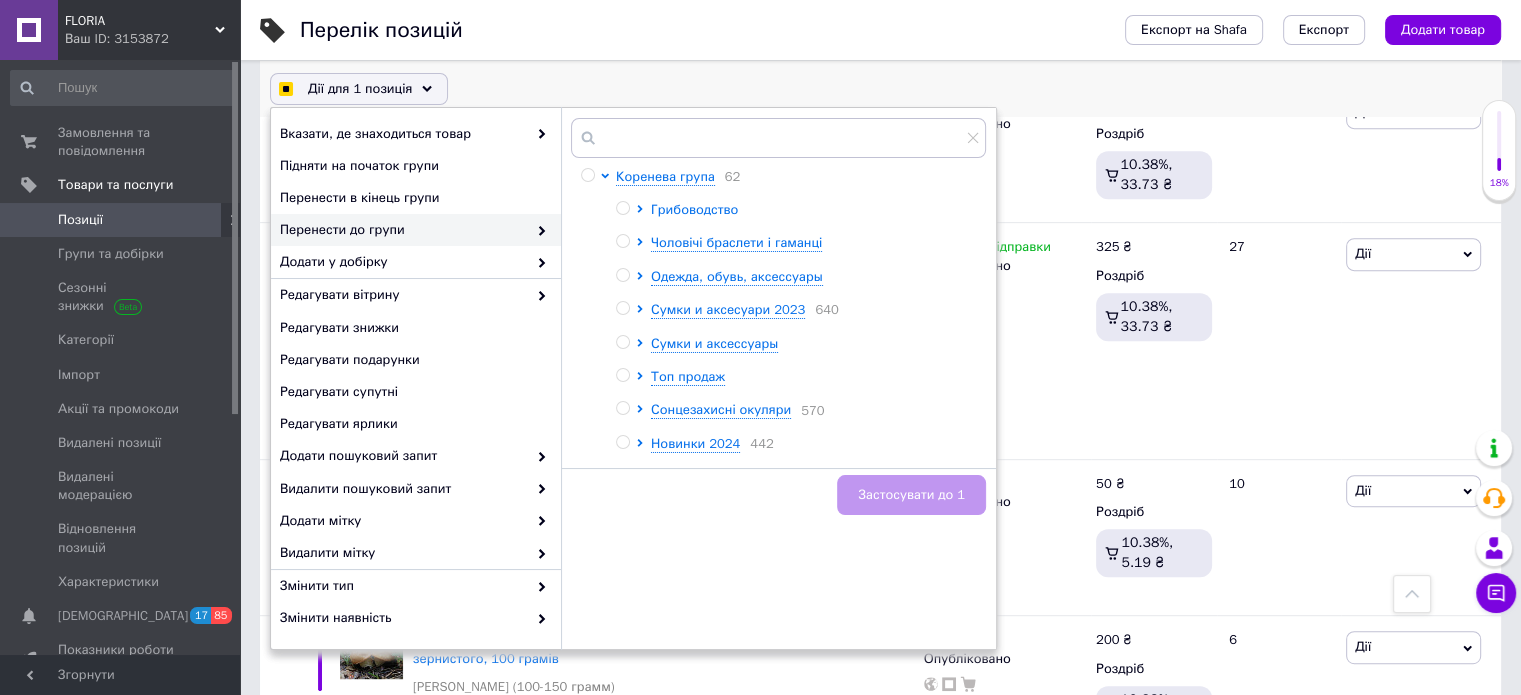 click 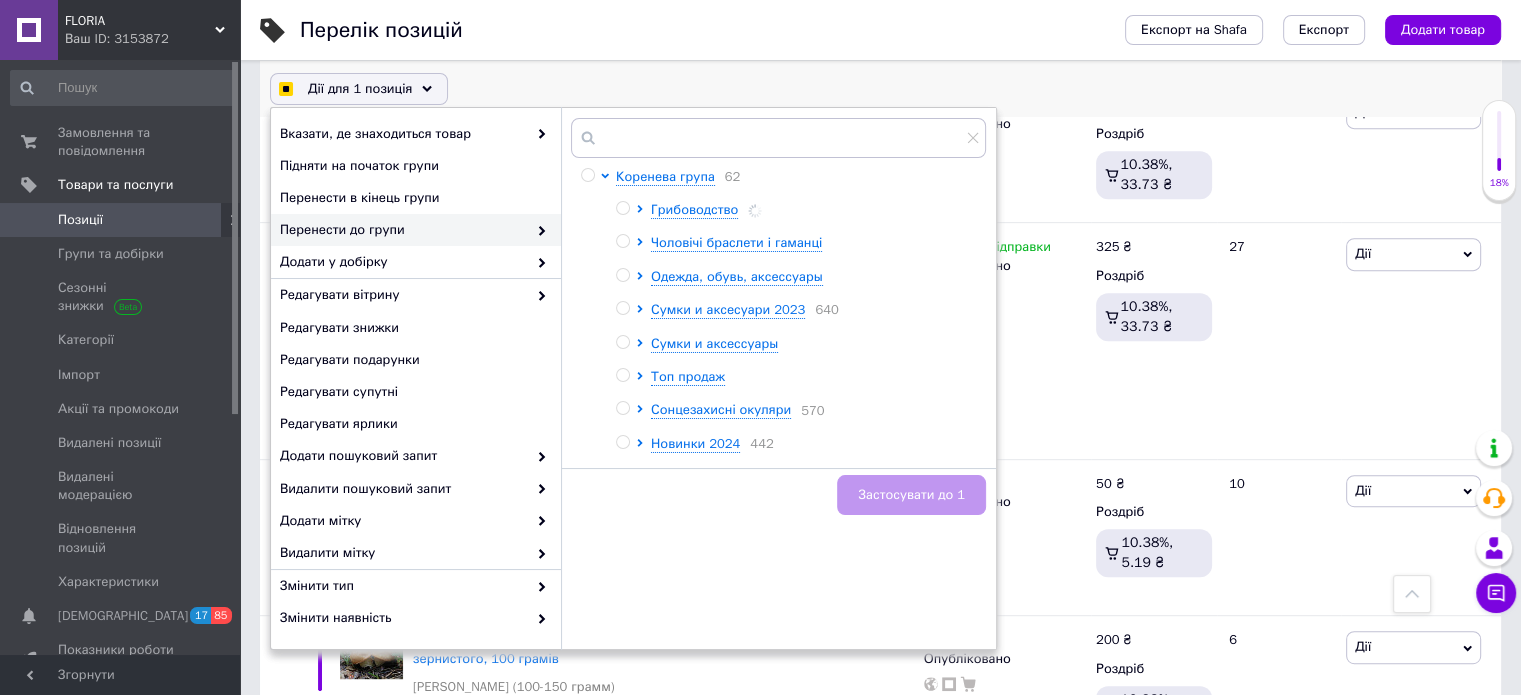checkbox on "true" 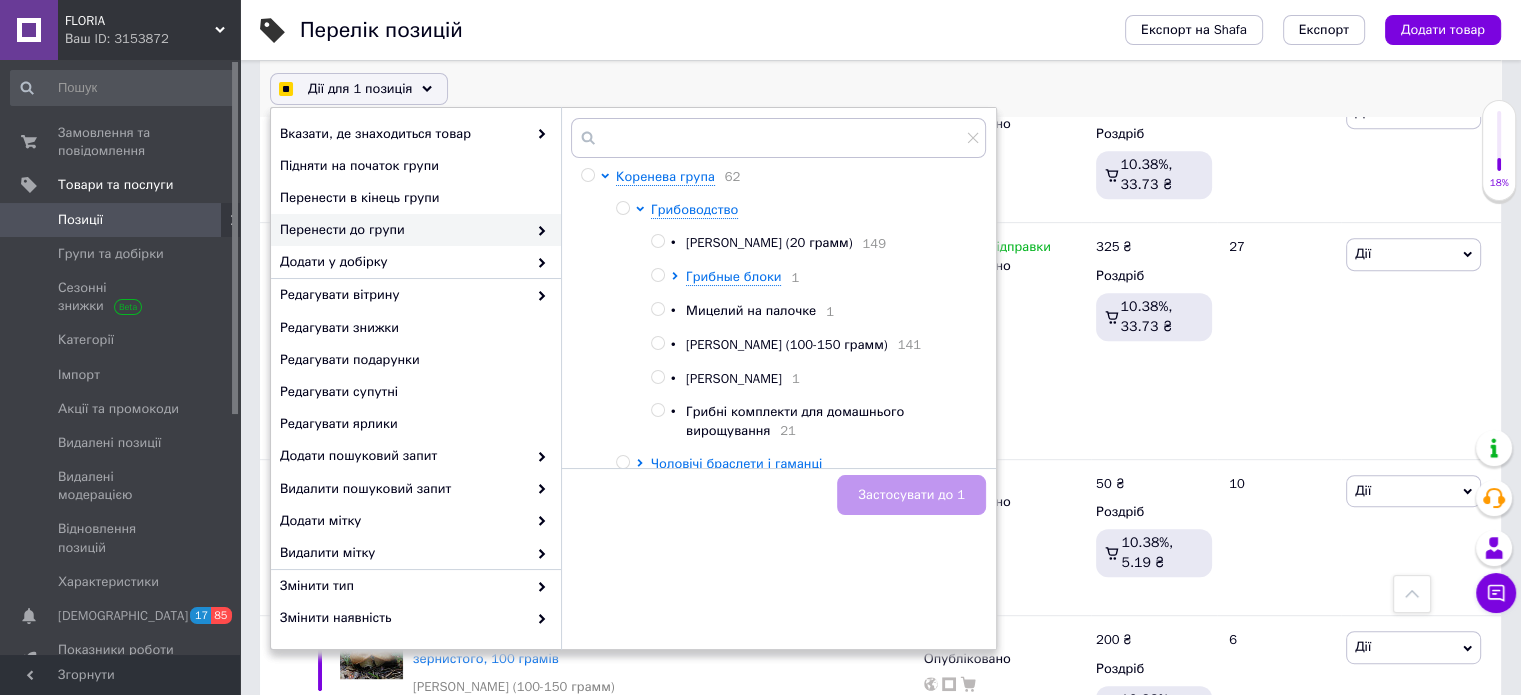 checkbox on "true" 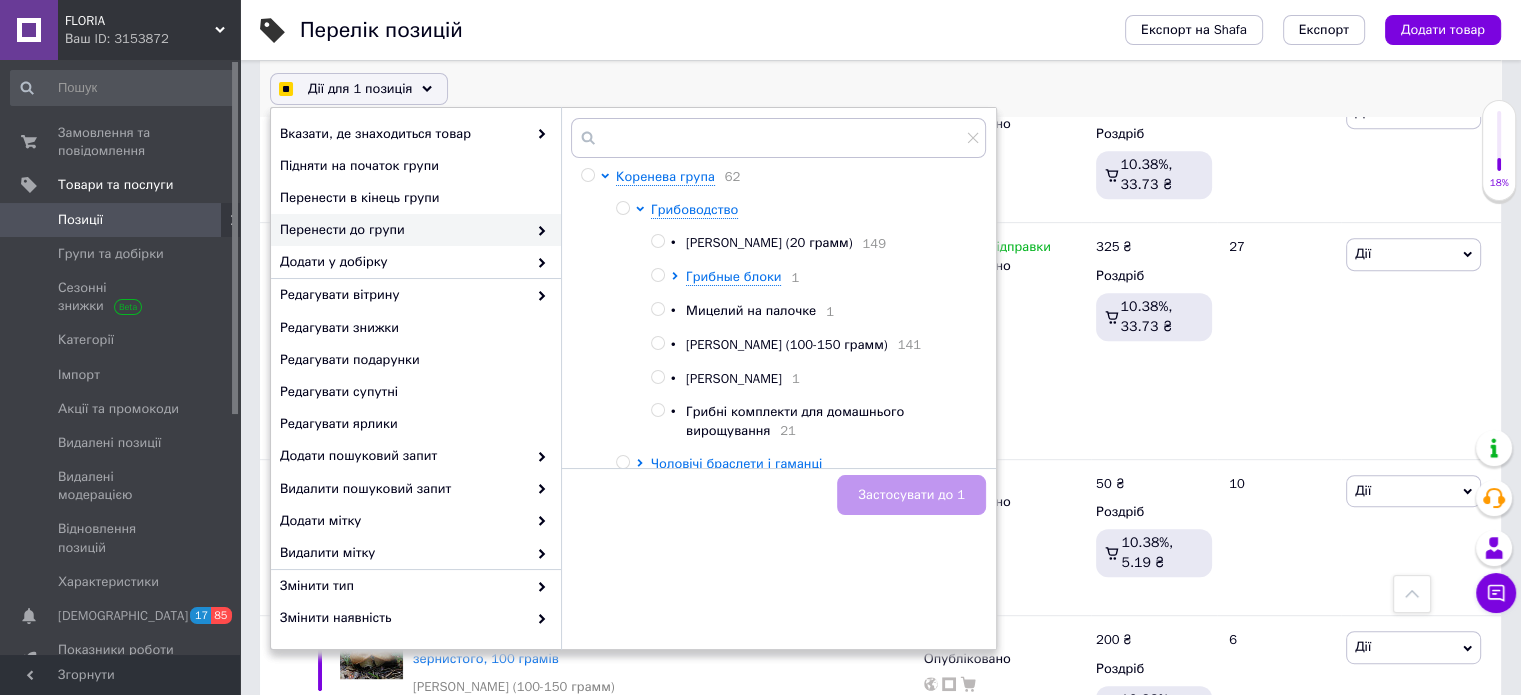 click at bounding box center [657, 377] 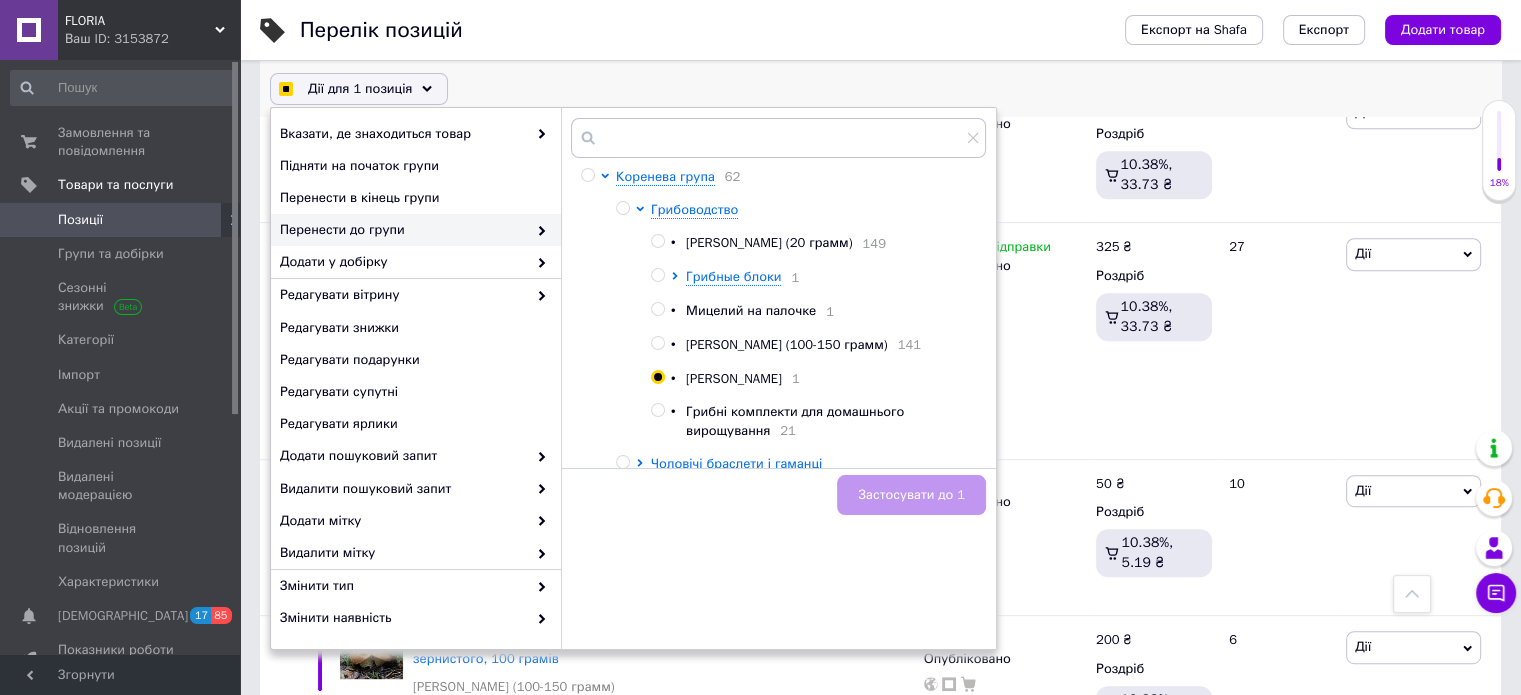 radio on "true" 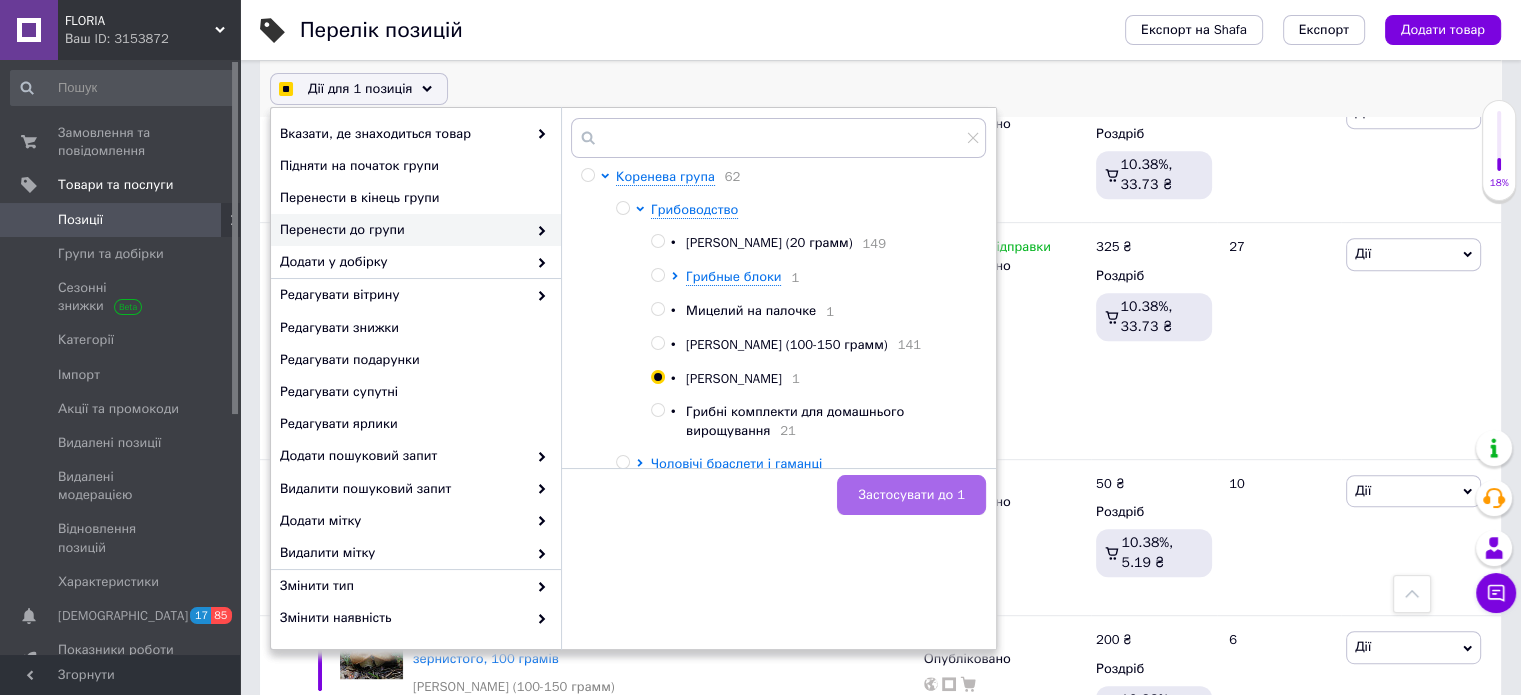 click on "Застосувати до 1" at bounding box center [911, 495] 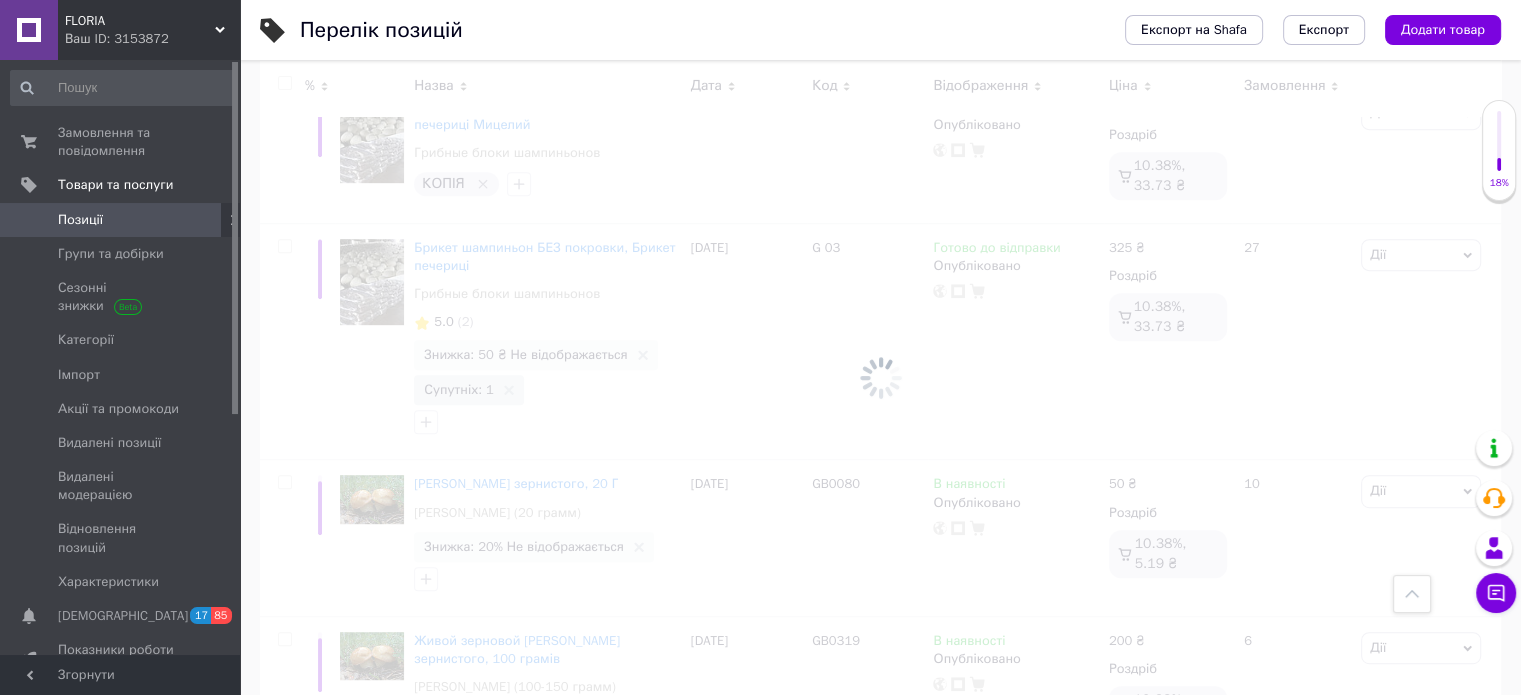 scroll, scrollTop: 900, scrollLeft: 0, axis: vertical 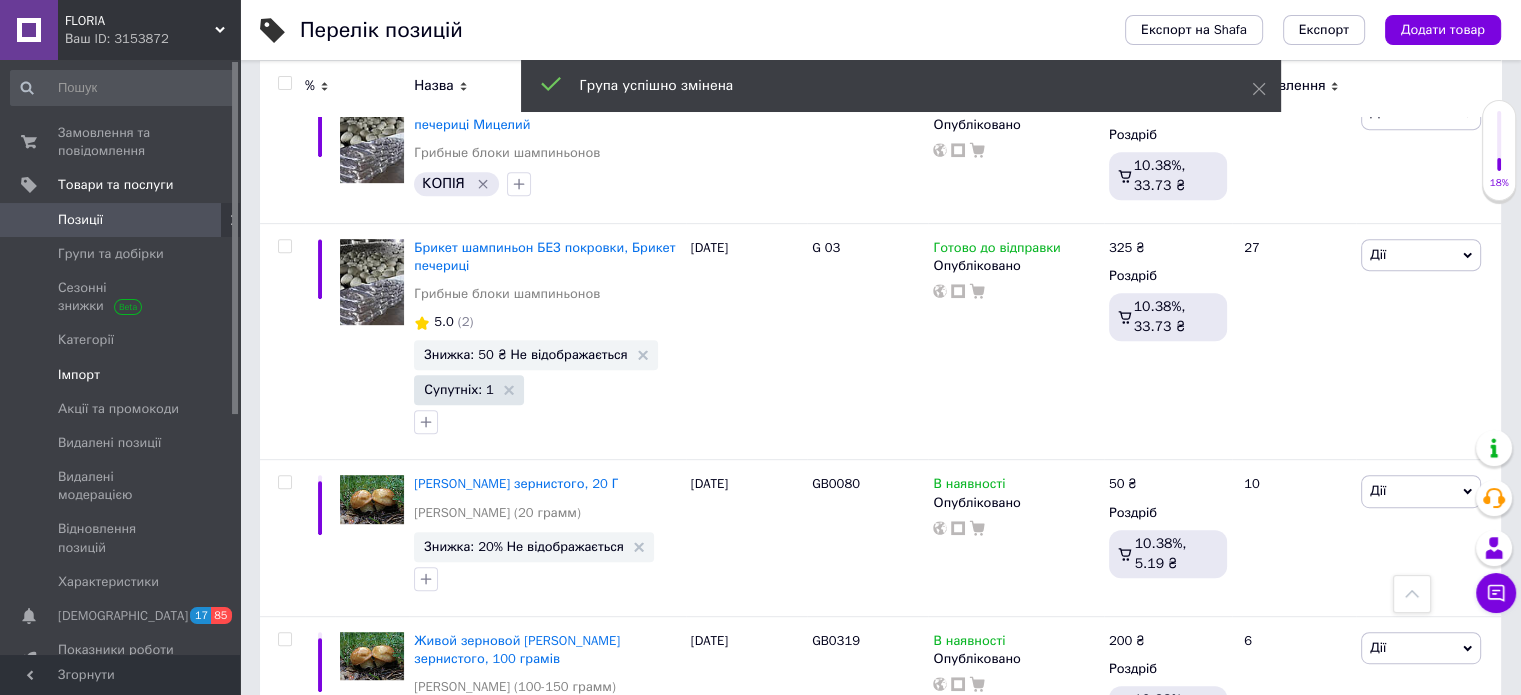 click on "Імпорт" at bounding box center (121, 375) 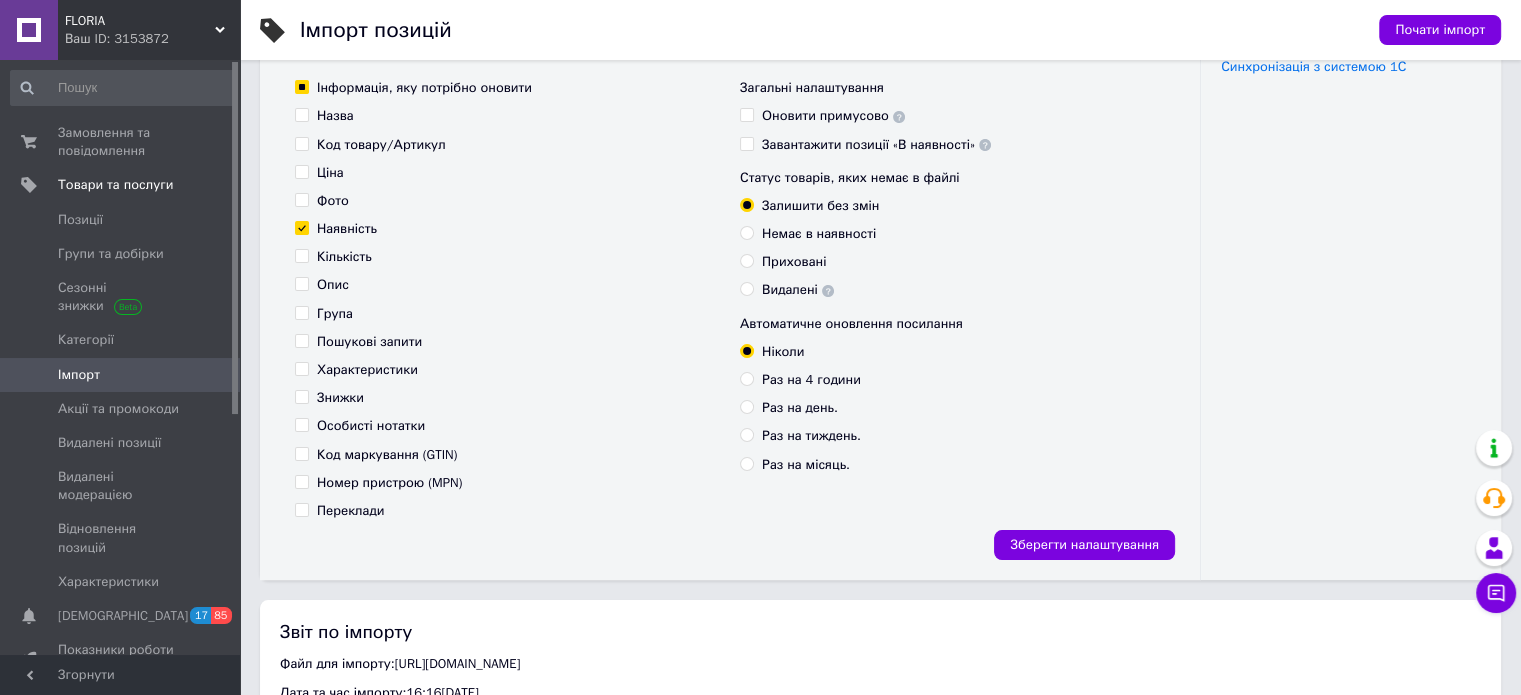 scroll, scrollTop: 0, scrollLeft: 0, axis: both 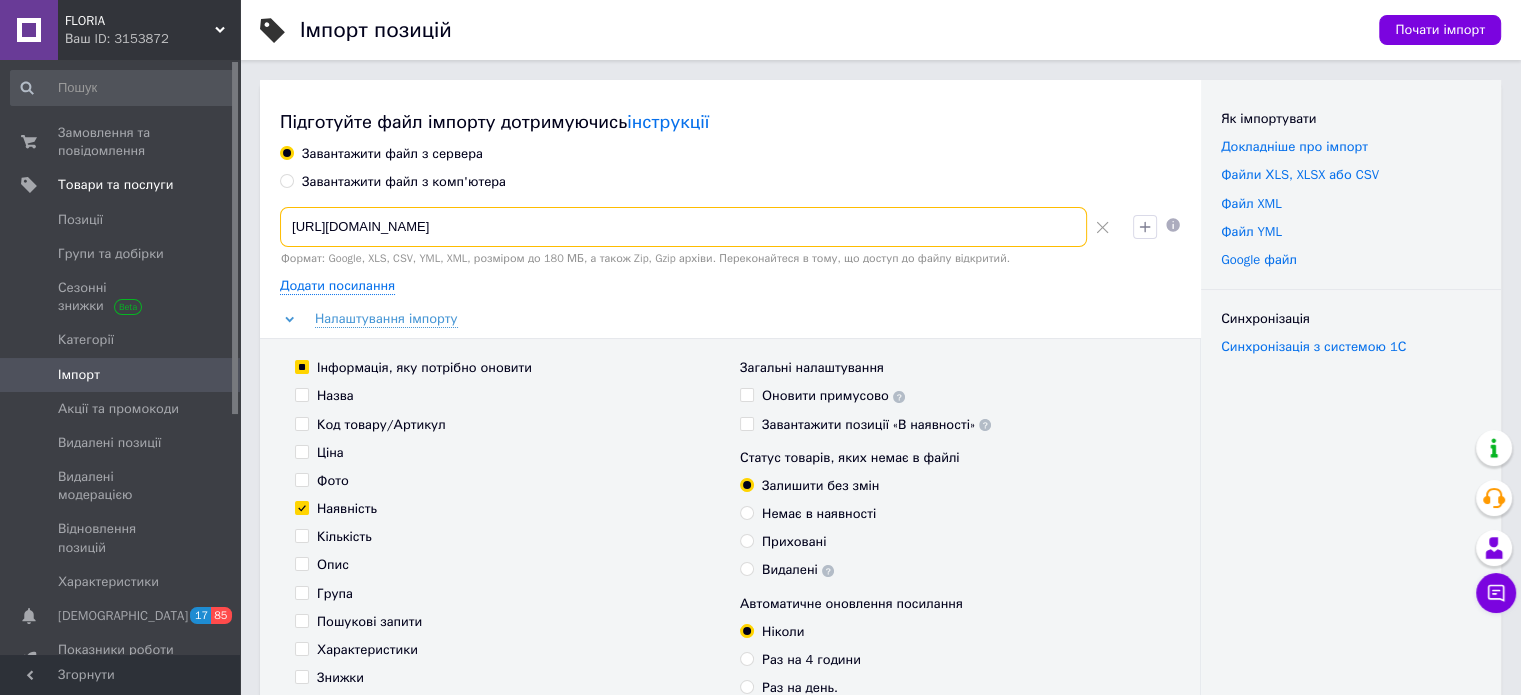 click on "[URL][DOMAIN_NAME]" at bounding box center (683, 227) 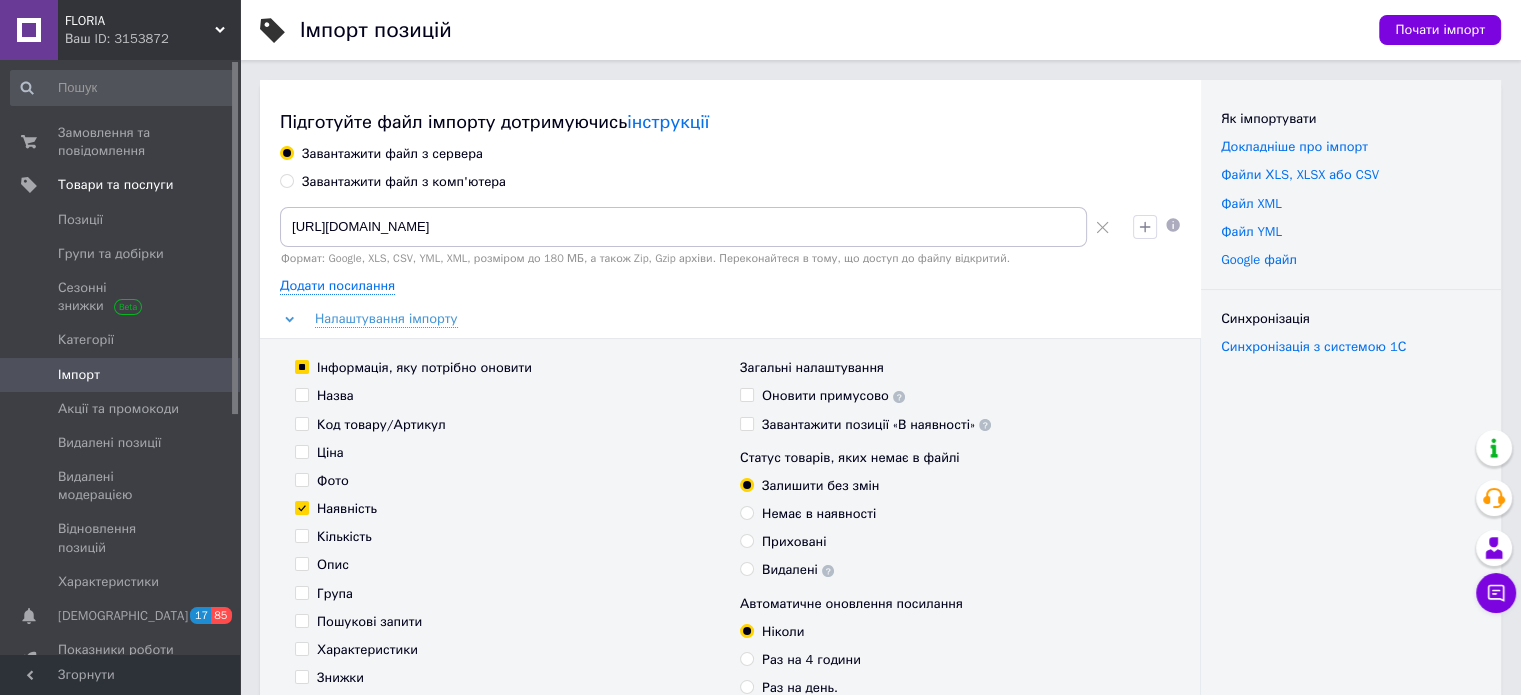 scroll, scrollTop: 0, scrollLeft: 0, axis: both 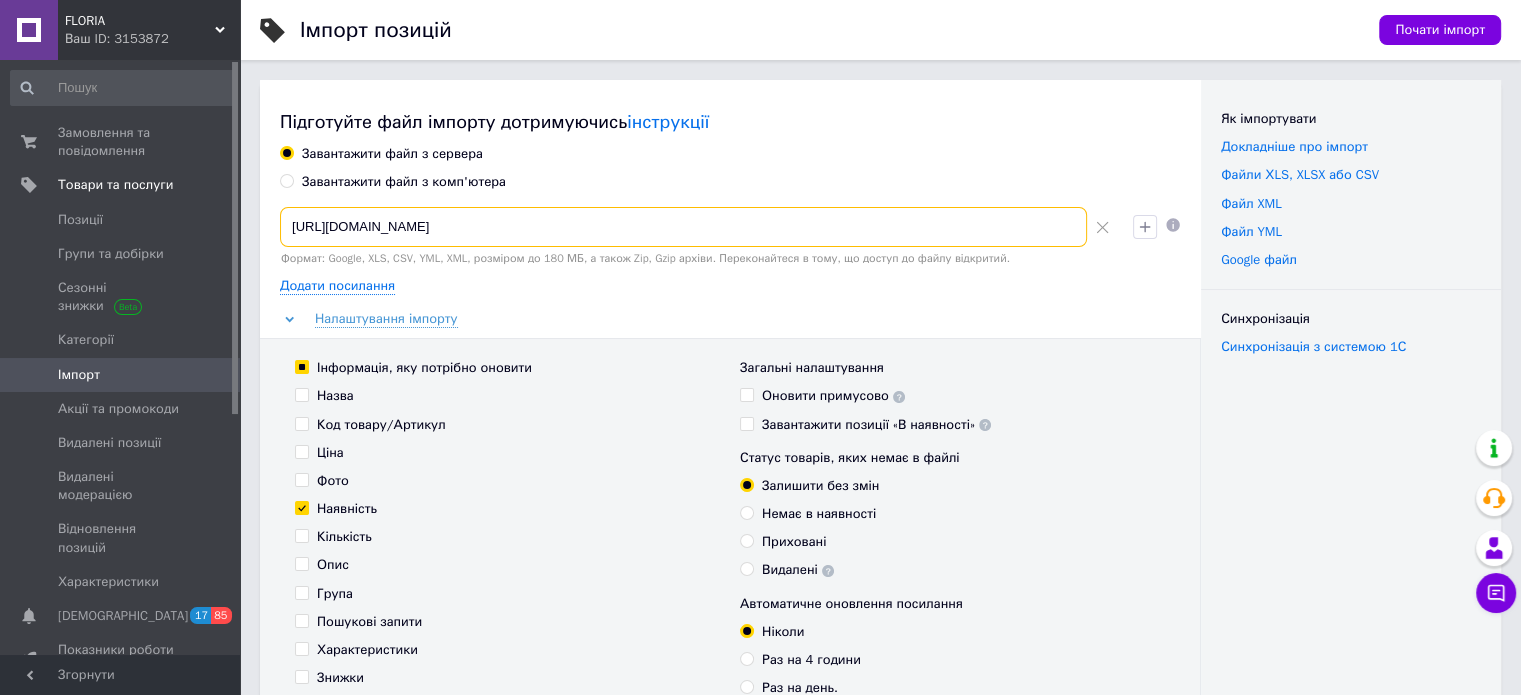 click on "[URL][DOMAIN_NAME]" at bounding box center (683, 227) 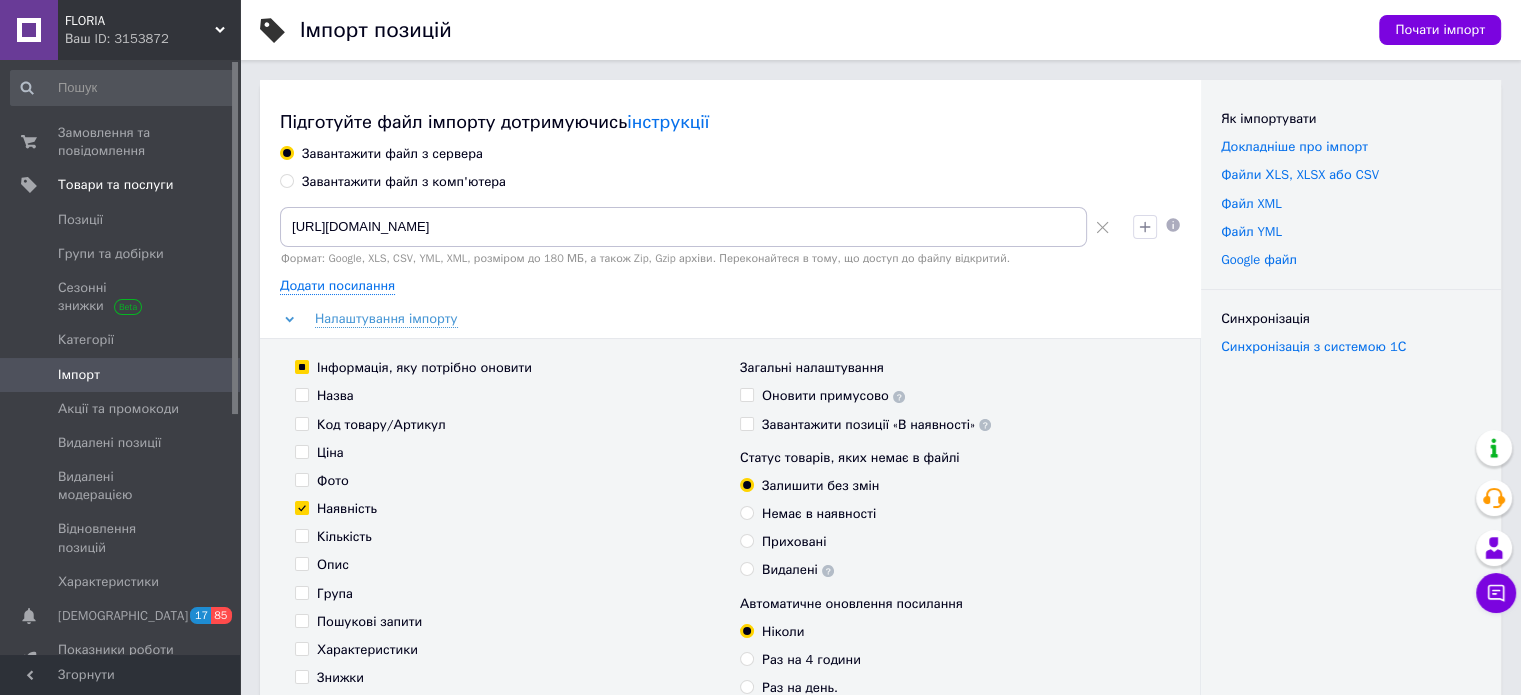 click on "Додати посилання" at bounding box center [730, 286] 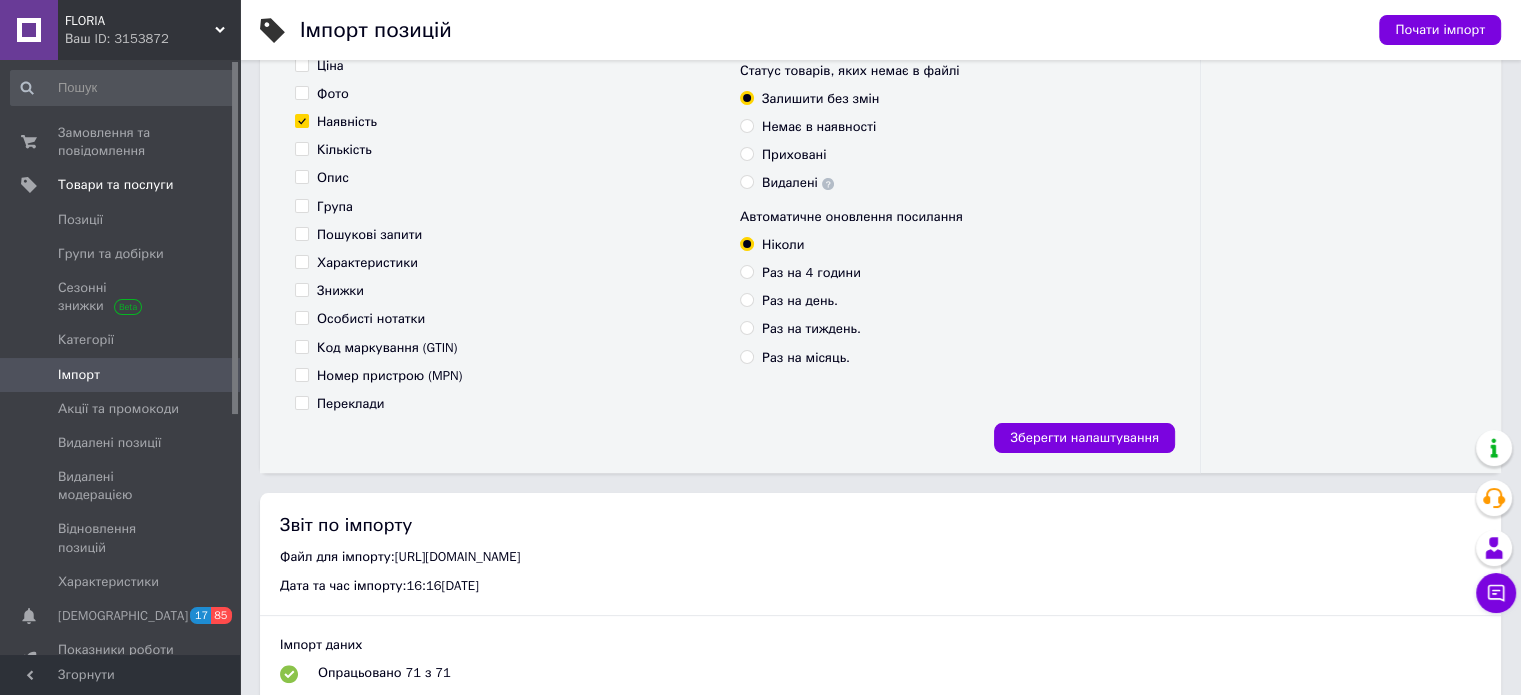 scroll, scrollTop: 400, scrollLeft: 0, axis: vertical 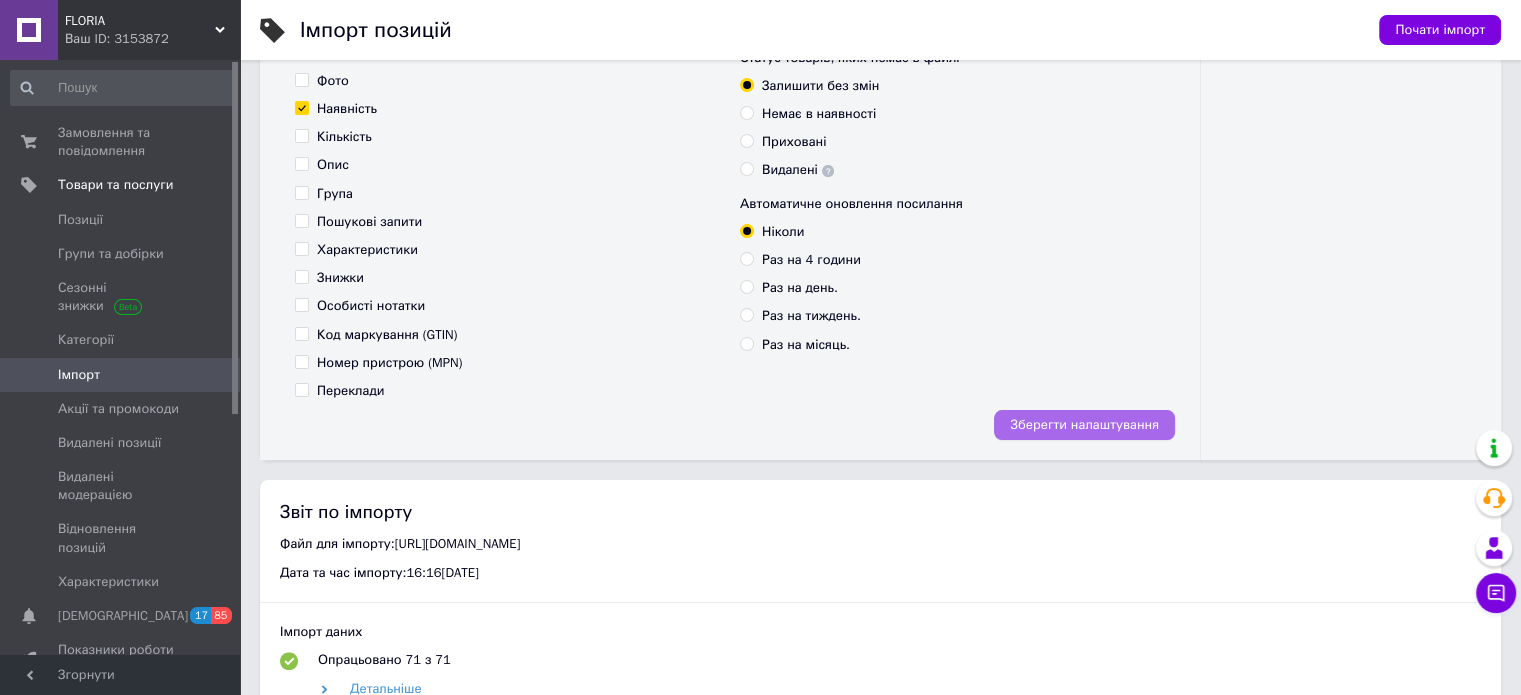 click on "Зберегти налаштування" at bounding box center [1084, 425] 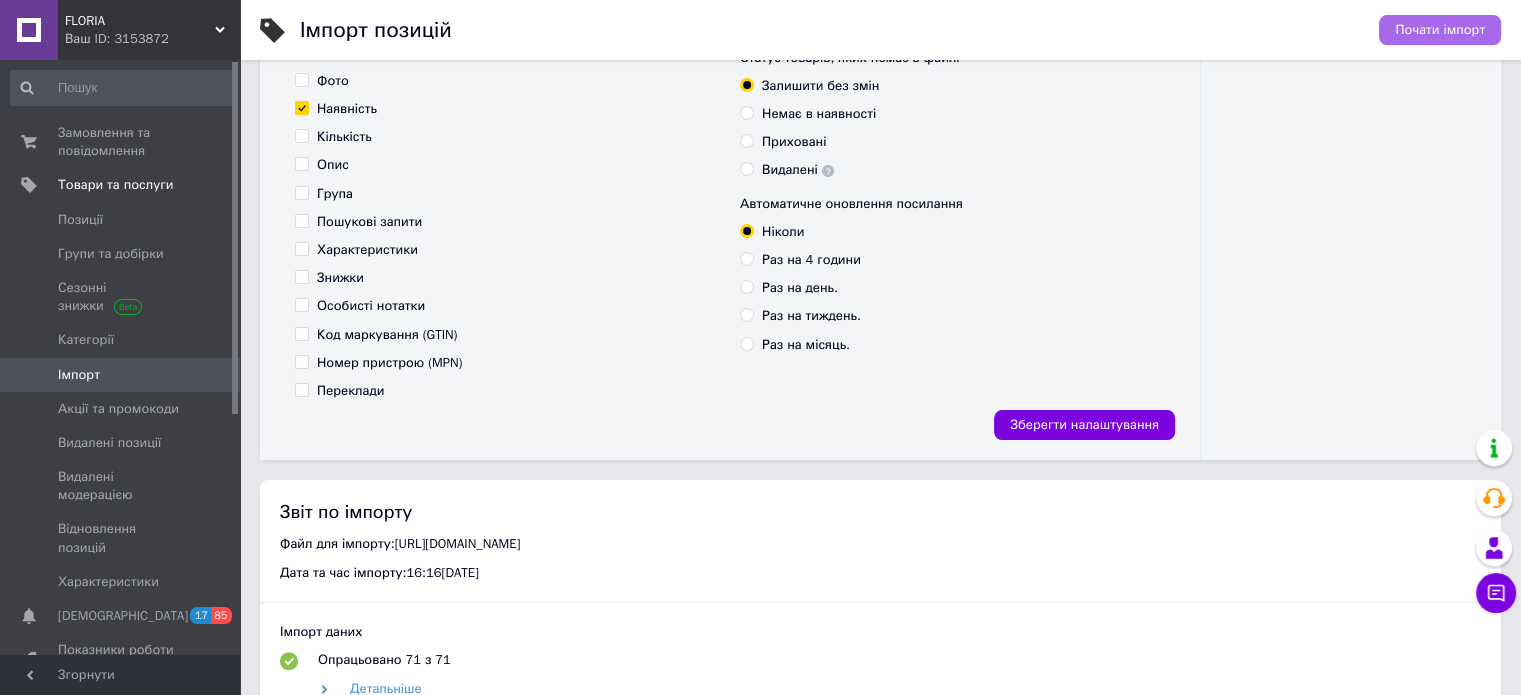 click on "Почати імпорт" at bounding box center (1440, 30) 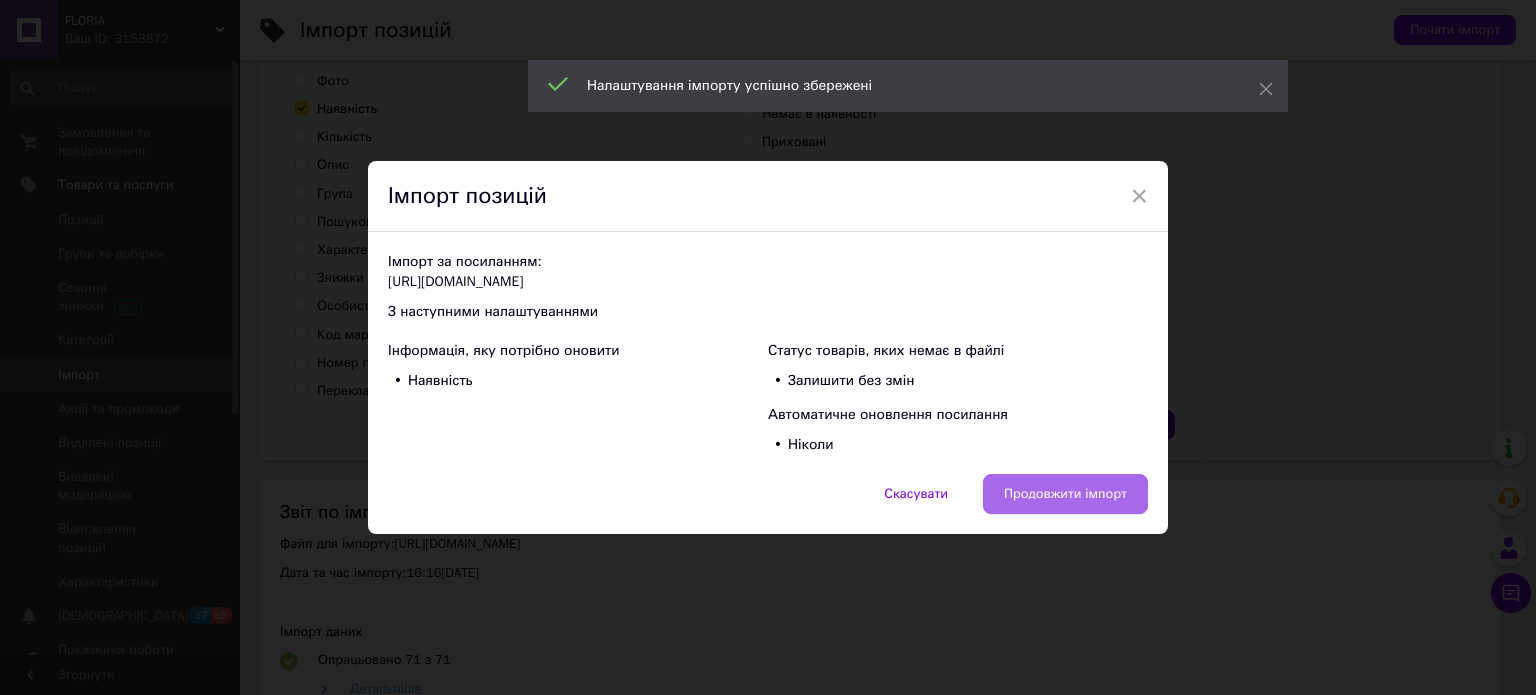 click on "Продовжити імпорт" at bounding box center [1065, 494] 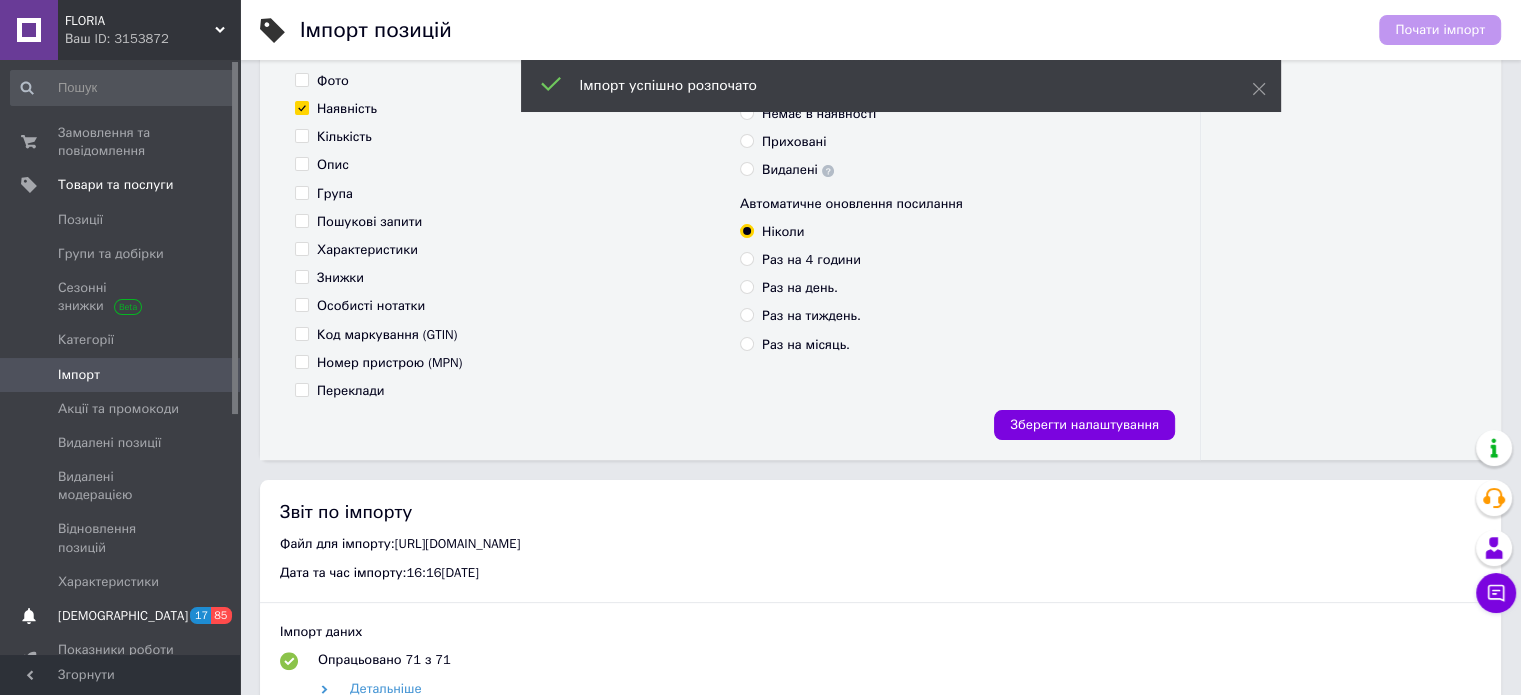 click on "[DEMOGRAPHIC_DATA]" at bounding box center (121, 616) 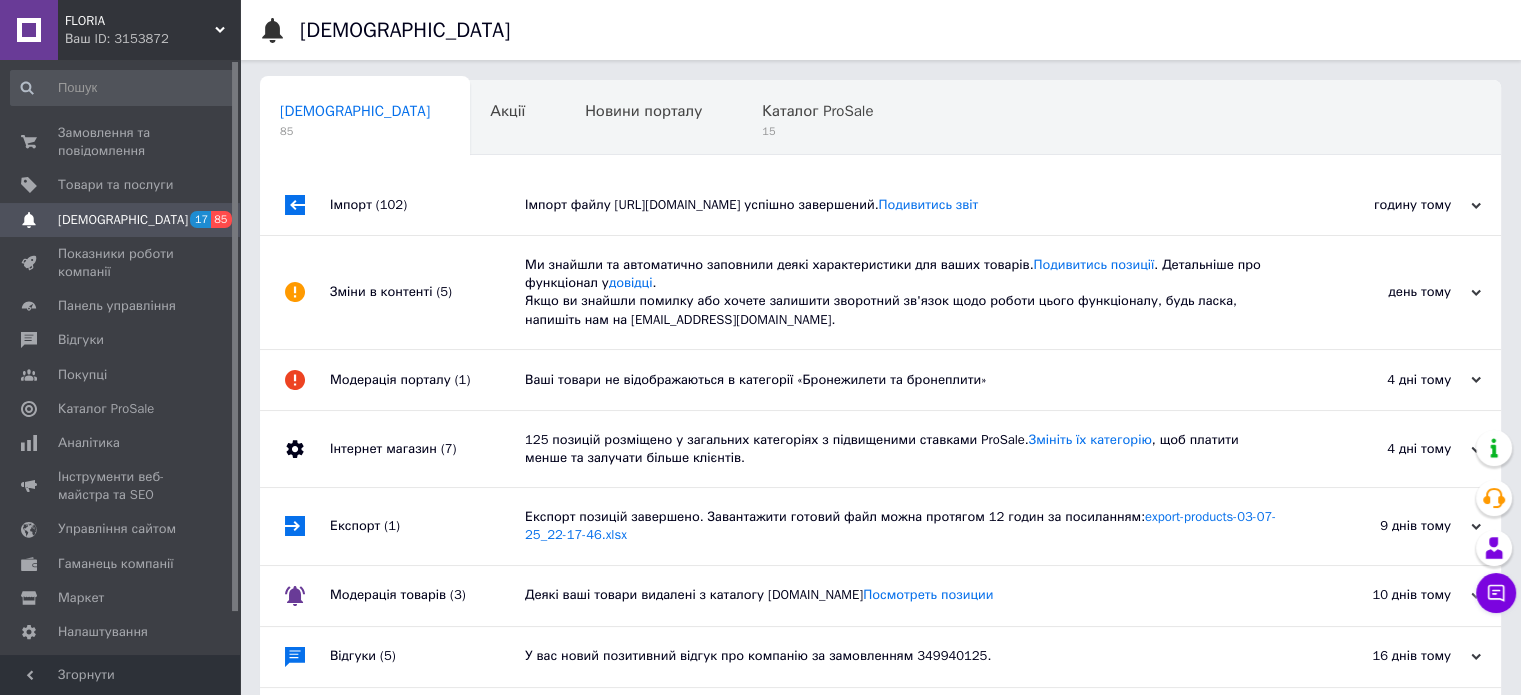 click on "Ваш ID: 3153872" at bounding box center [152, 39] 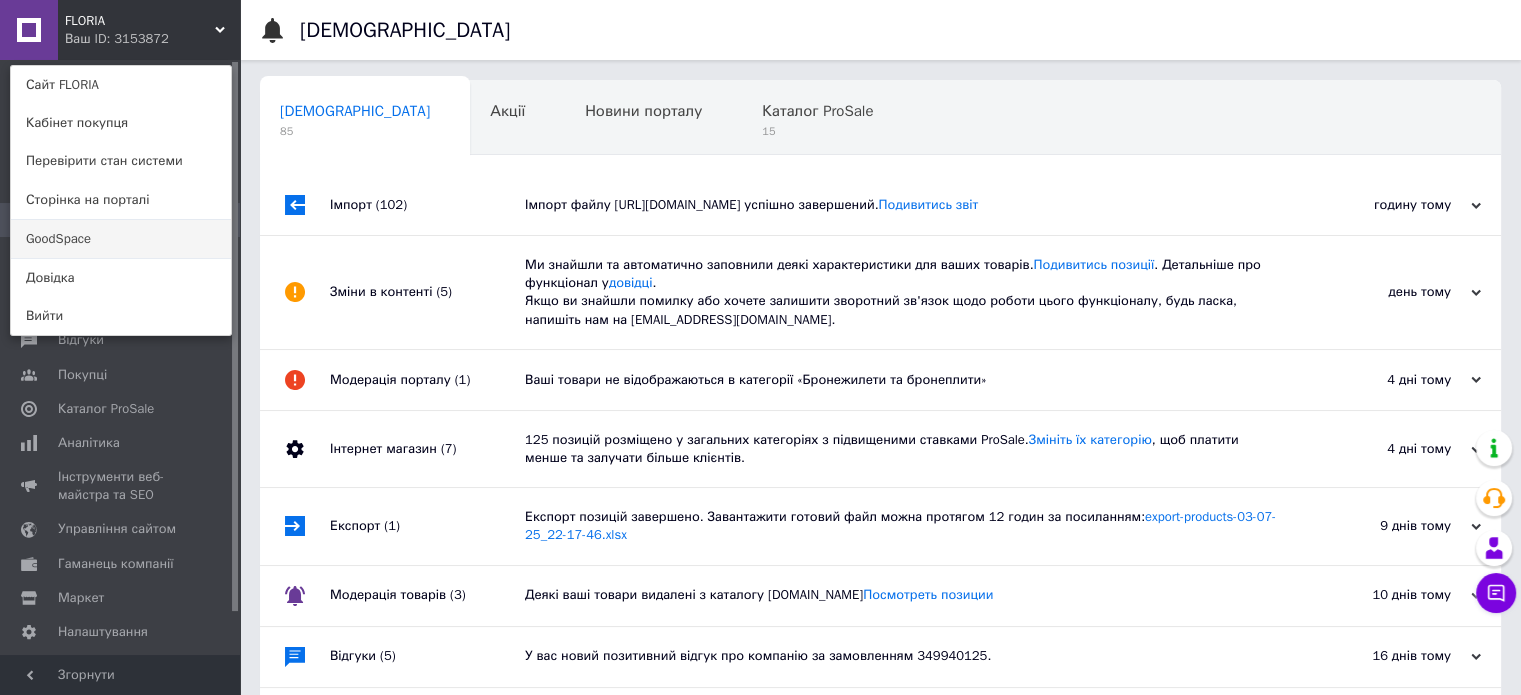 click on "GoodSpace" at bounding box center (121, 239) 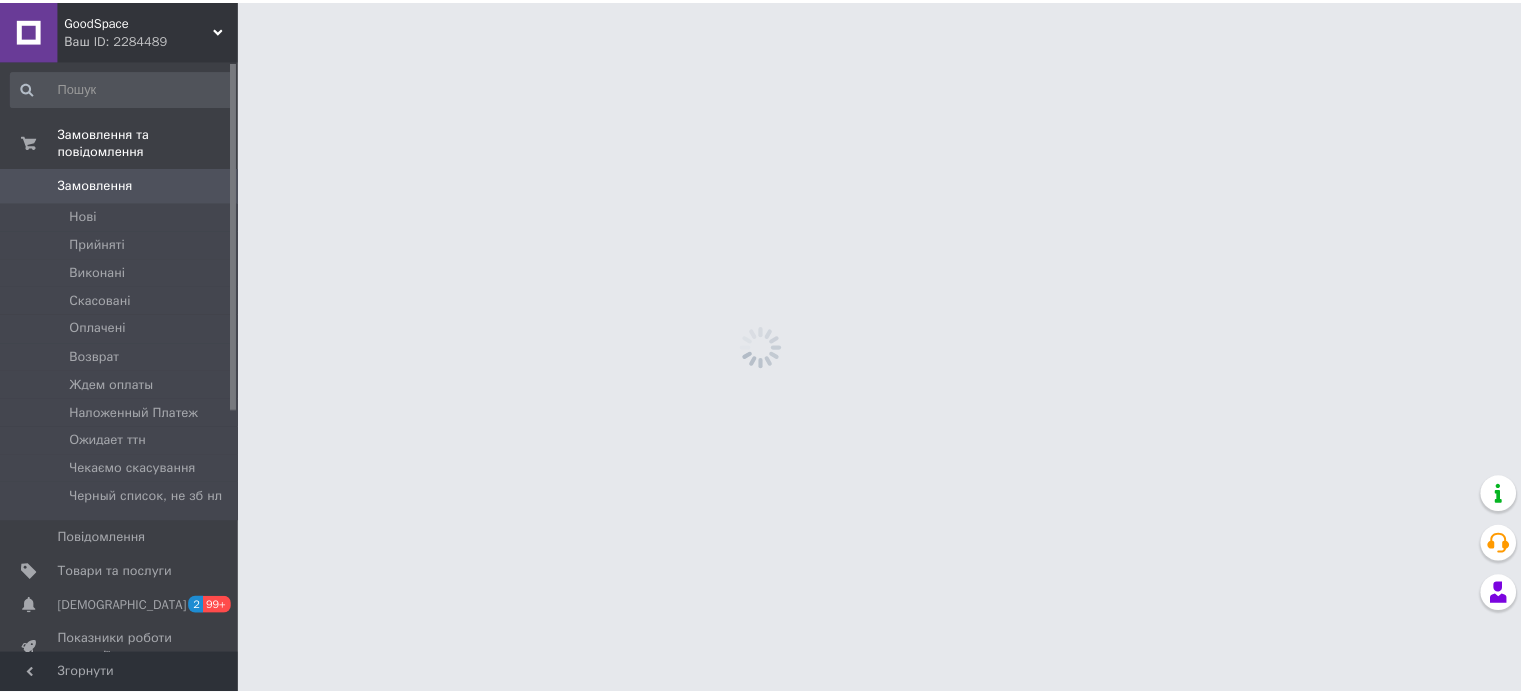 scroll, scrollTop: 0, scrollLeft: 0, axis: both 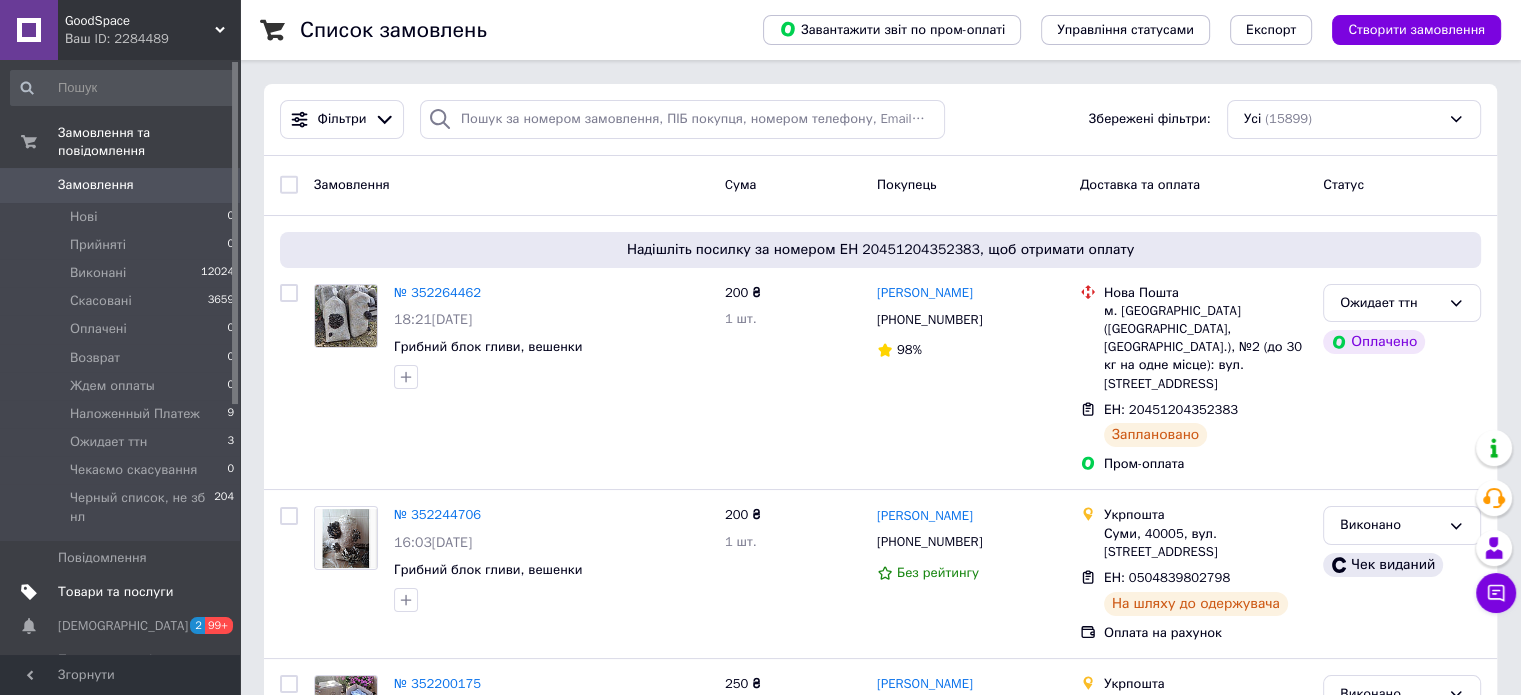 click on "Товари та послуги" at bounding box center (115, 592) 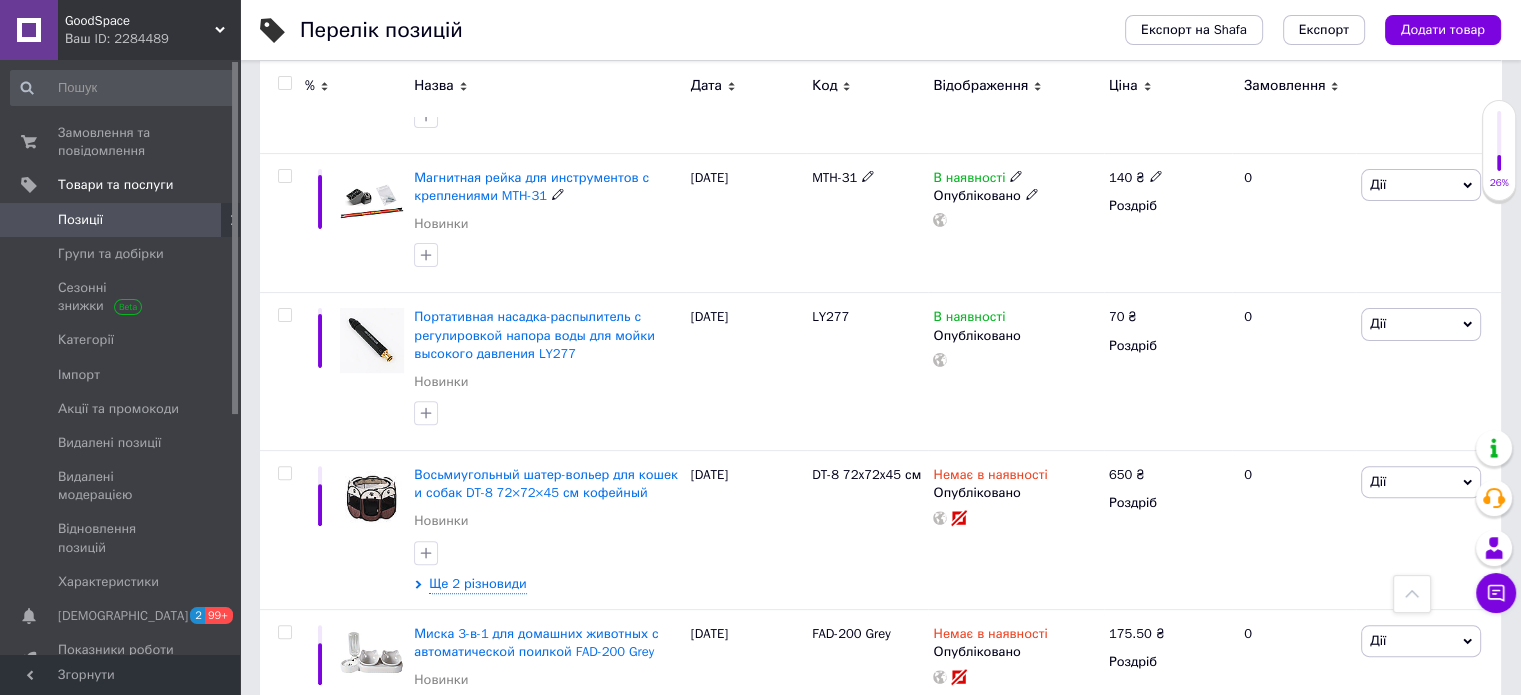 scroll, scrollTop: 0, scrollLeft: 0, axis: both 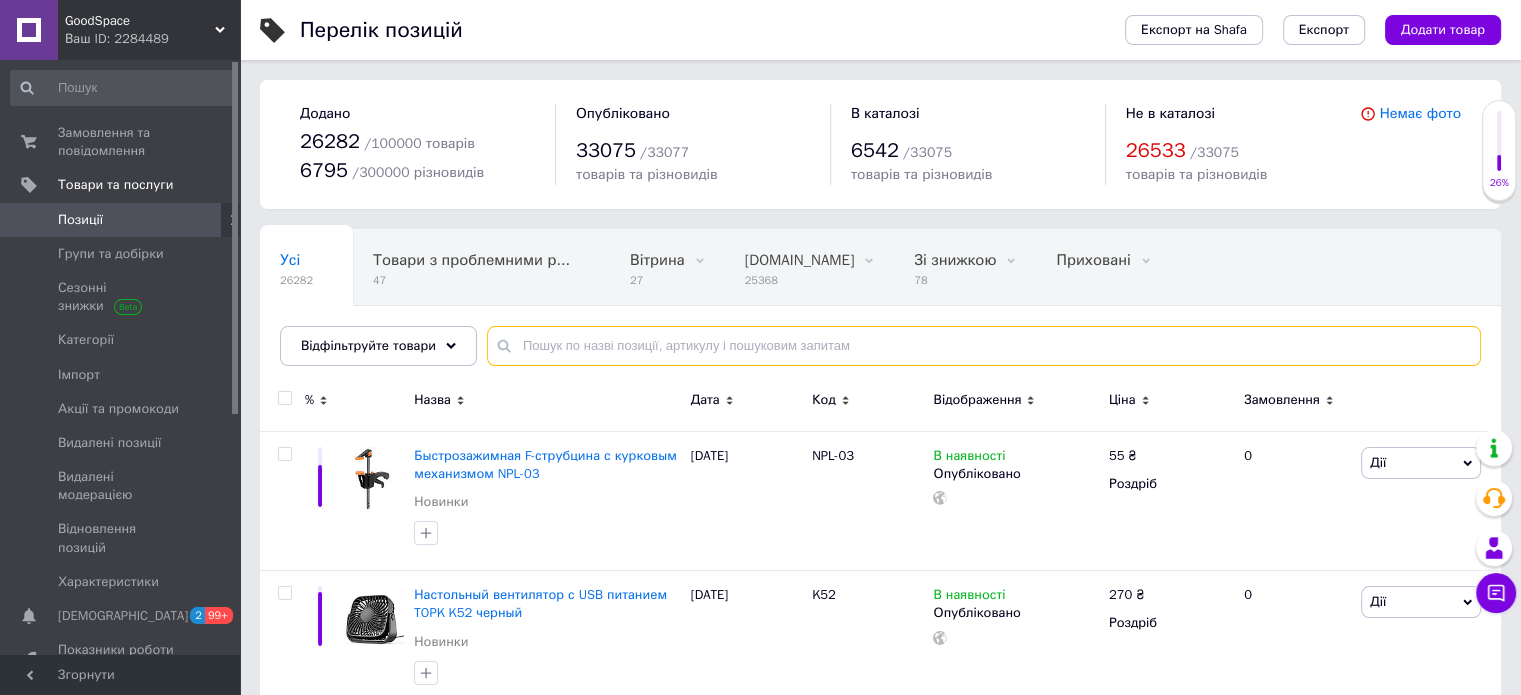 click at bounding box center [984, 346] 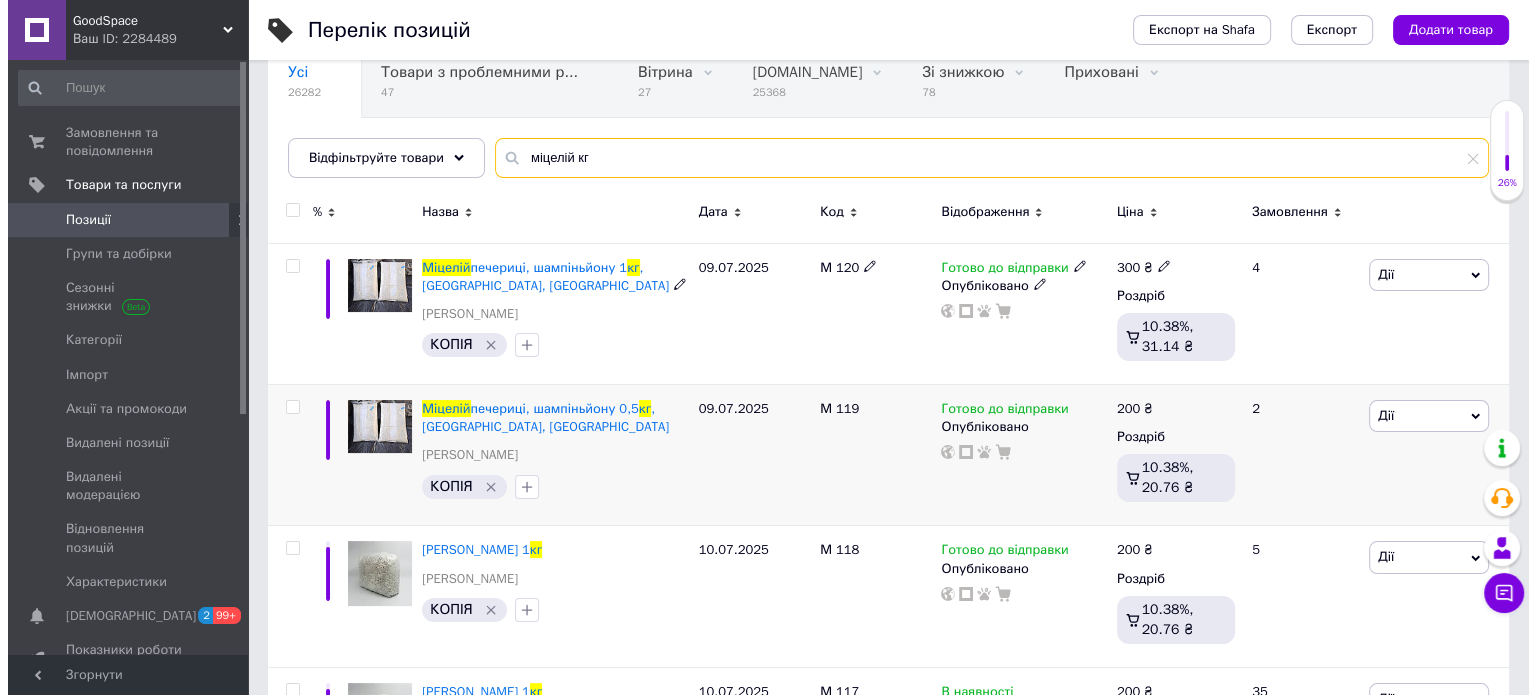scroll, scrollTop: 200, scrollLeft: 0, axis: vertical 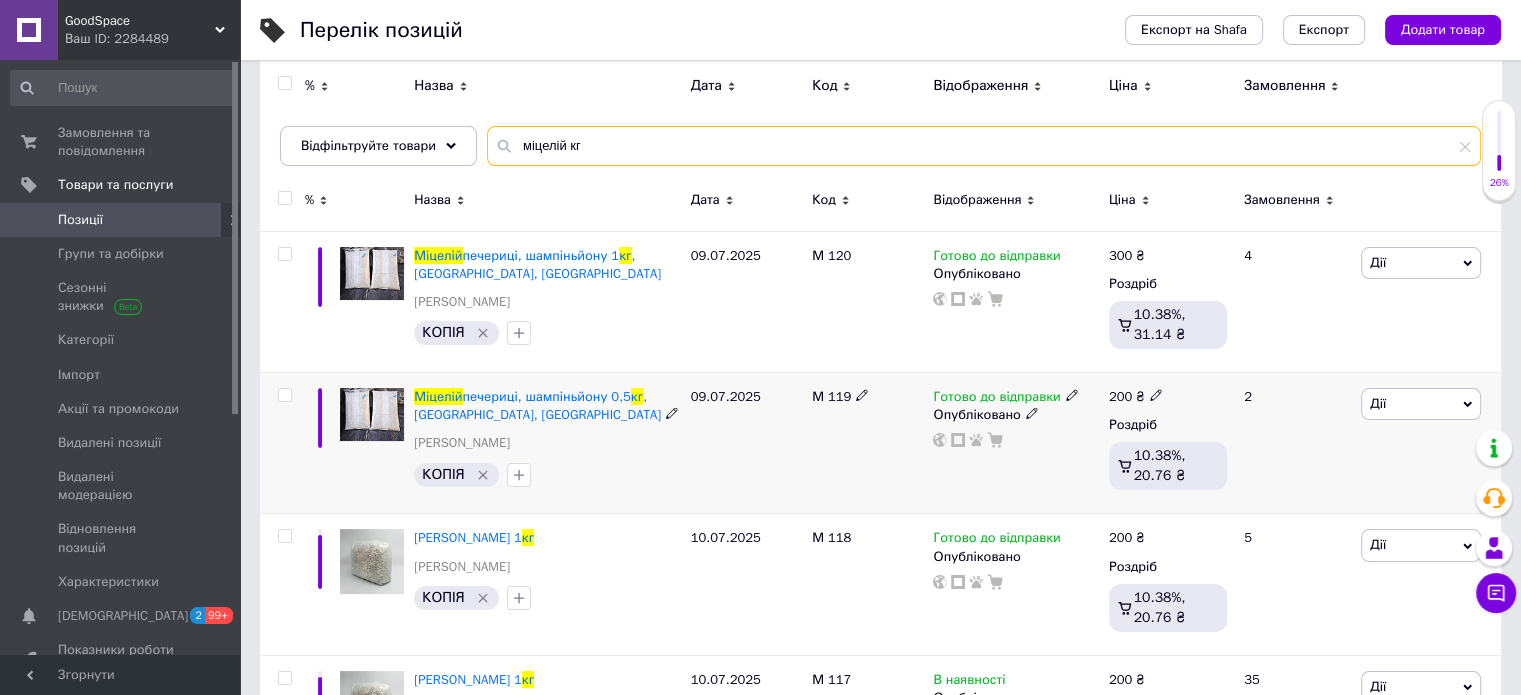 type on "міцелій кг" 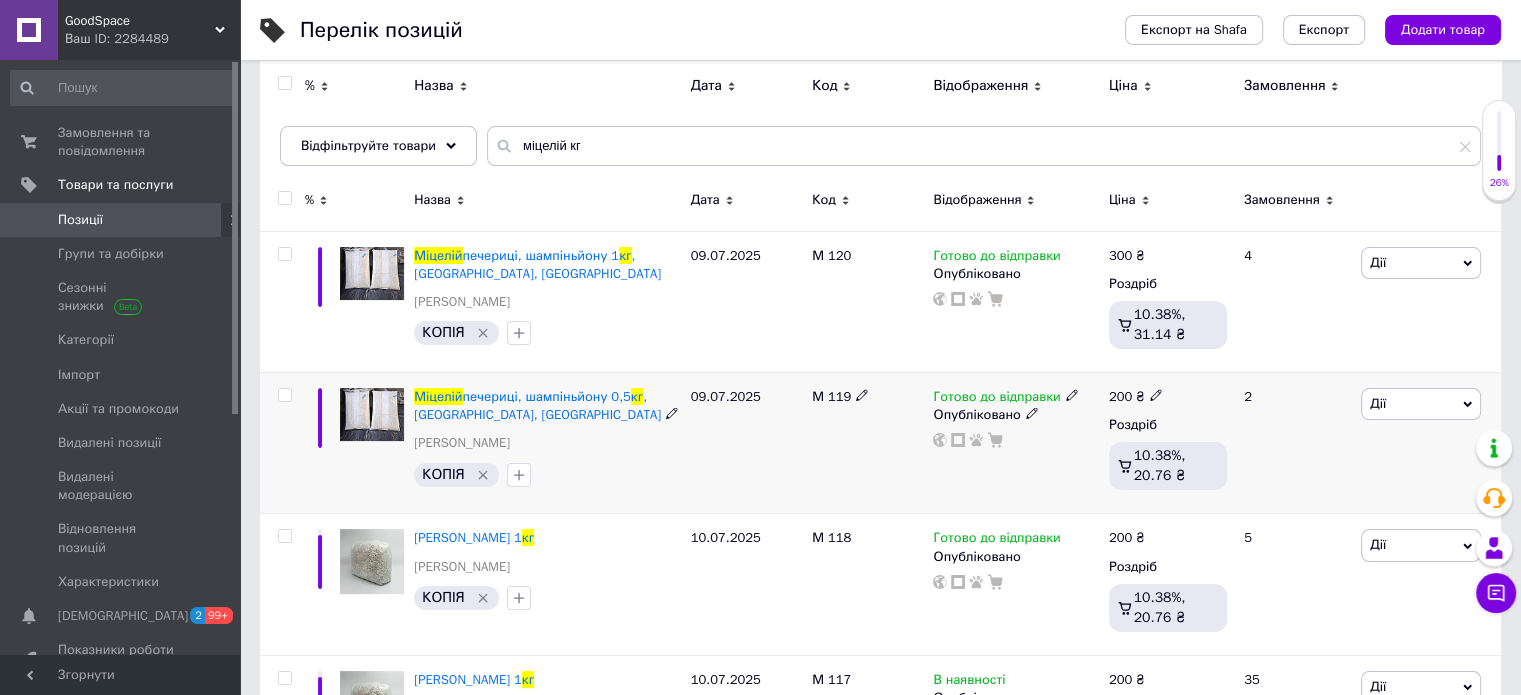 click at bounding box center [284, 395] 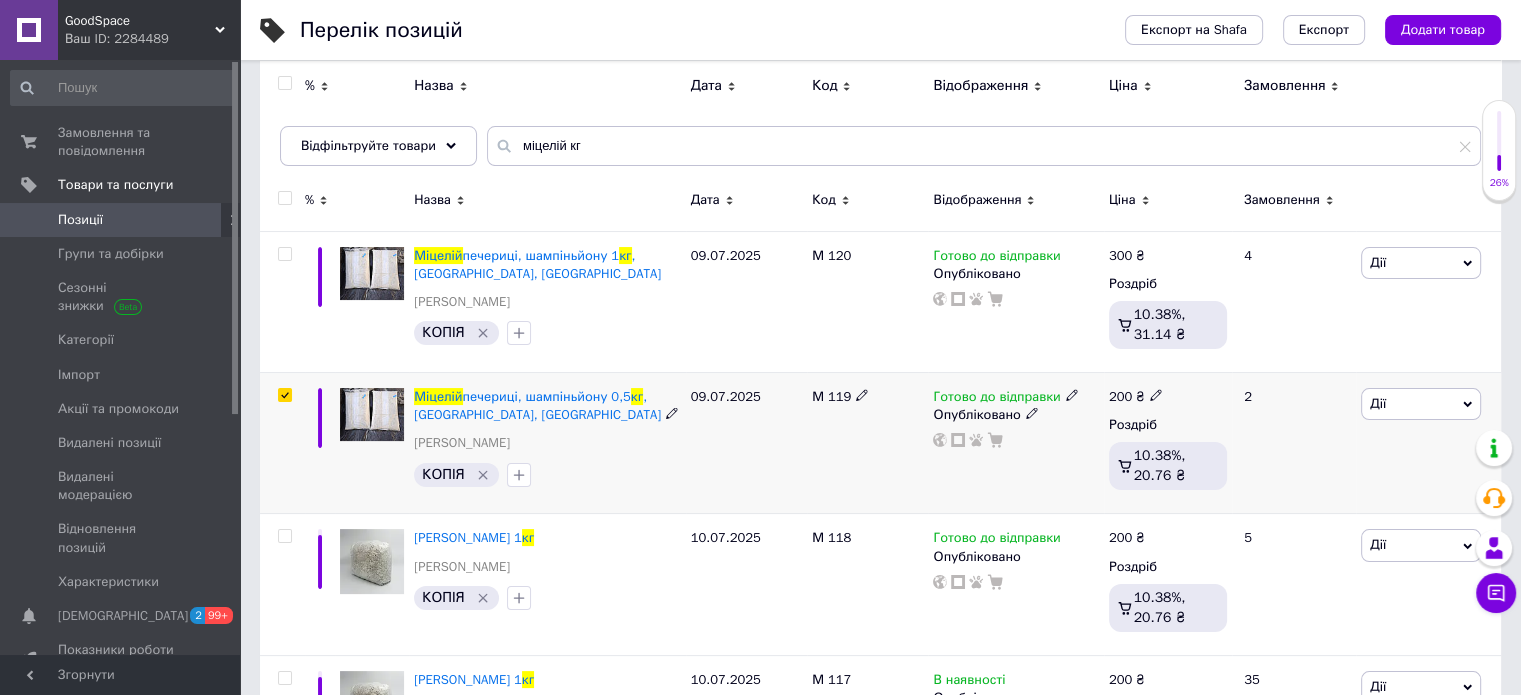 checkbox on "true" 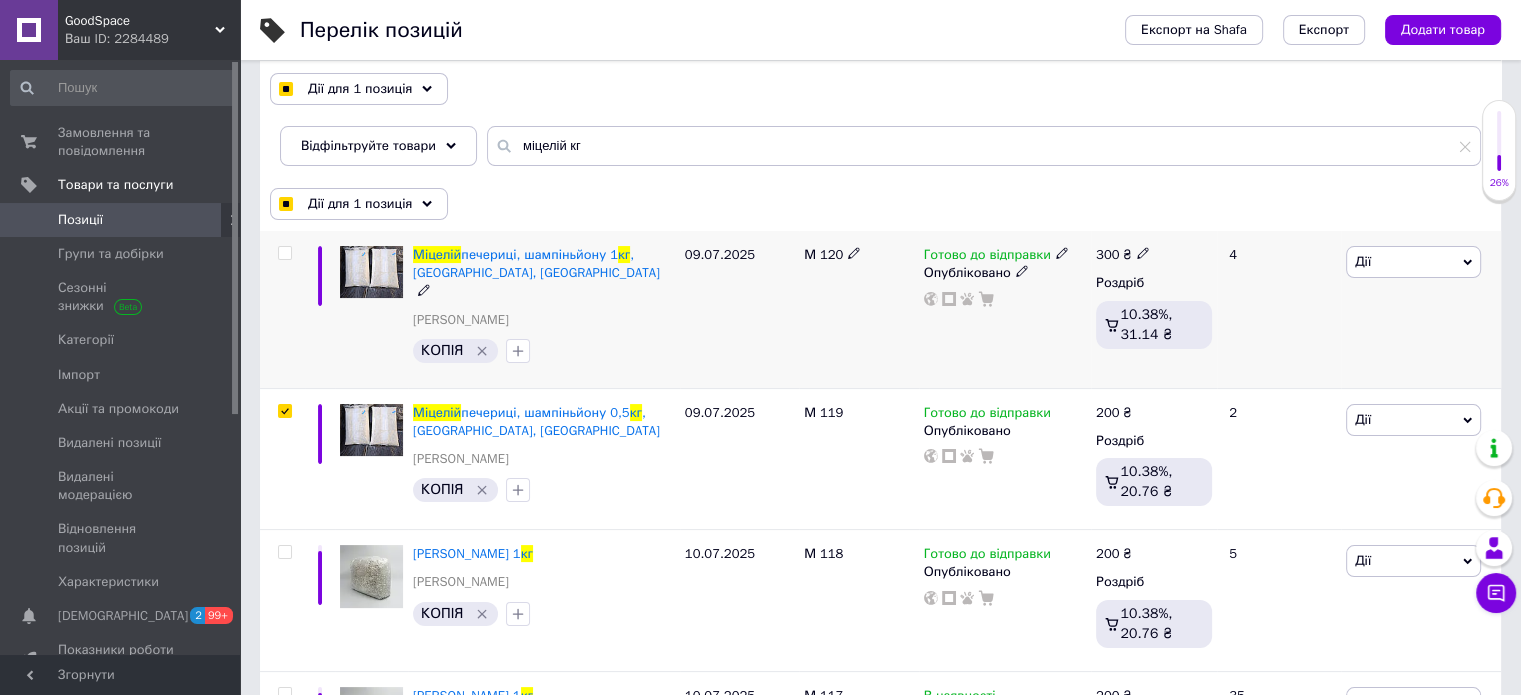 click at bounding box center (284, 253) 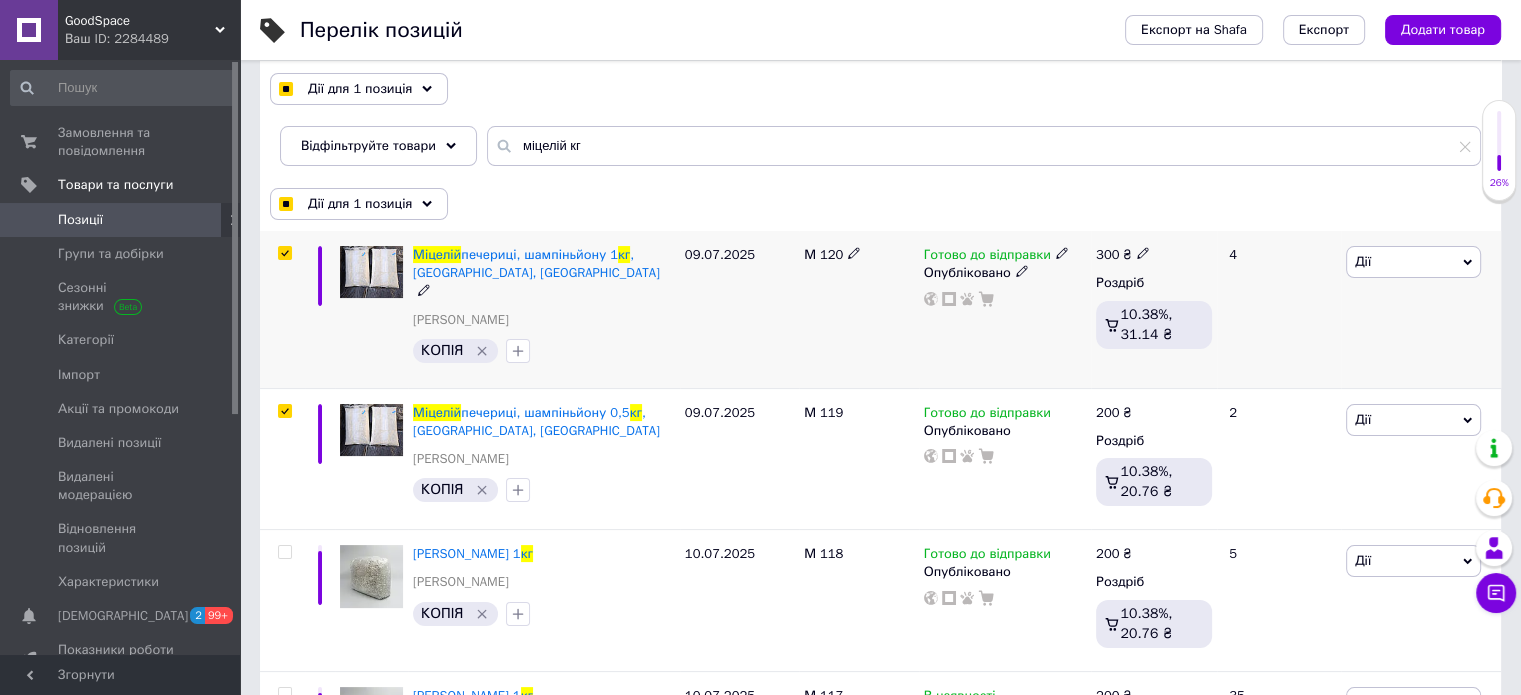 checkbox on "true" 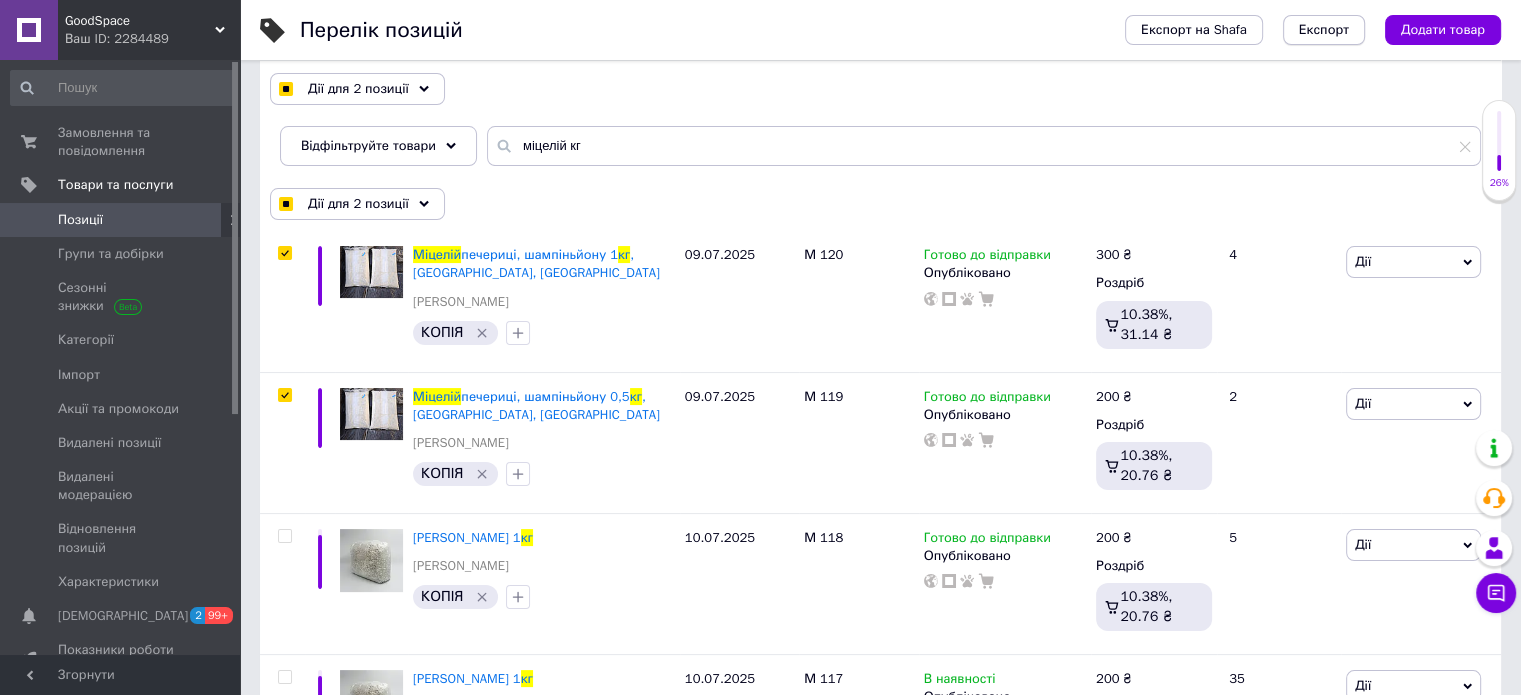 click on "Експорт" at bounding box center [1324, 30] 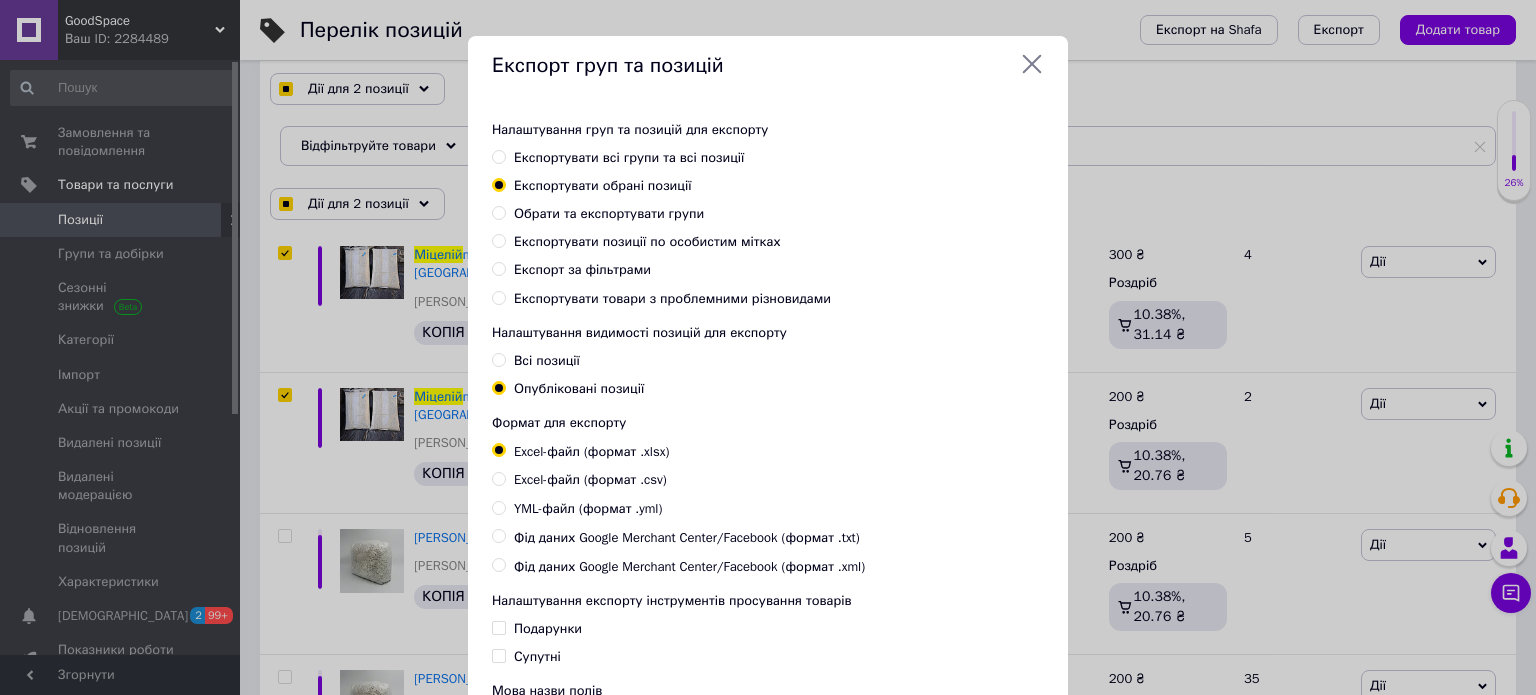 checkbox on "true" 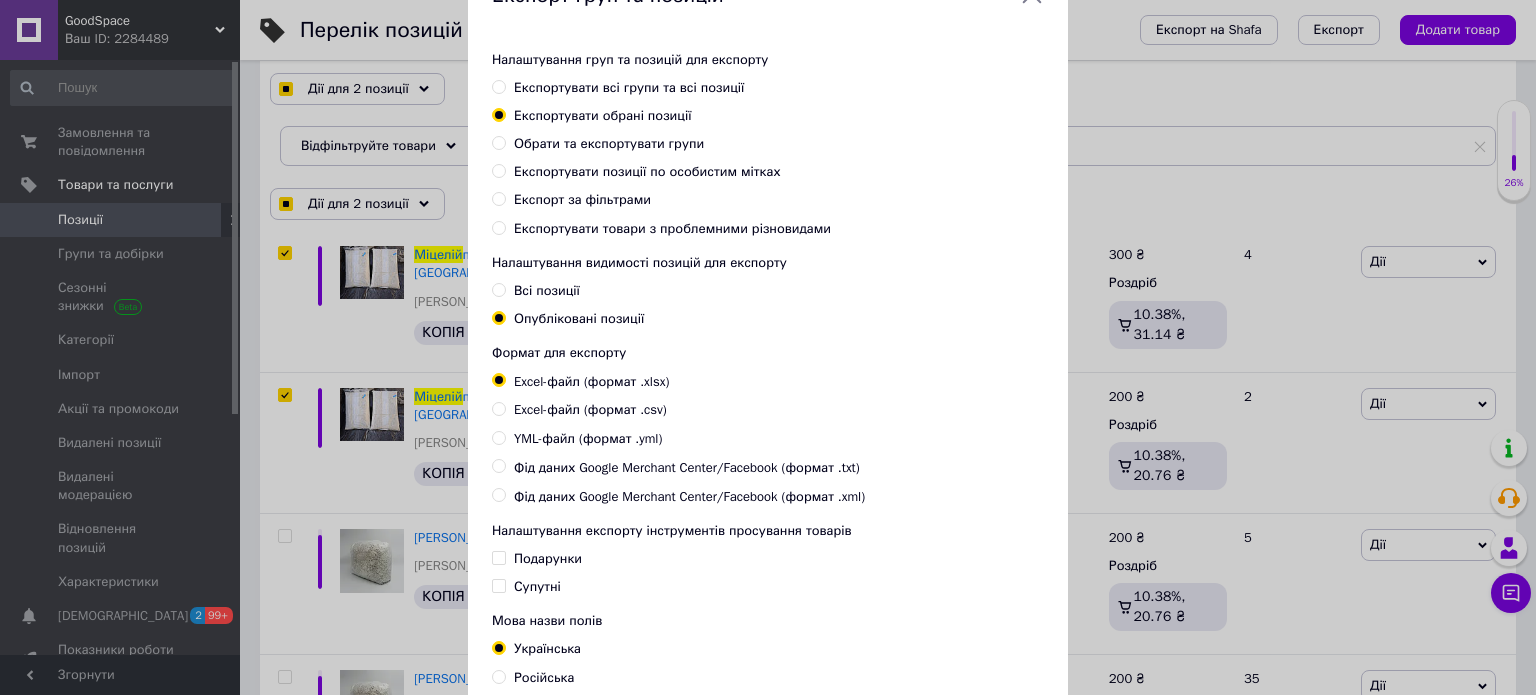 scroll, scrollTop: 100, scrollLeft: 0, axis: vertical 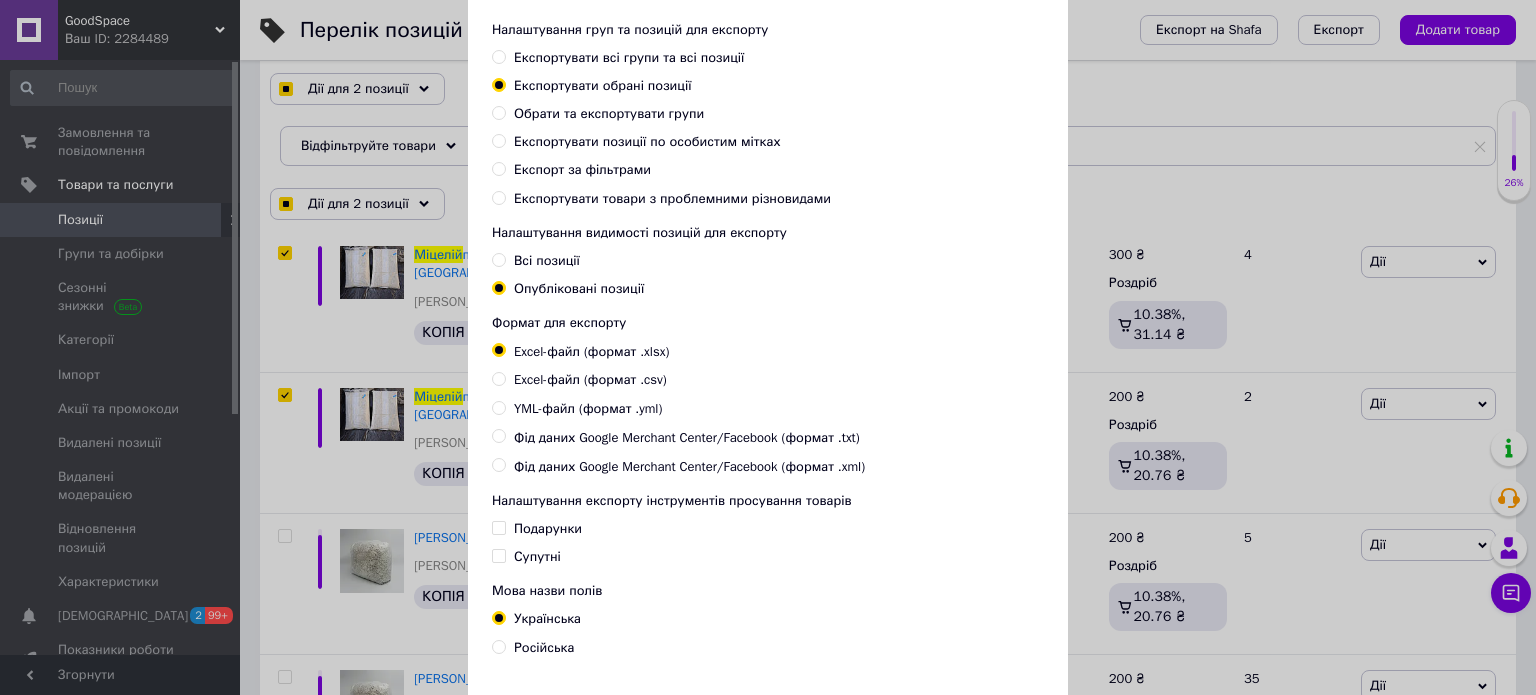 click on "YML-файл (формат .yml)" at bounding box center (498, 407) 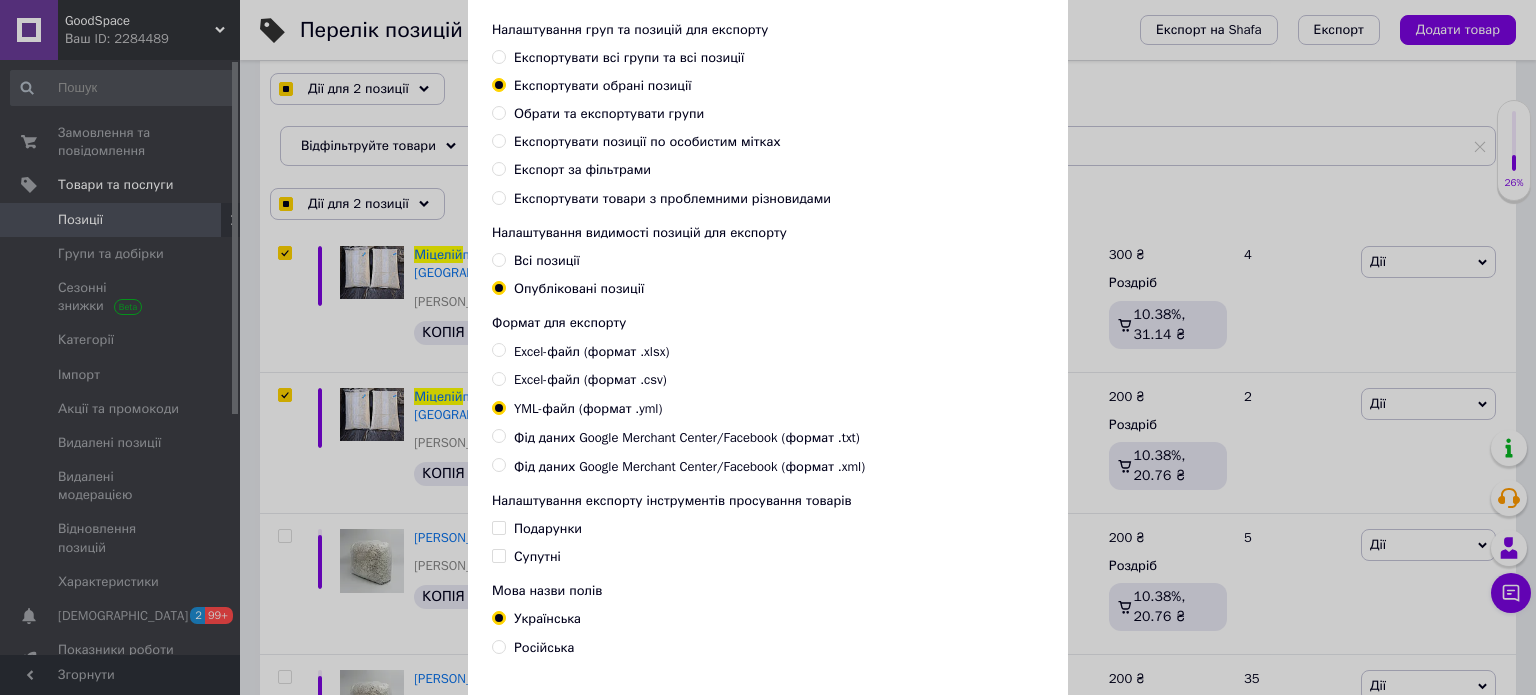 checkbox on "true" 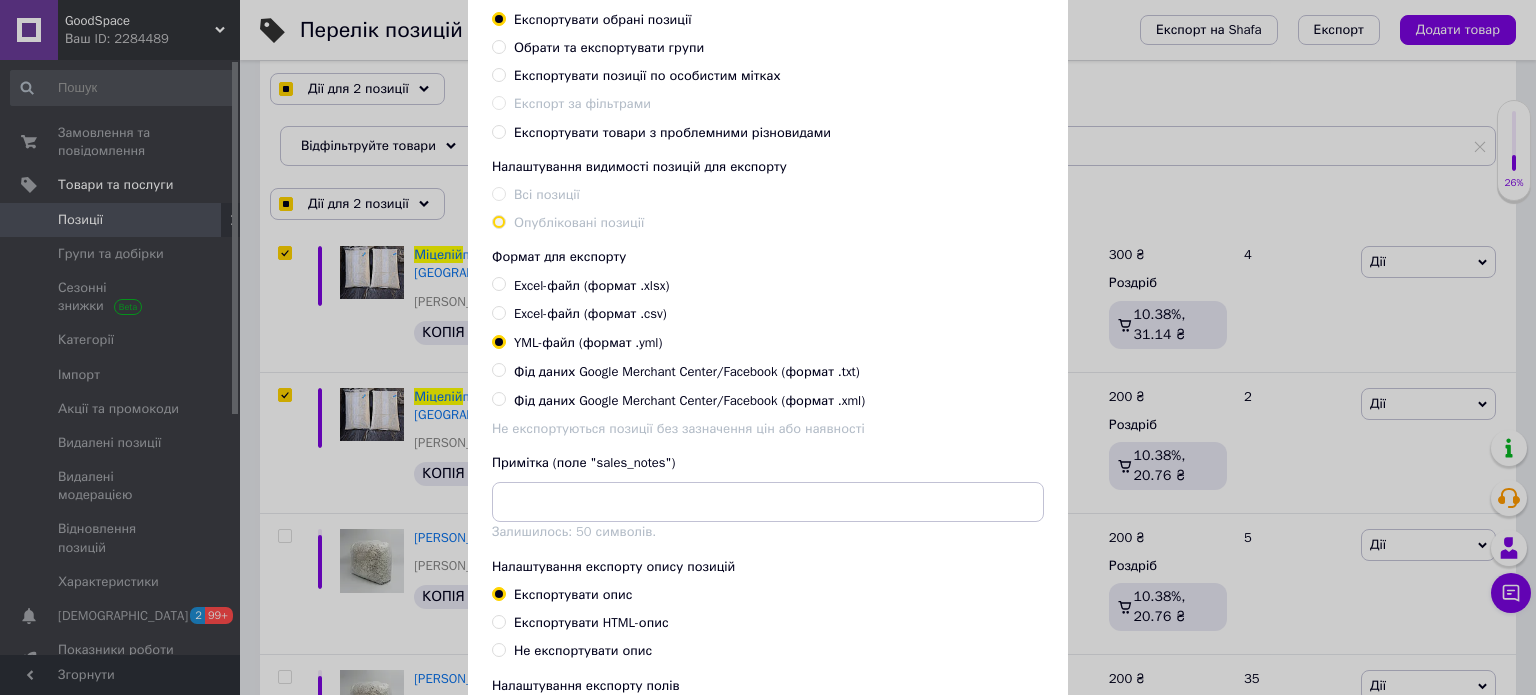 scroll, scrollTop: 300, scrollLeft: 0, axis: vertical 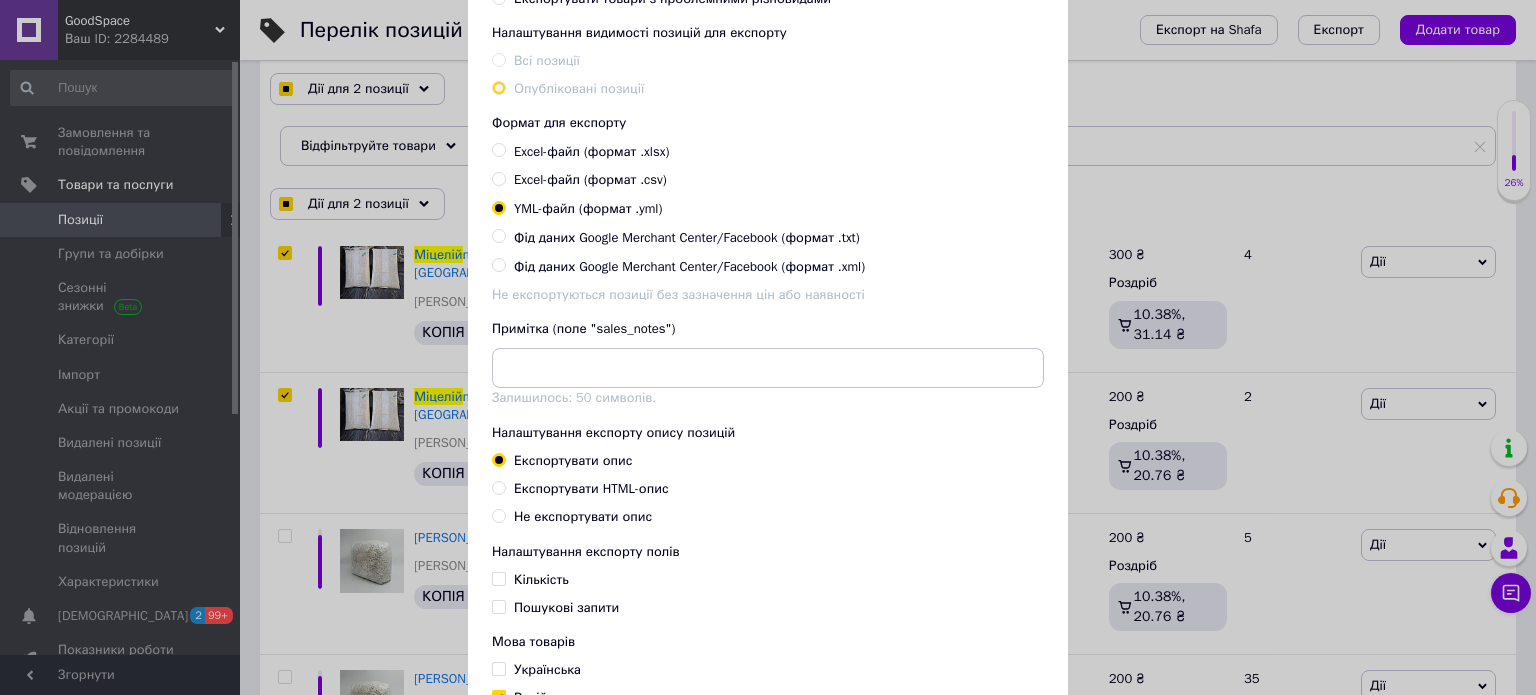 click on "Експортувати HTML-опис" at bounding box center (580, 489) 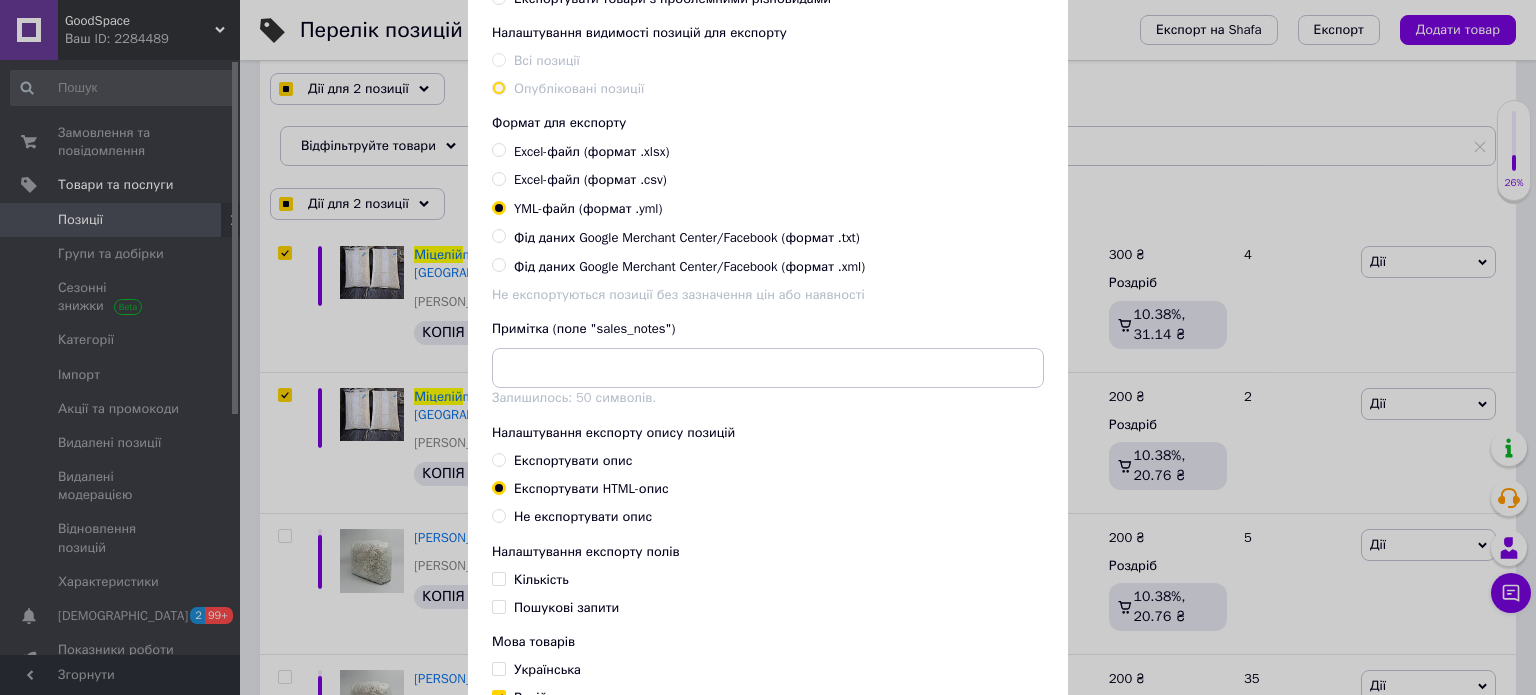 checkbox on "true" 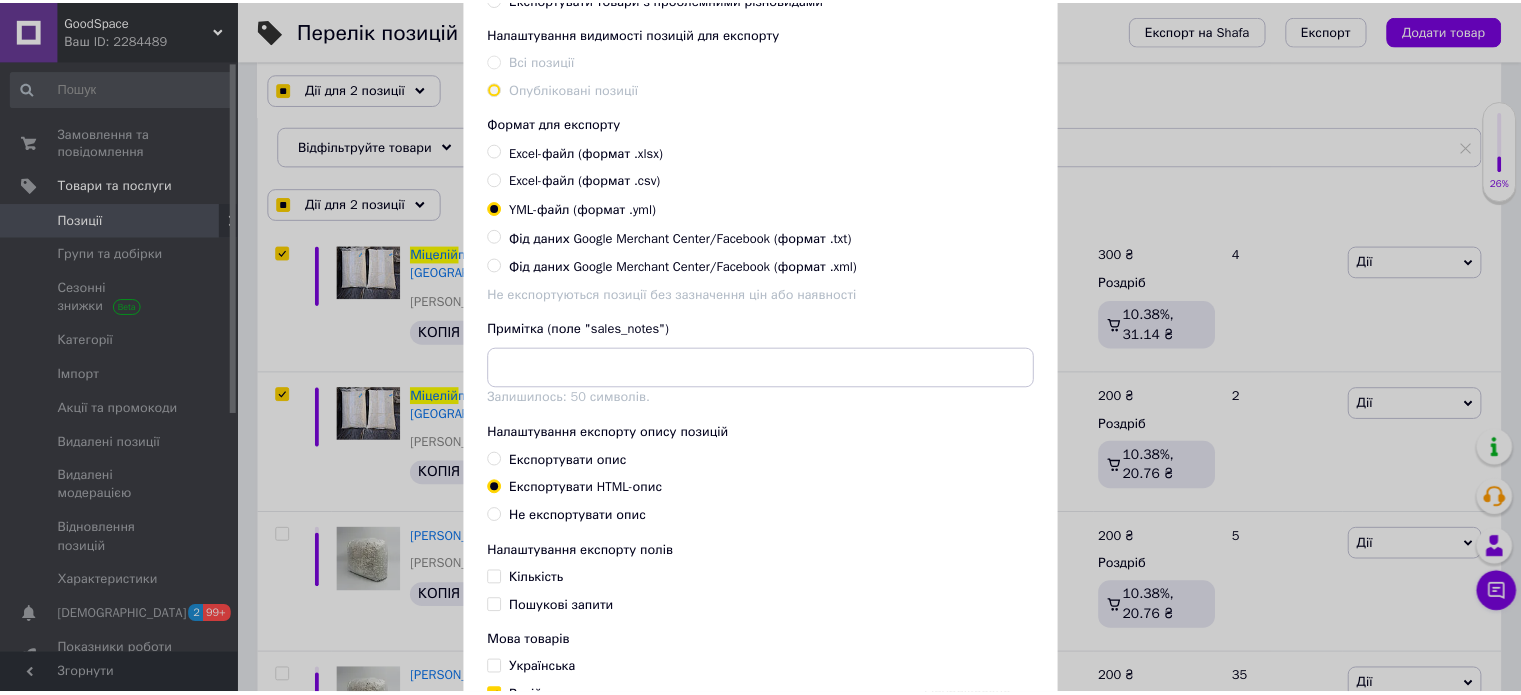 scroll, scrollTop: 458, scrollLeft: 0, axis: vertical 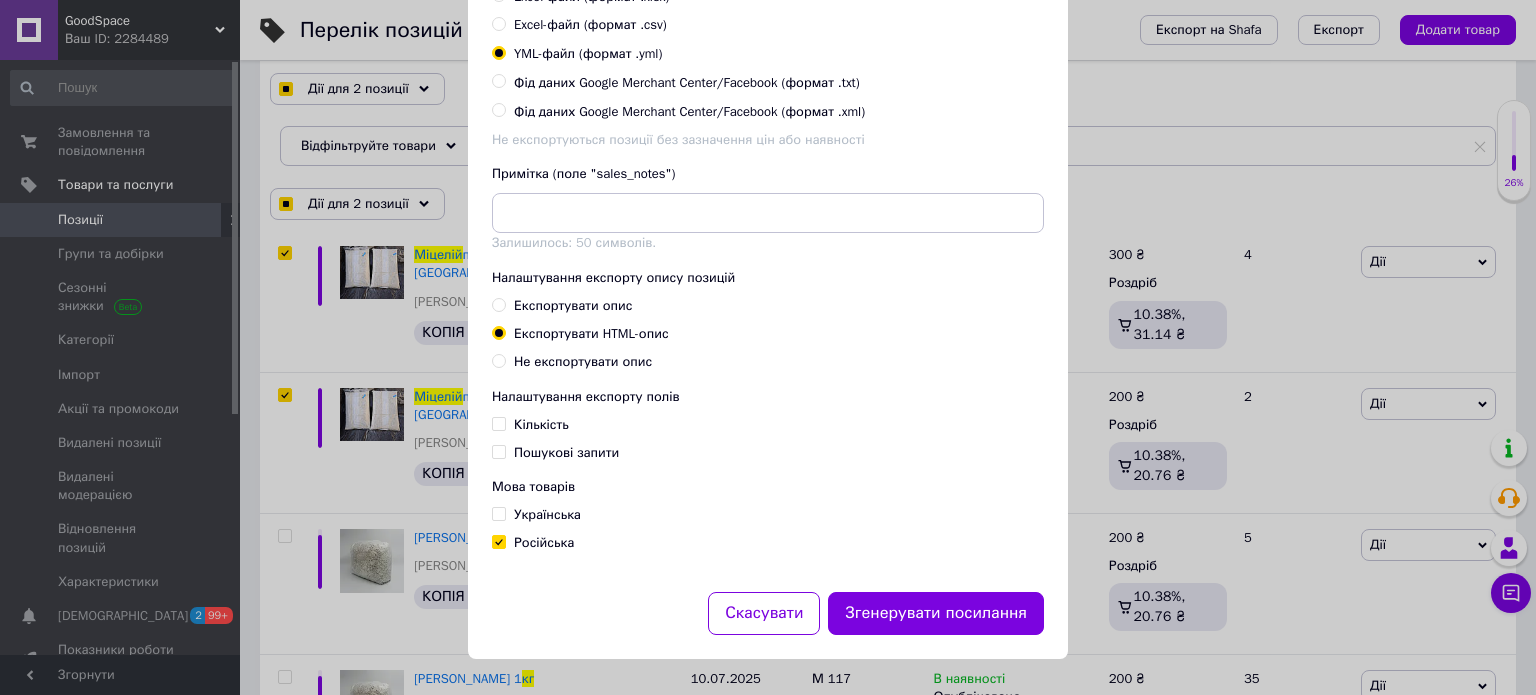 click on "Українська" at bounding box center [498, 513] 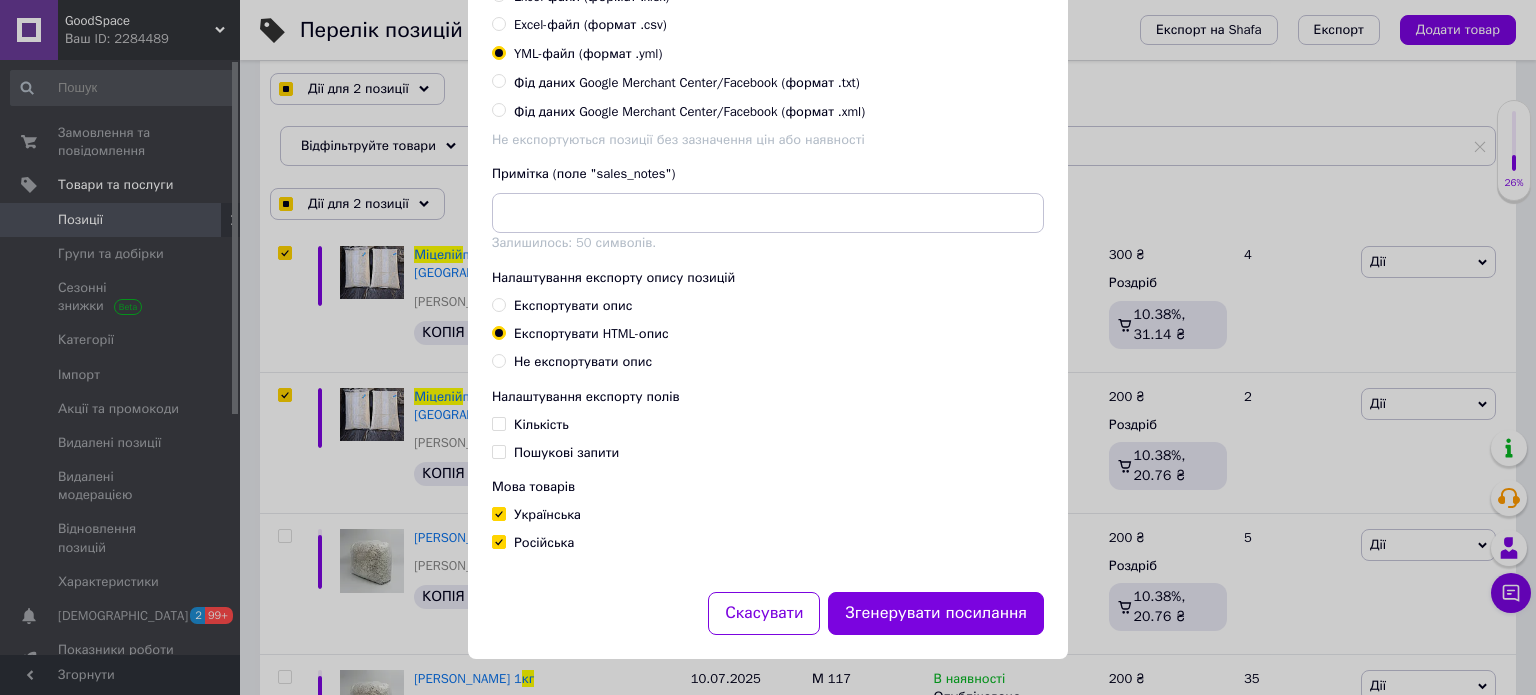 checkbox on "true" 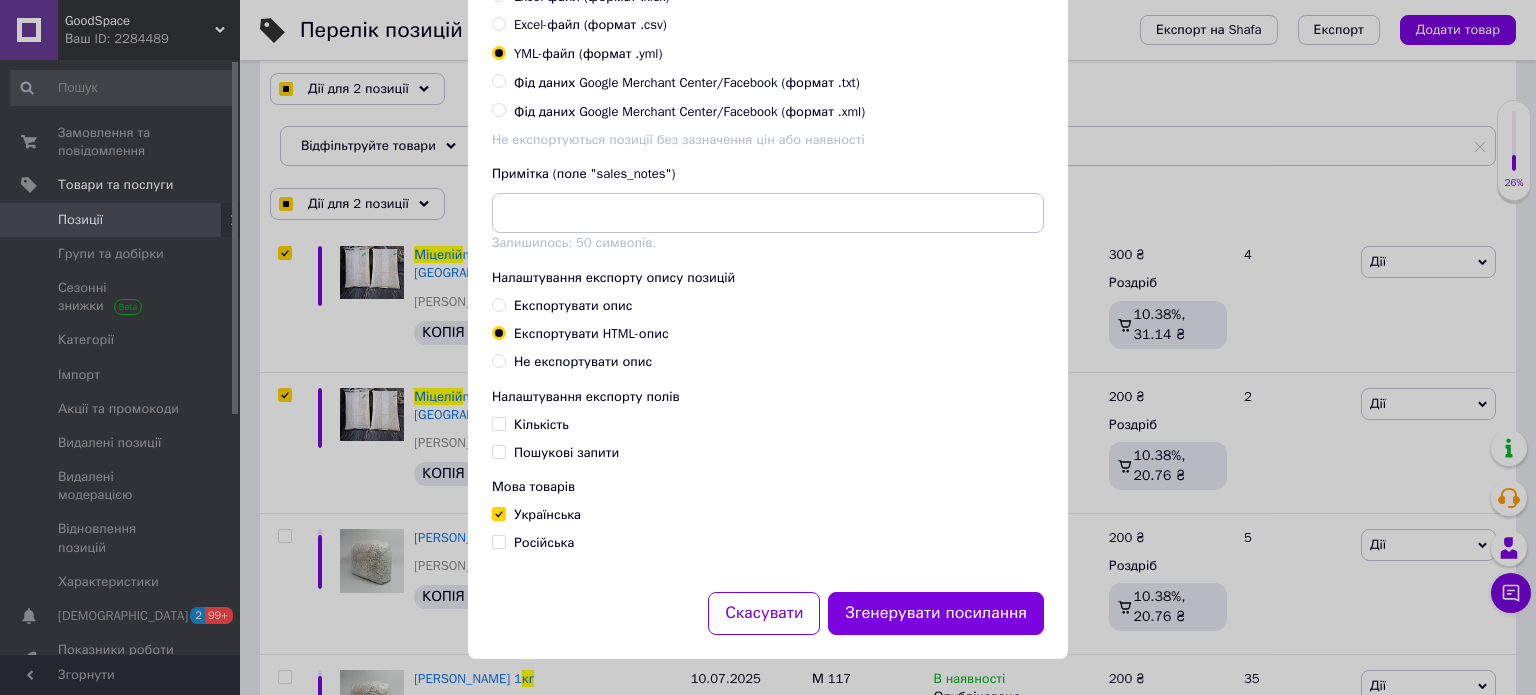 checkbox on "false" 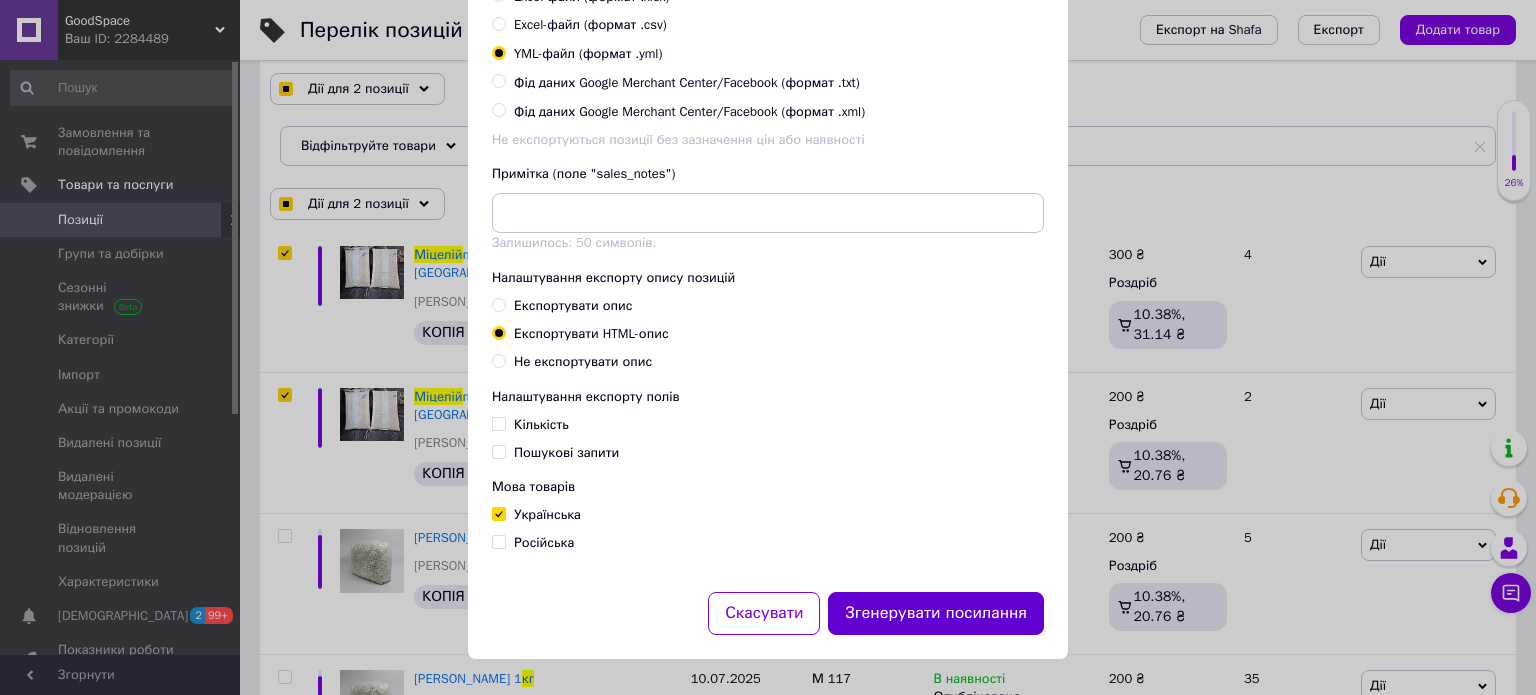 click on "Згенерувати посилання" at bounding box center [936, 613] 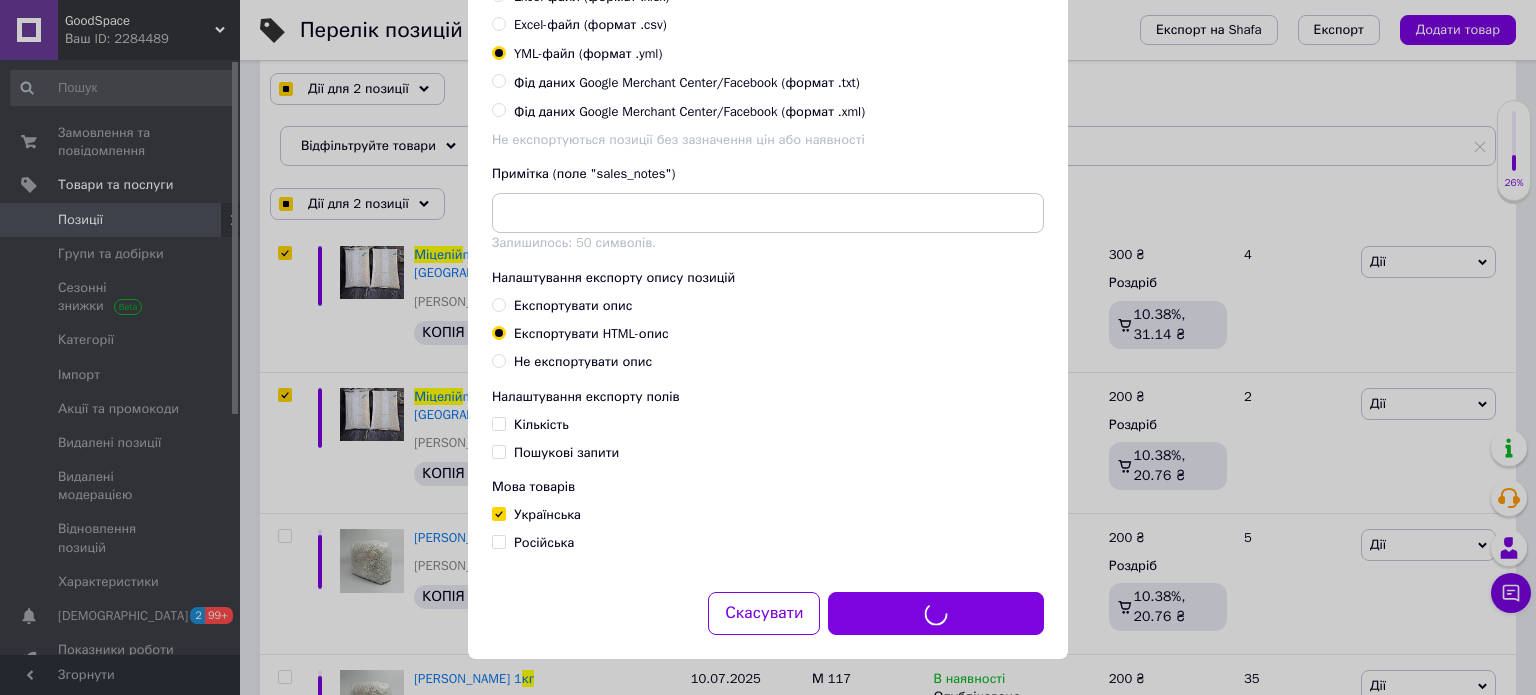 checkbox on "true" 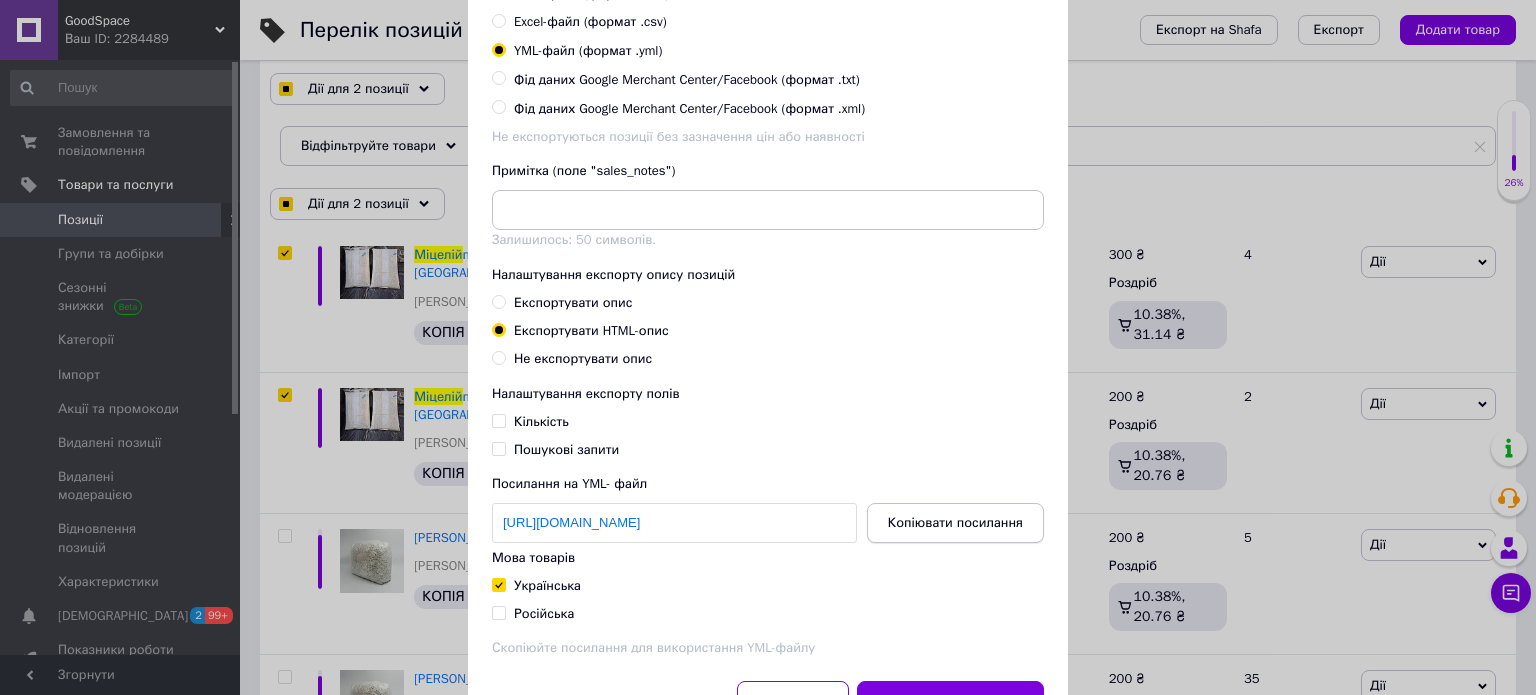 click on "Копіювати посилання" at bounding box center (955, 523) 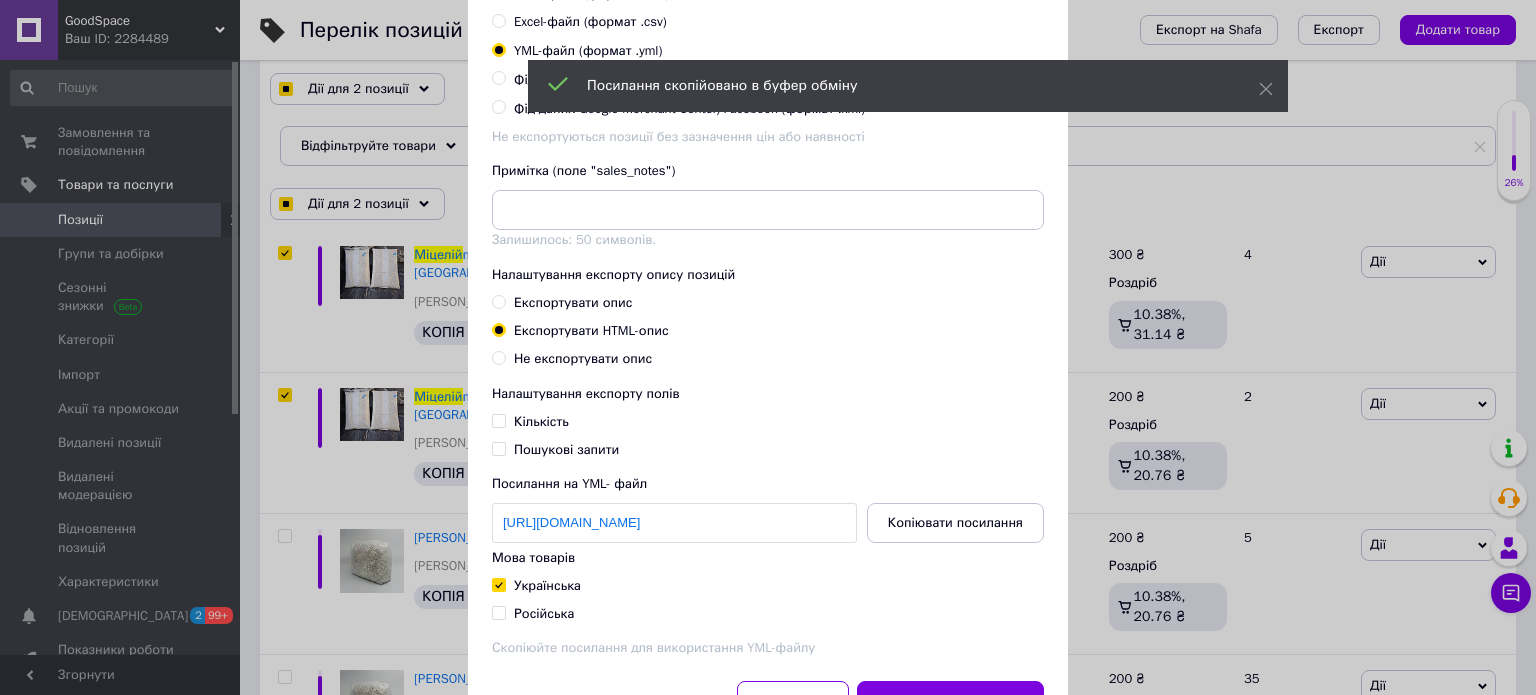click on "Експорт груп та позицій Налаштування груп та позицій для експорту Експортувати всі групи та всі позиції Експортувати обрані позиції Обрати та експортувати групи Експортувати позиції по особистим мітках Експорт за фільтрами Експортувати товари з проблемними різновидами Налаштування видимості позицій для експорту Всі позиції Опубліковані позиції Формат для експорту Excel-файл (формат .xlsx) Excel-файл (формат .csv) YML-файл (формат .yml) Фід даних Google Merchant Center/Facebook (формат .txt) Фід даних Google Merchant Center/Facebook (формат .xml) Примітка  (поле "sales_notes") Залишилось: 50 символів." at bounding box center [768, 163] 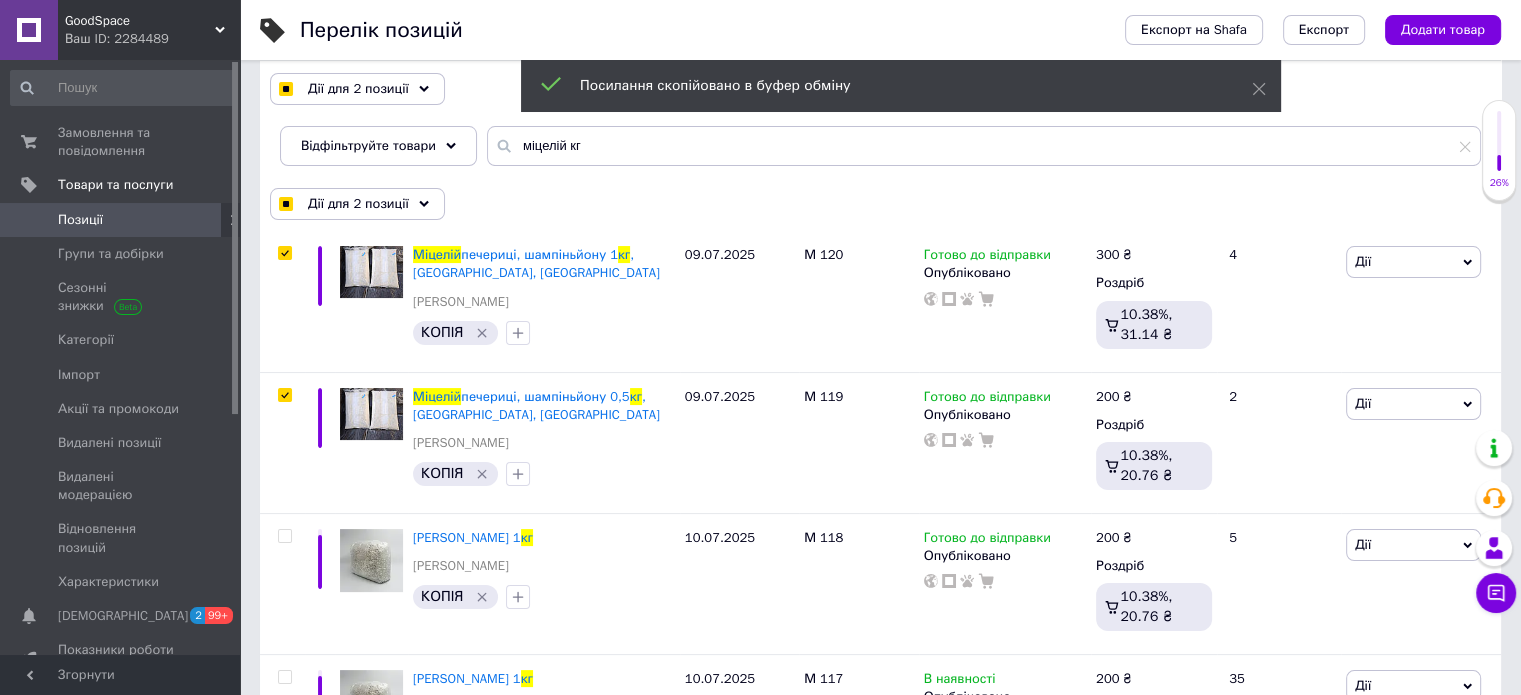 click on "Ваш ID: 2284489" at bounding box center (152, 39) 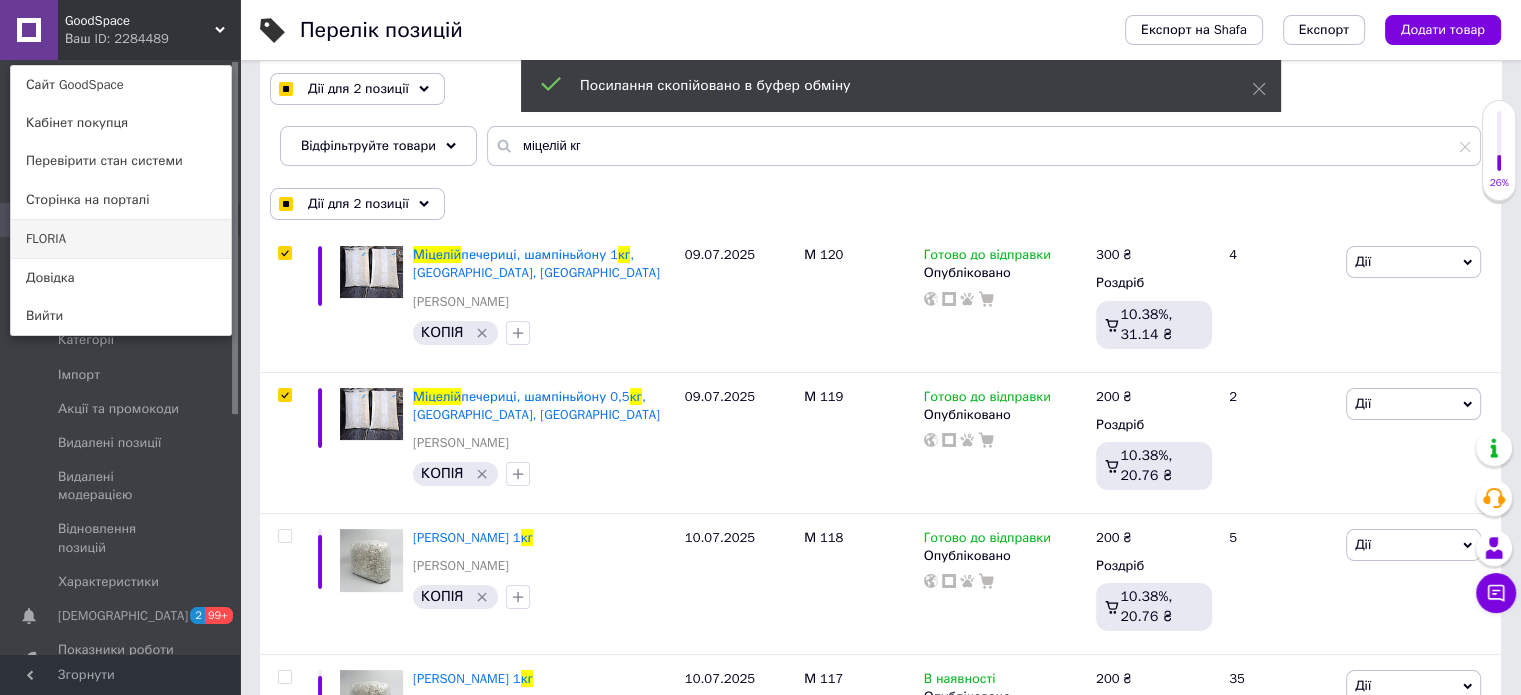 click on "FLORIA" at bounding box center (121, 239) 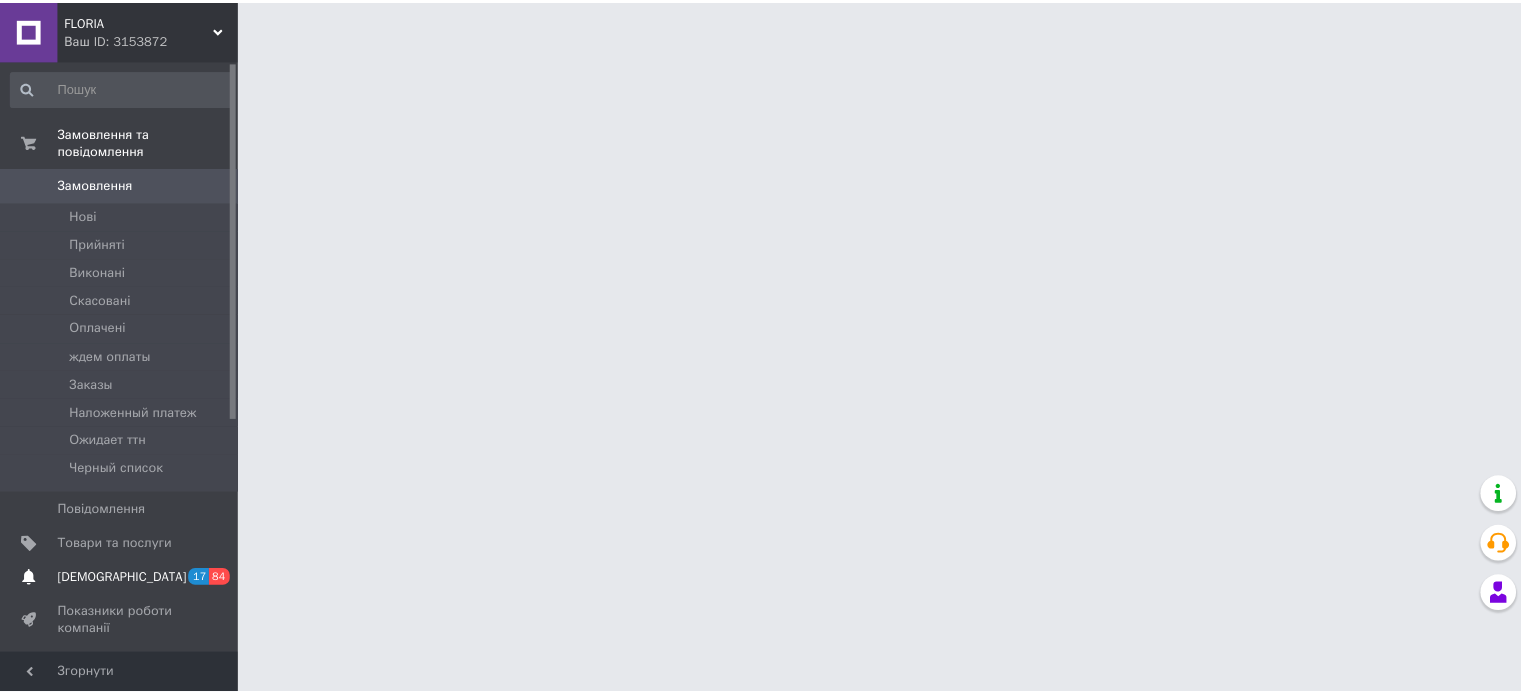 scroll, scrollTop: 0, scrollLeft: 0, axis: both 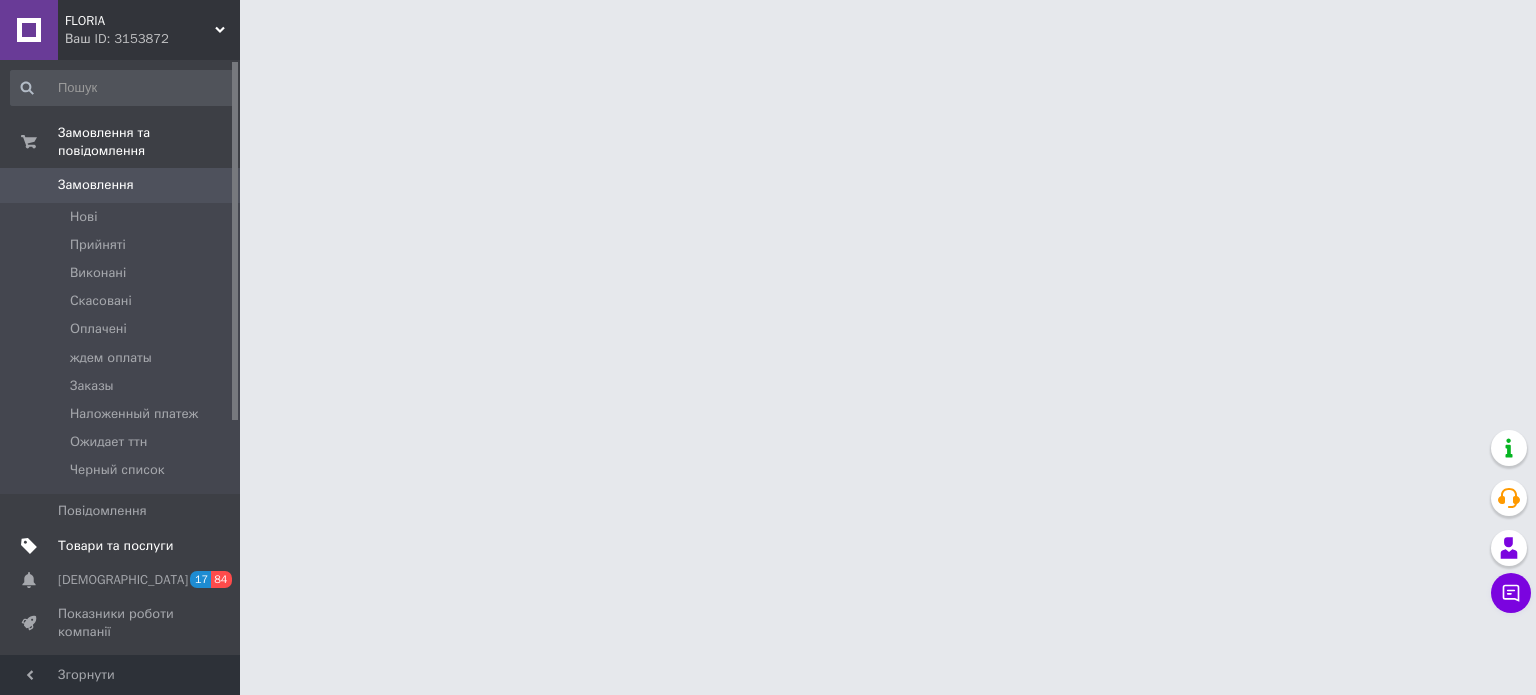 click on "Товари та послуги" at bounding box center [115, 546] 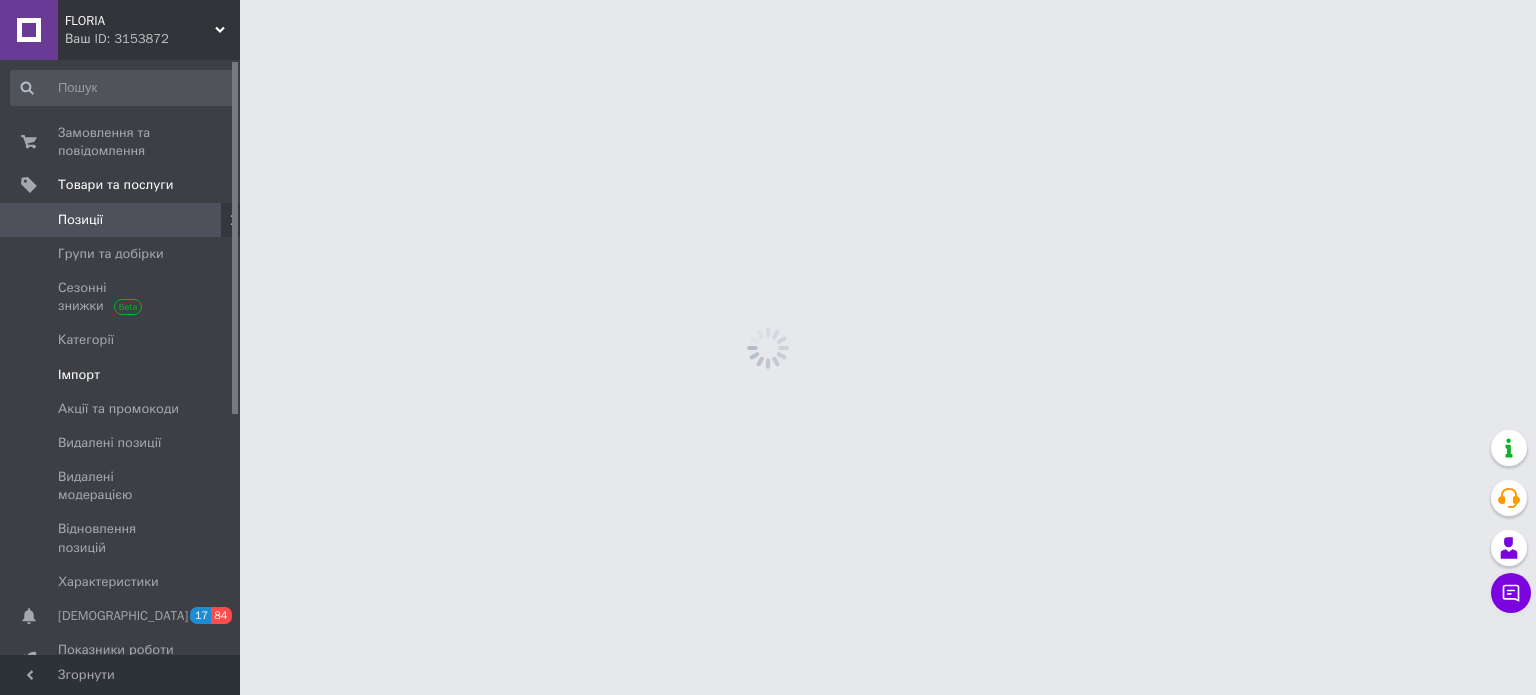 click on "Імпорт" at bounding box center [123, 375] 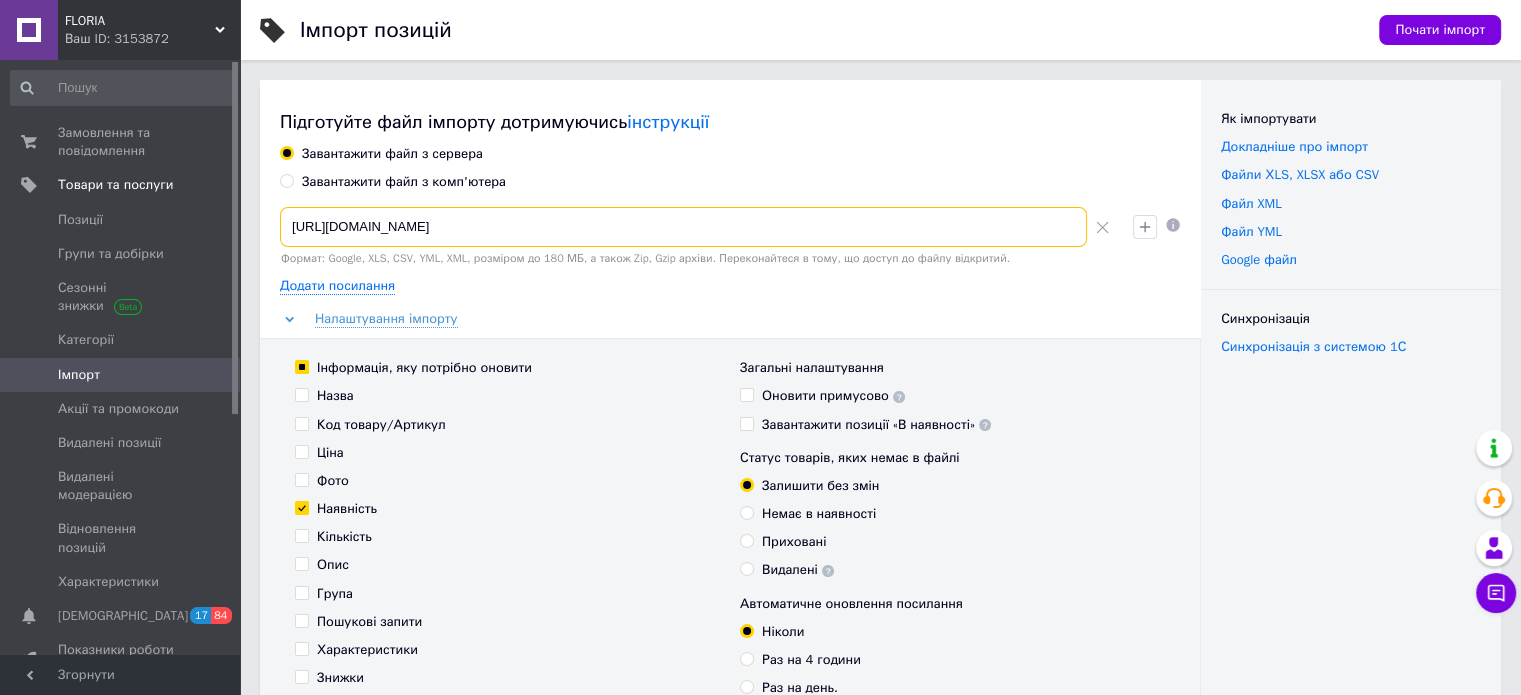 click on "[URL][DOMAIN_NAME]" at bounding box center (683, 227) 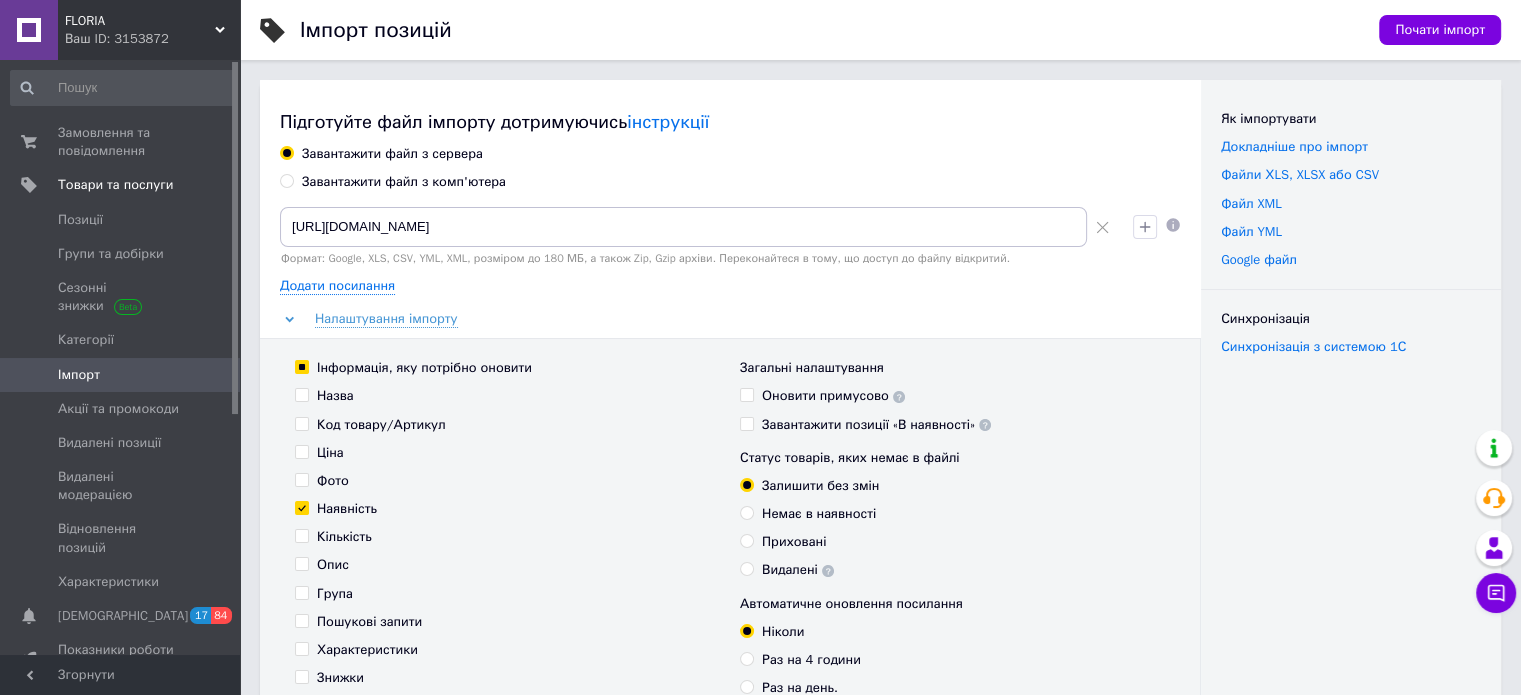 scroll, scrollTop: 0, scrollLeft: 0, axis: both 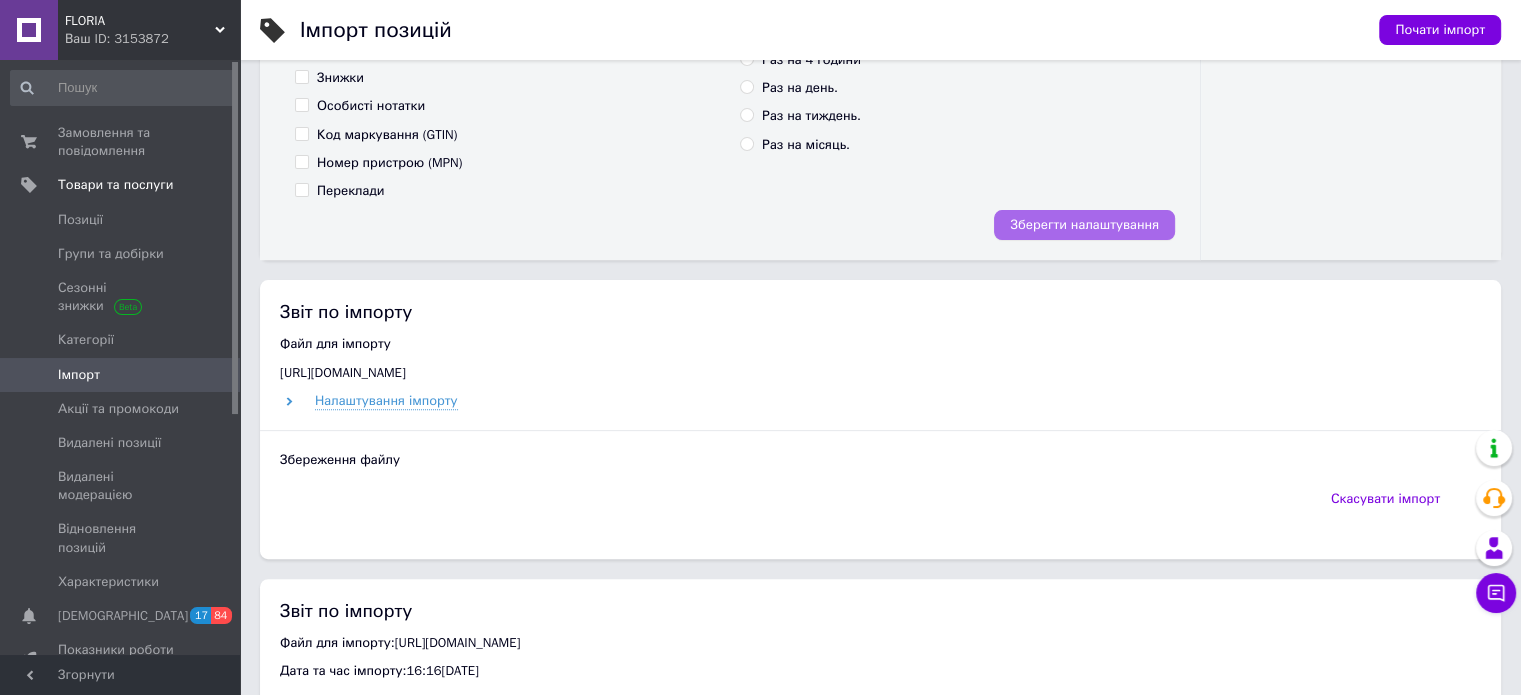 click on "Зберегти налаштування" at bounding box center [1084, 225] 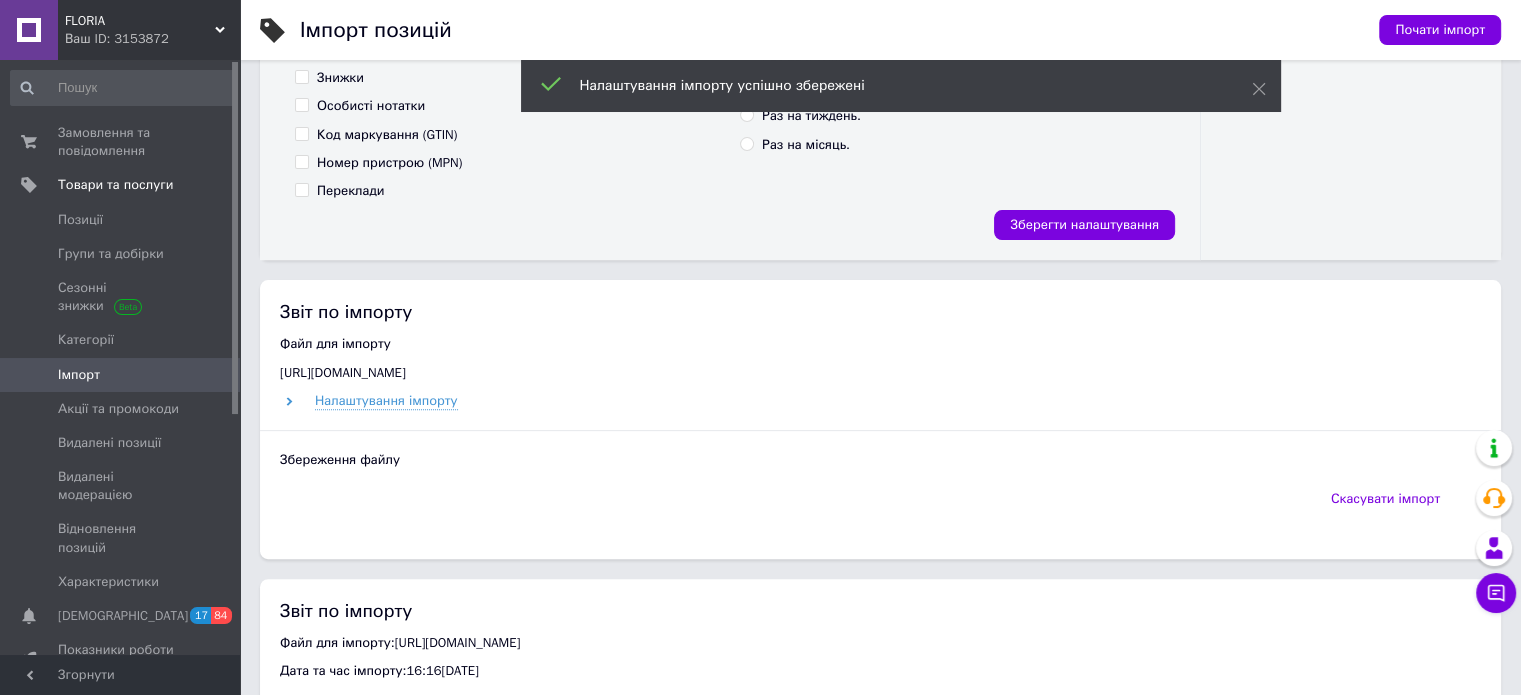 click on "Ваш ID: 3153872" at bounding box center [152, 39] 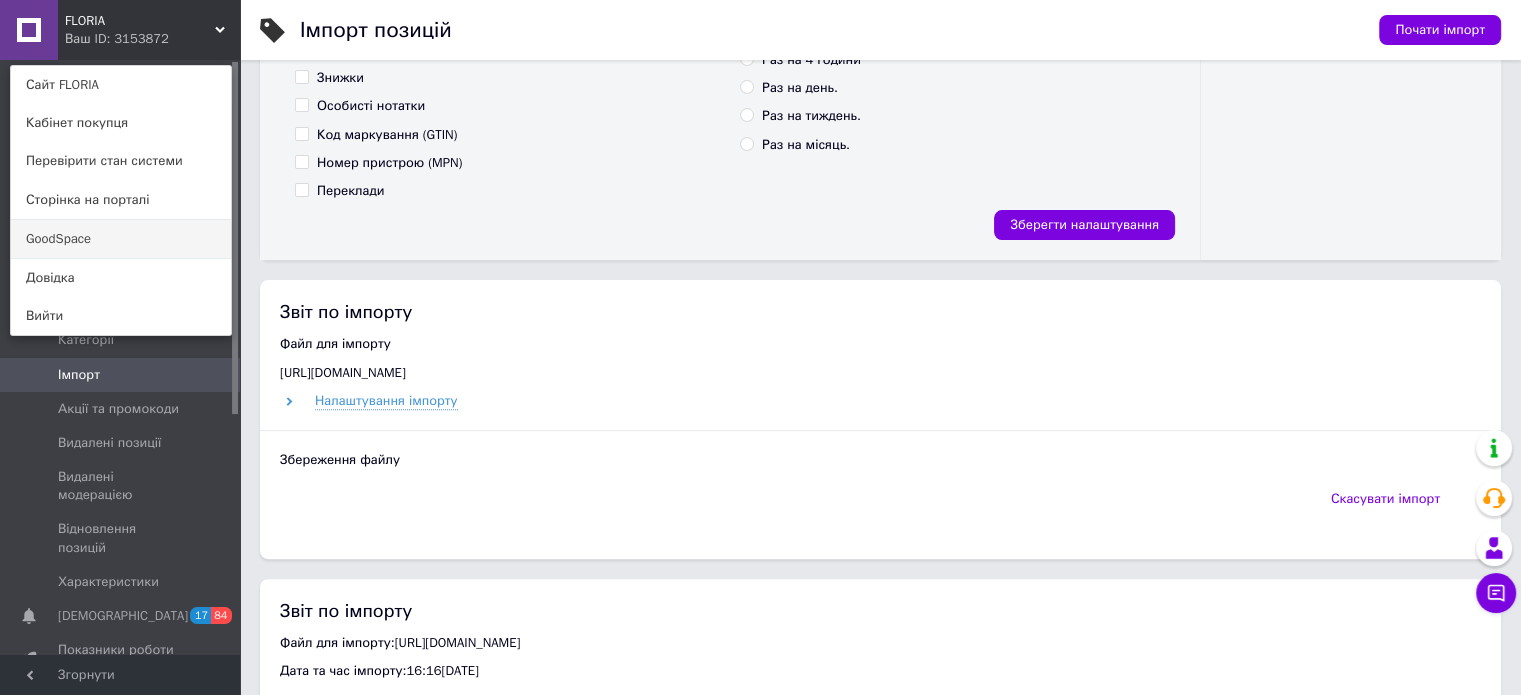click on "GoodSpace" at bounding box center [121, 239] 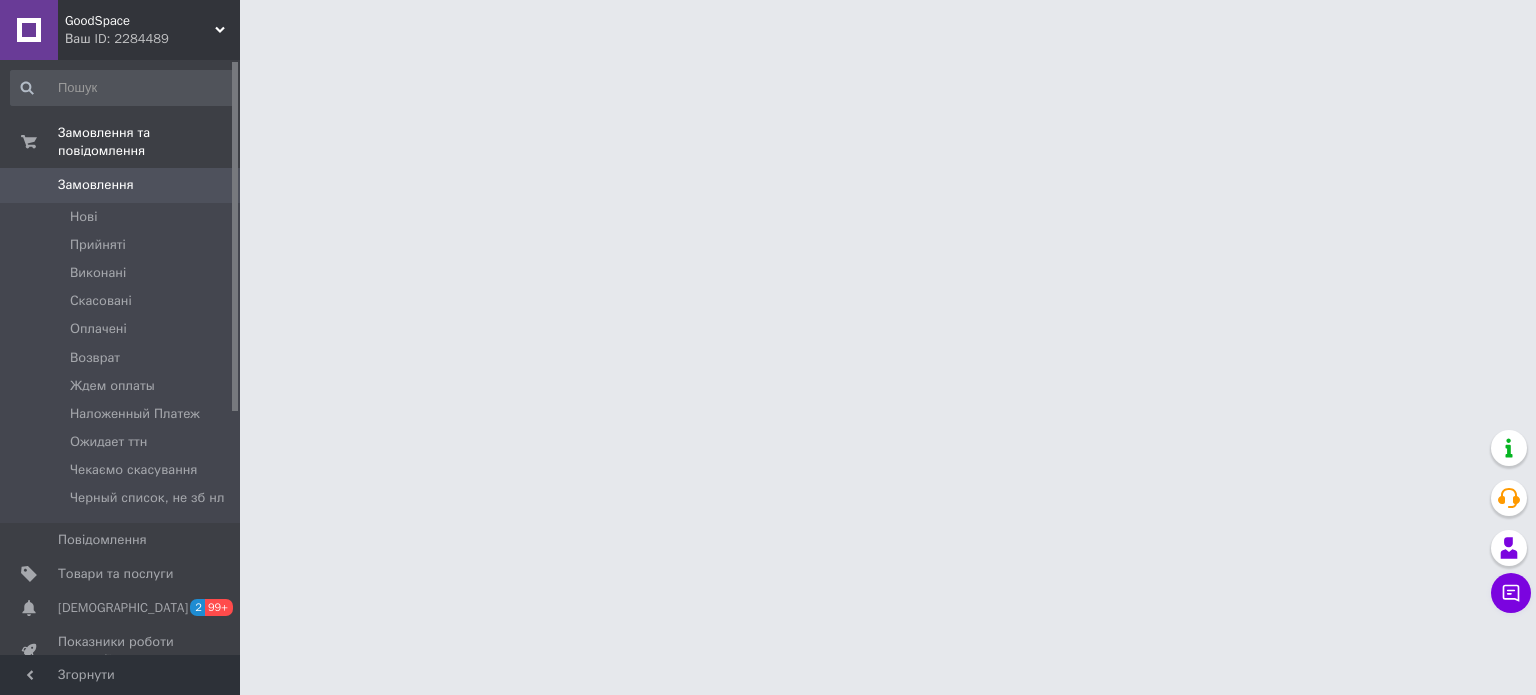 scroll, scrollTop: 0, scrollLeft: 0, axis: both 